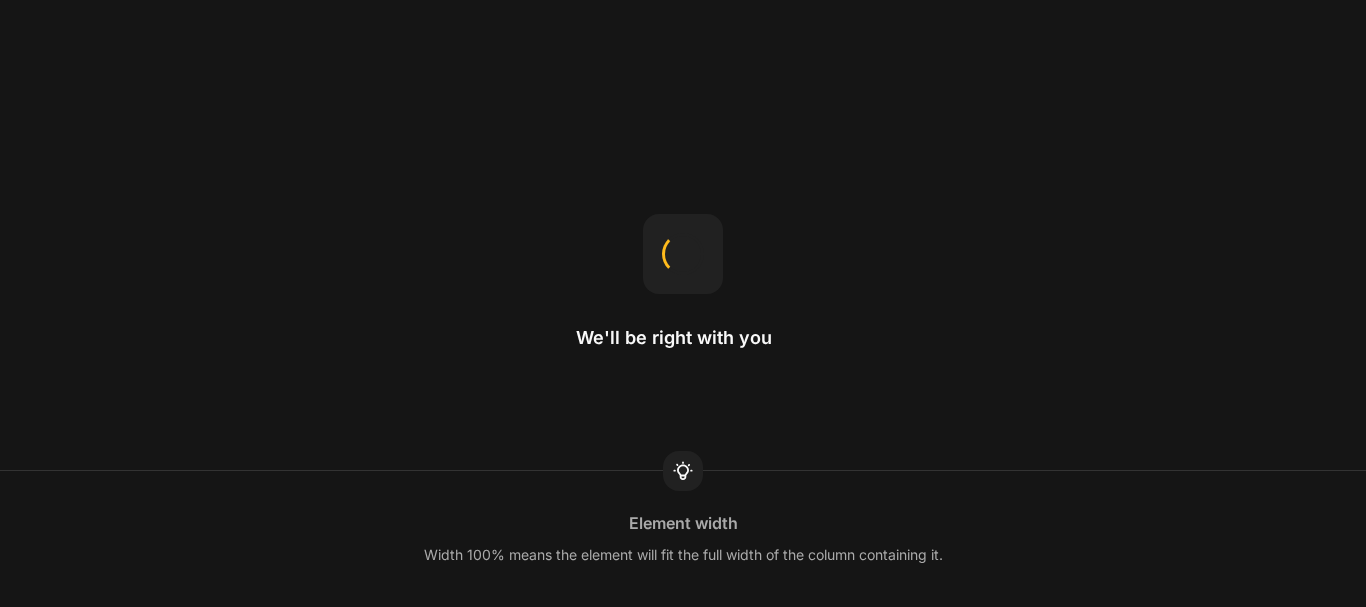 scroll, scrollTop: 0, scrollLeft: 0, axis: both 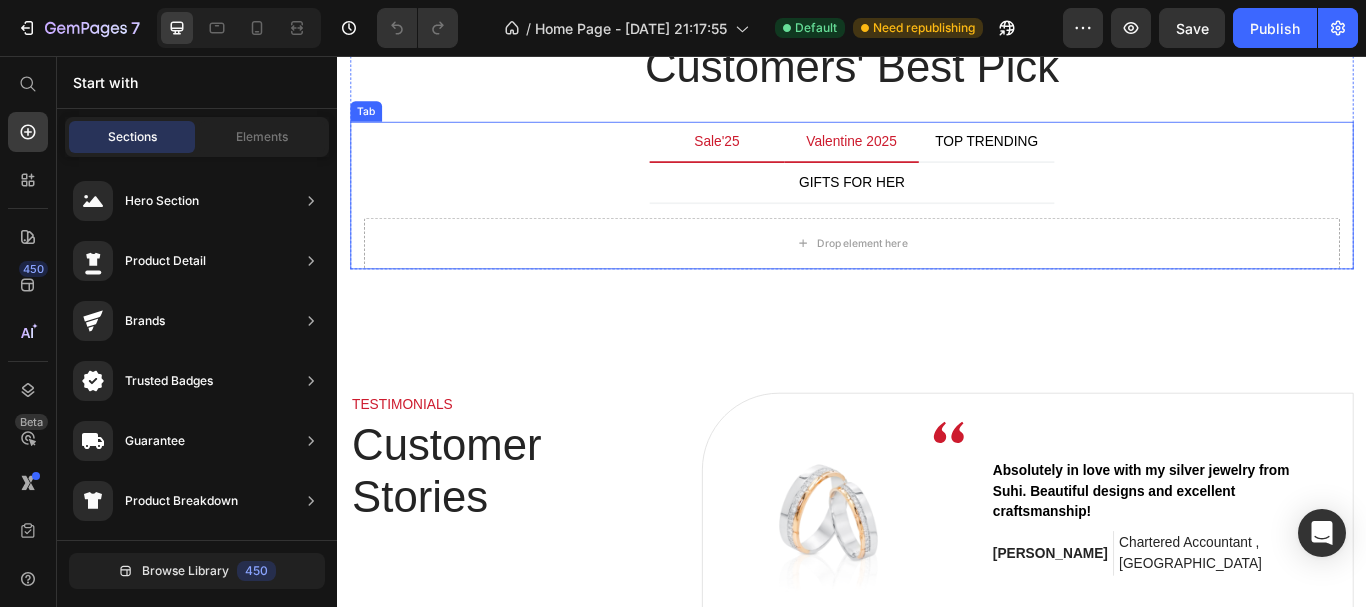 click on "Valentine 2025" at bounding box center (936, 157) 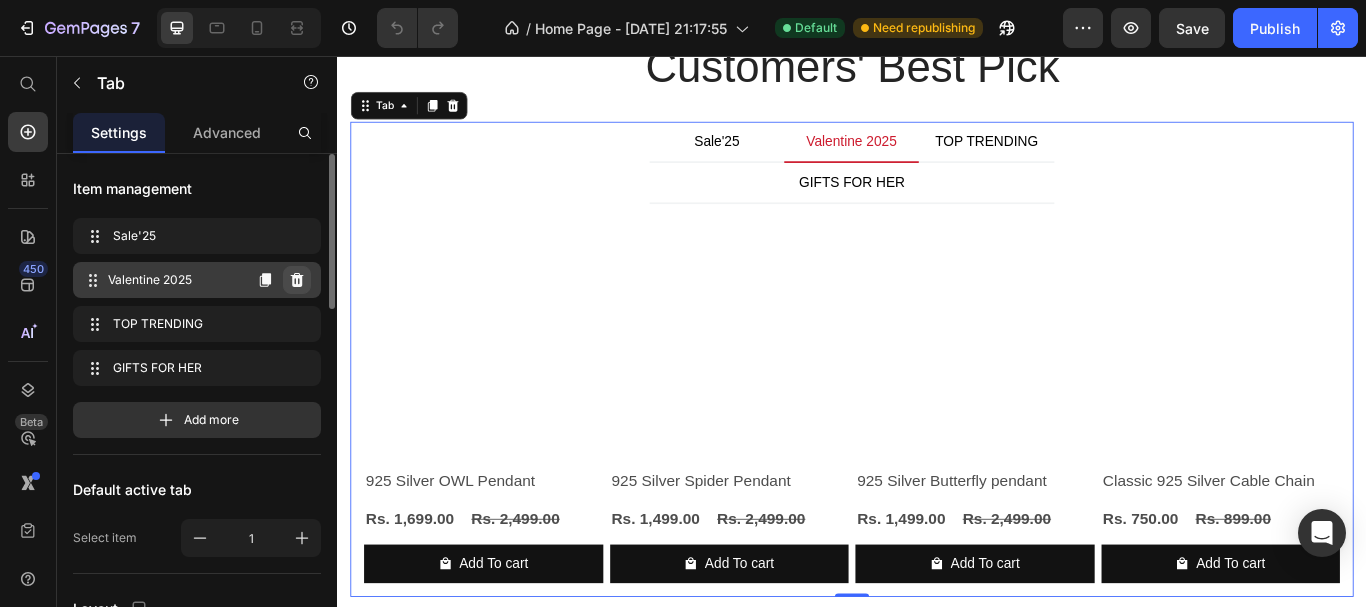 click 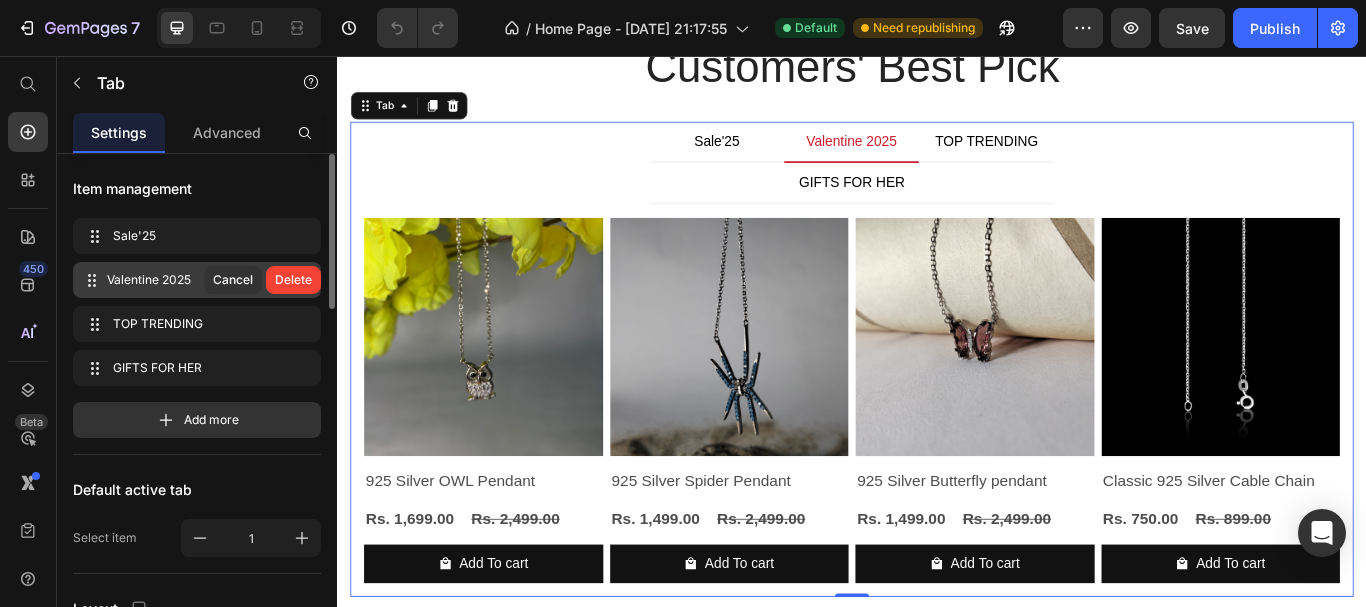 click on "Delete" at bounding box center (293, 280) 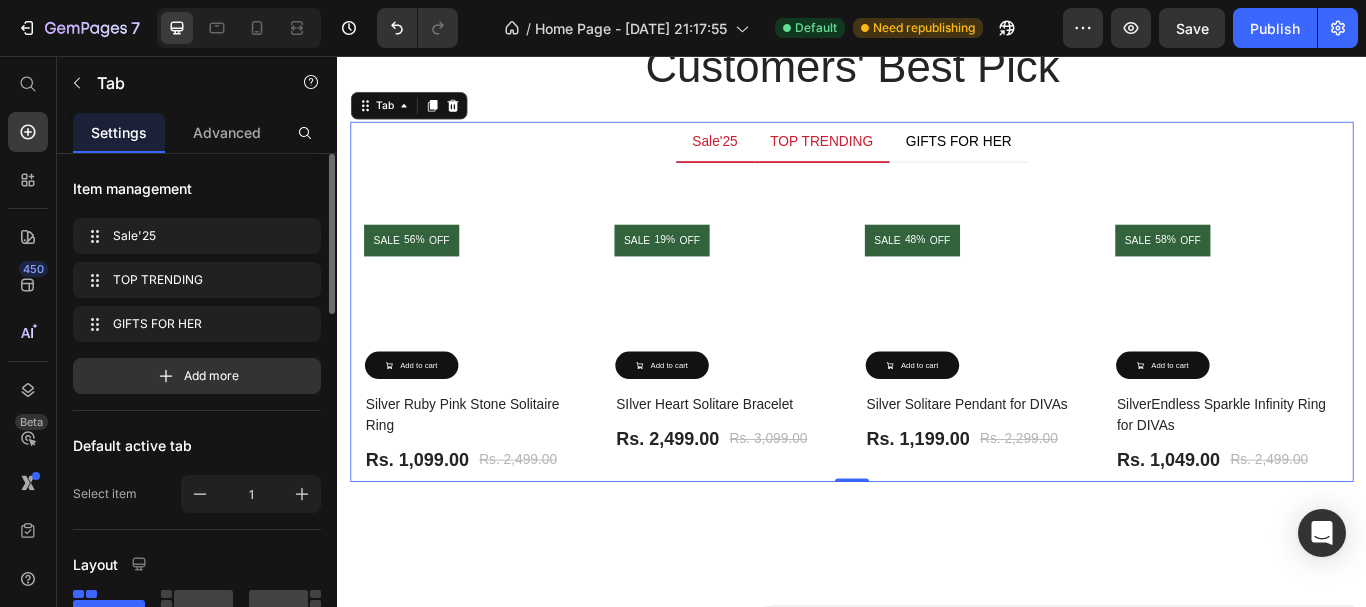 click on "Sale'25" at bounding box center (777, 156) 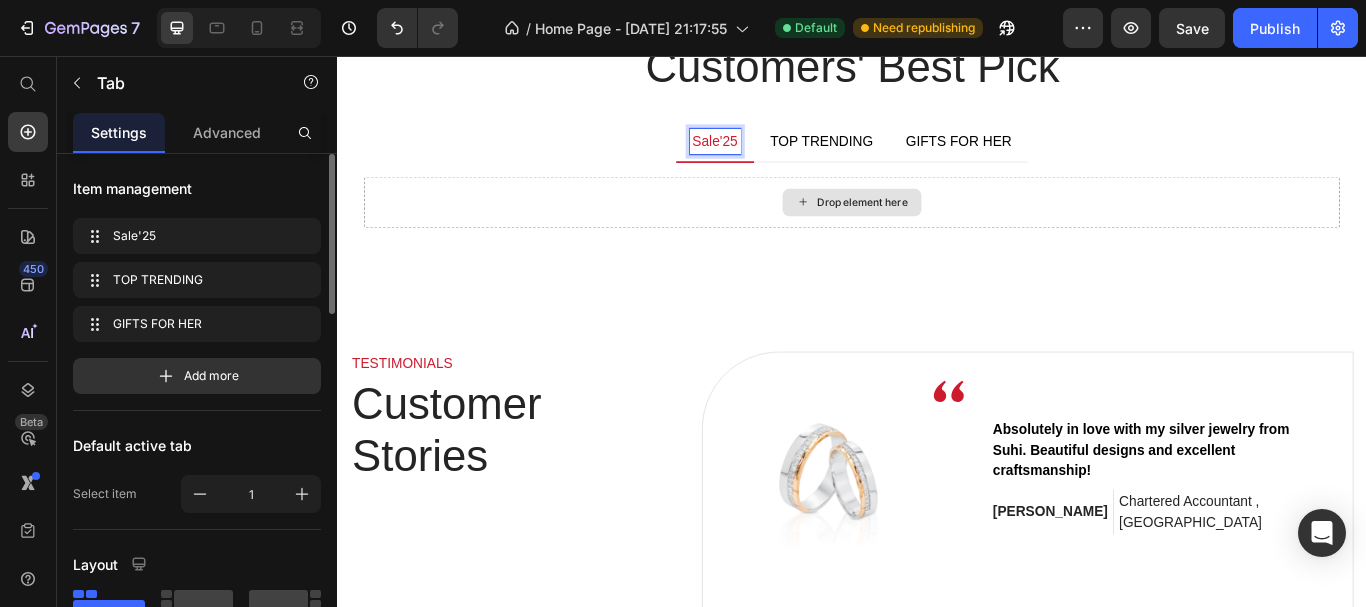 click on "Drop element here" at bounding box center [949, 227] 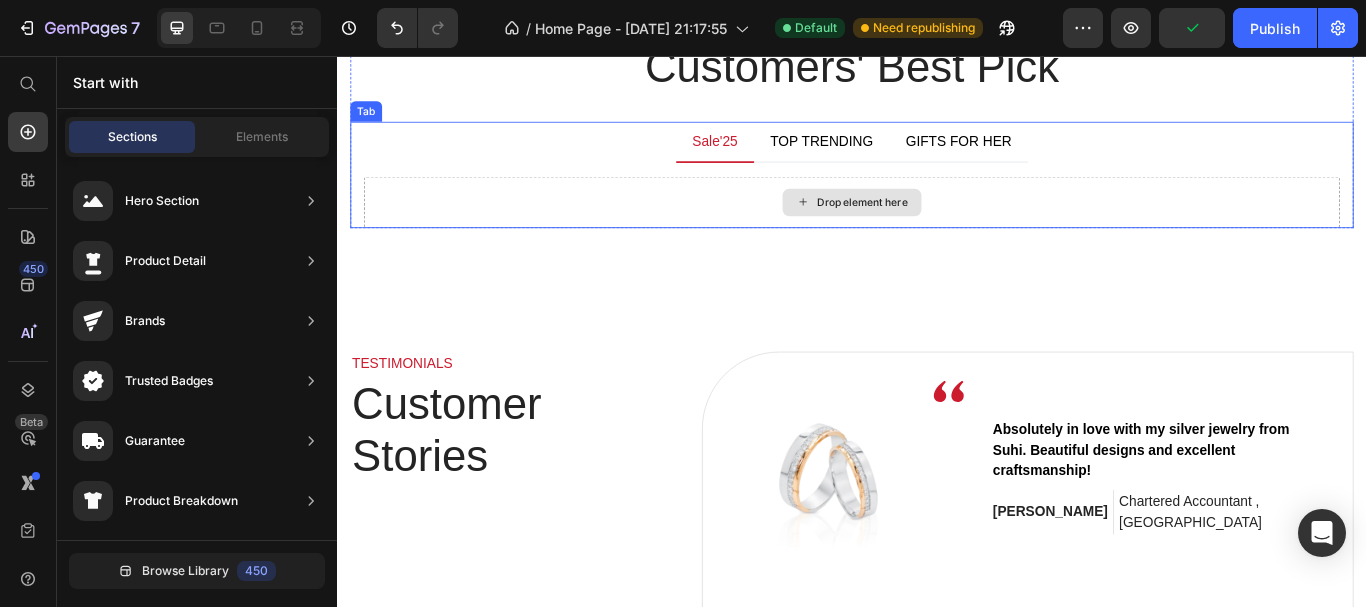 click on "Drop element here" at bounding box center (949, 227) 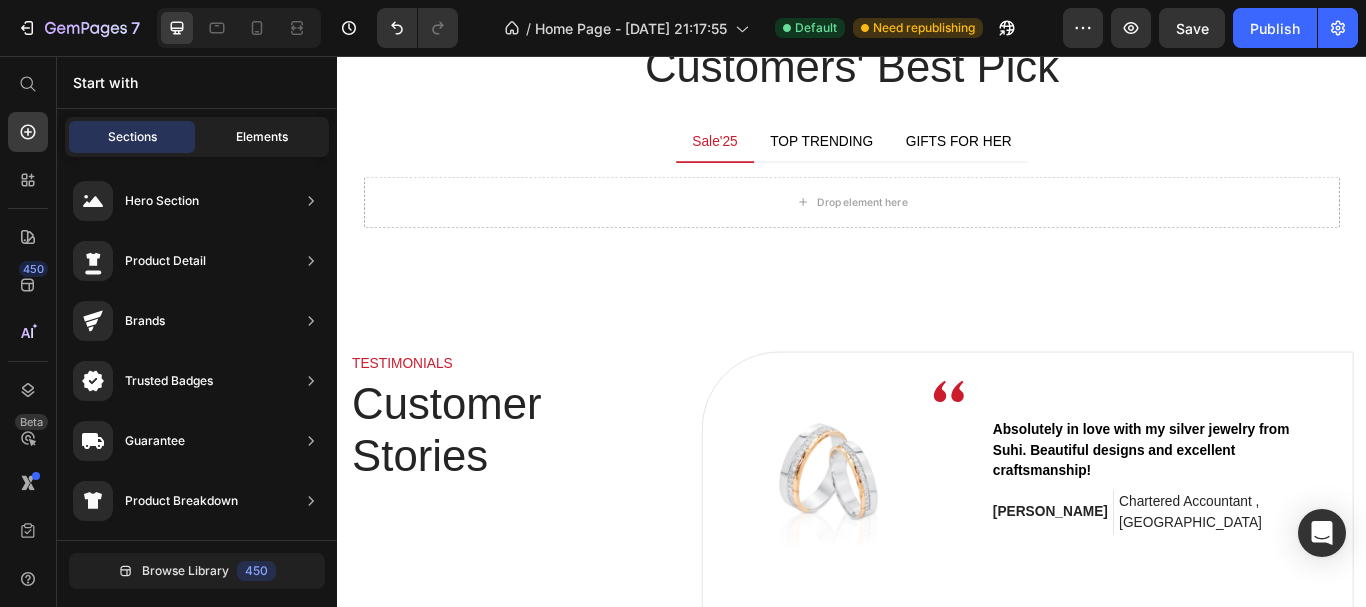 click on "Elements" at bounding box center (262, 137) 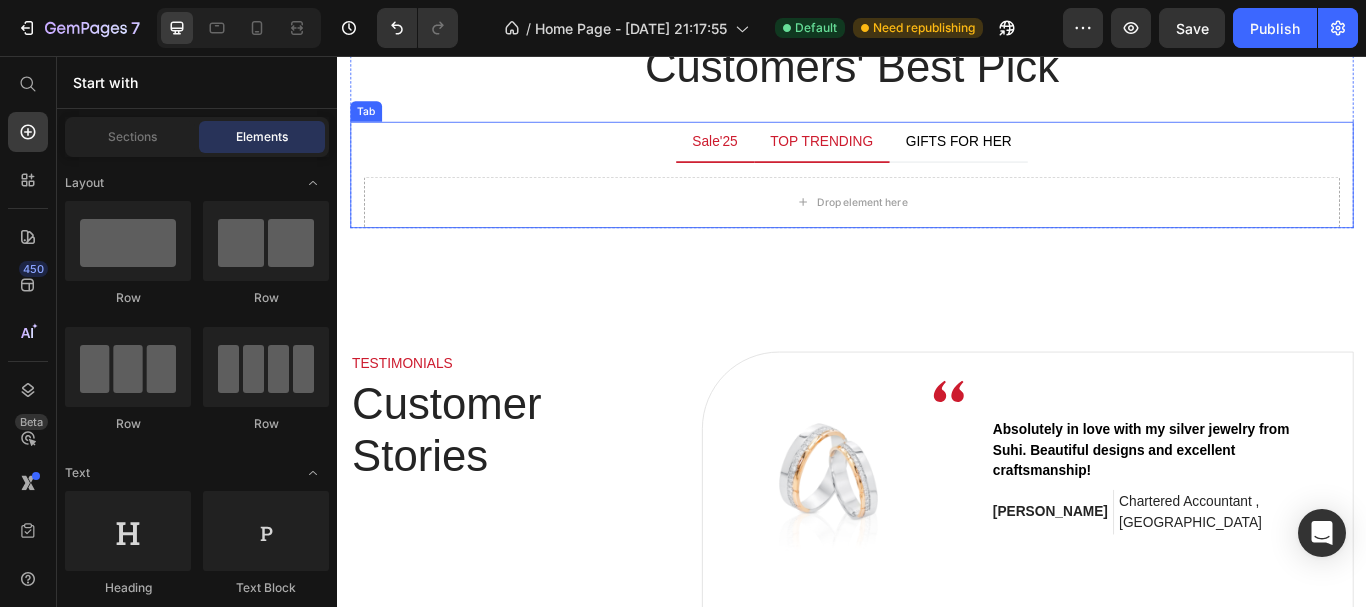 click on "TOP TRENDING" at bounding box center (902, 156) 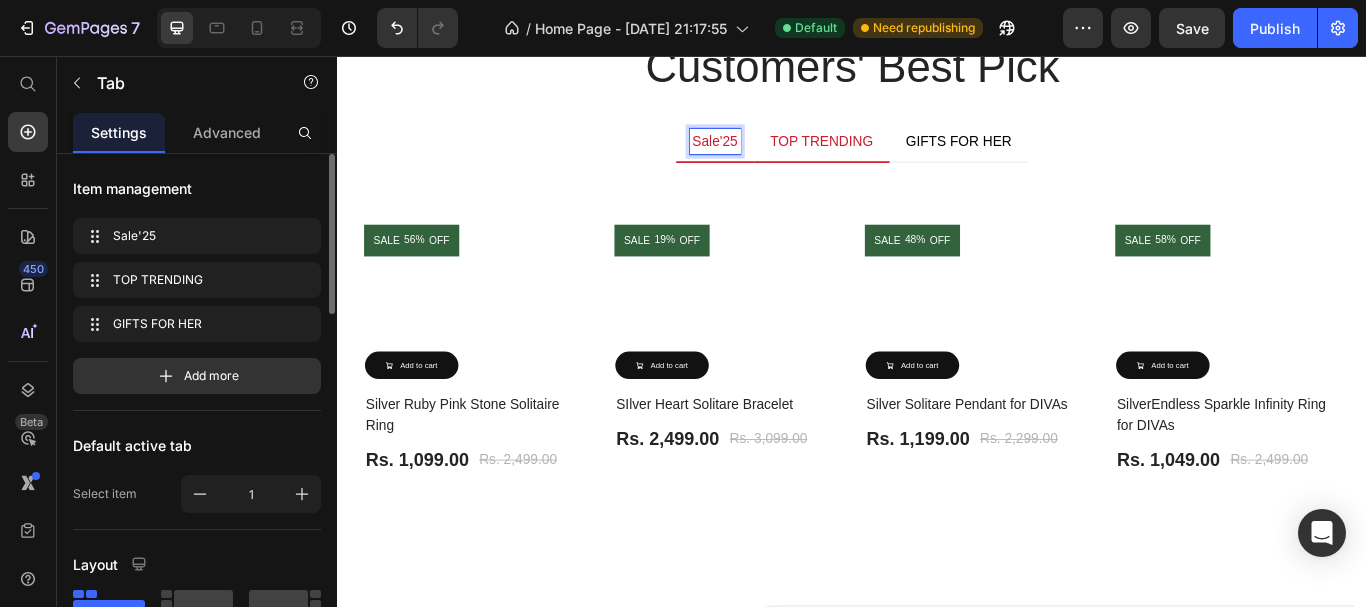 click on "TOP TRENDING" at bounding box center (902, 157) 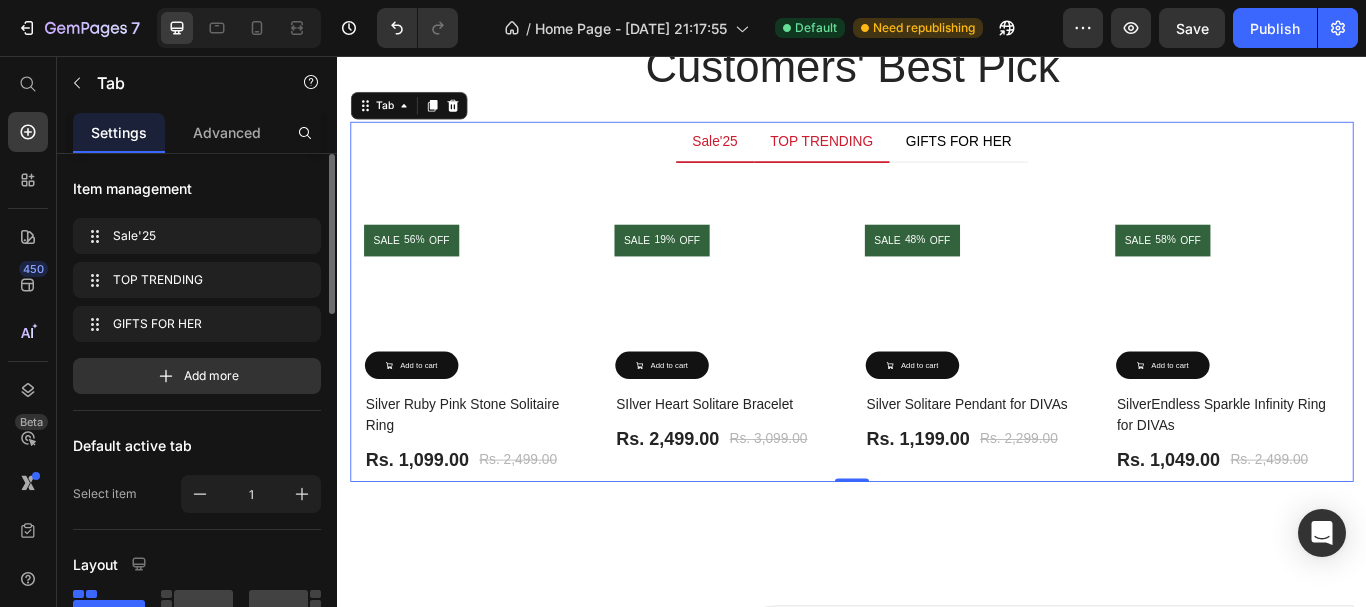 click on "Sale'25" at bounding box center [777, 156] 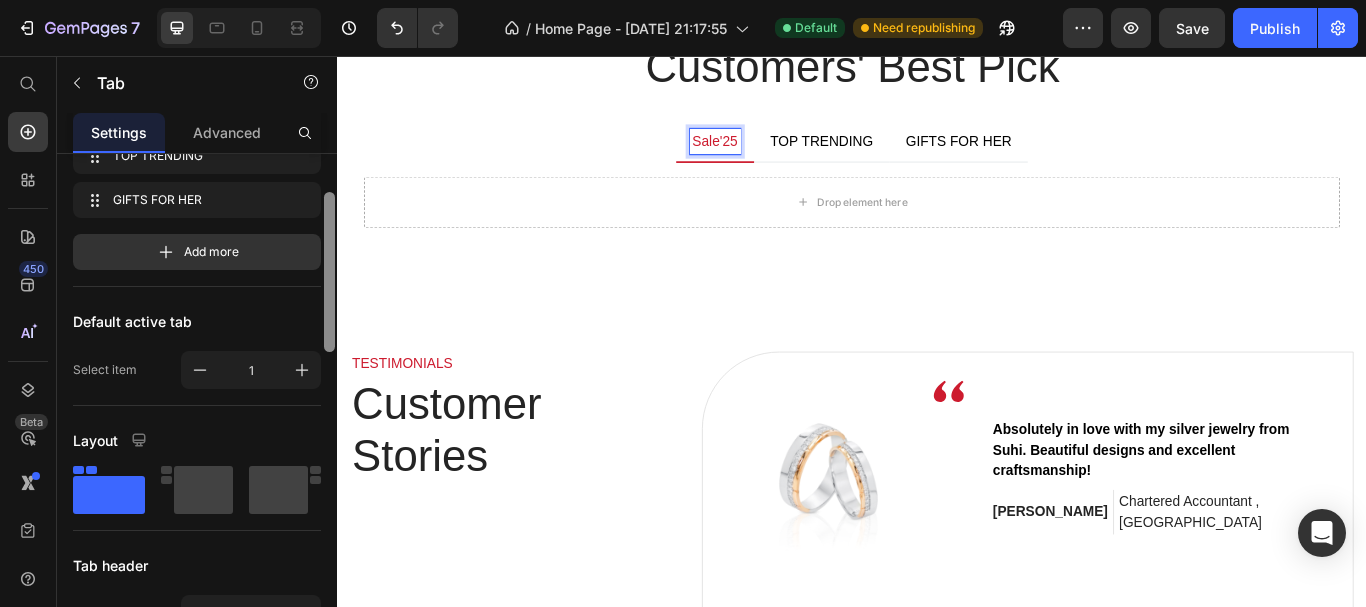 scroll, scrollTop: 0, scrollLeft: 0, axis: both 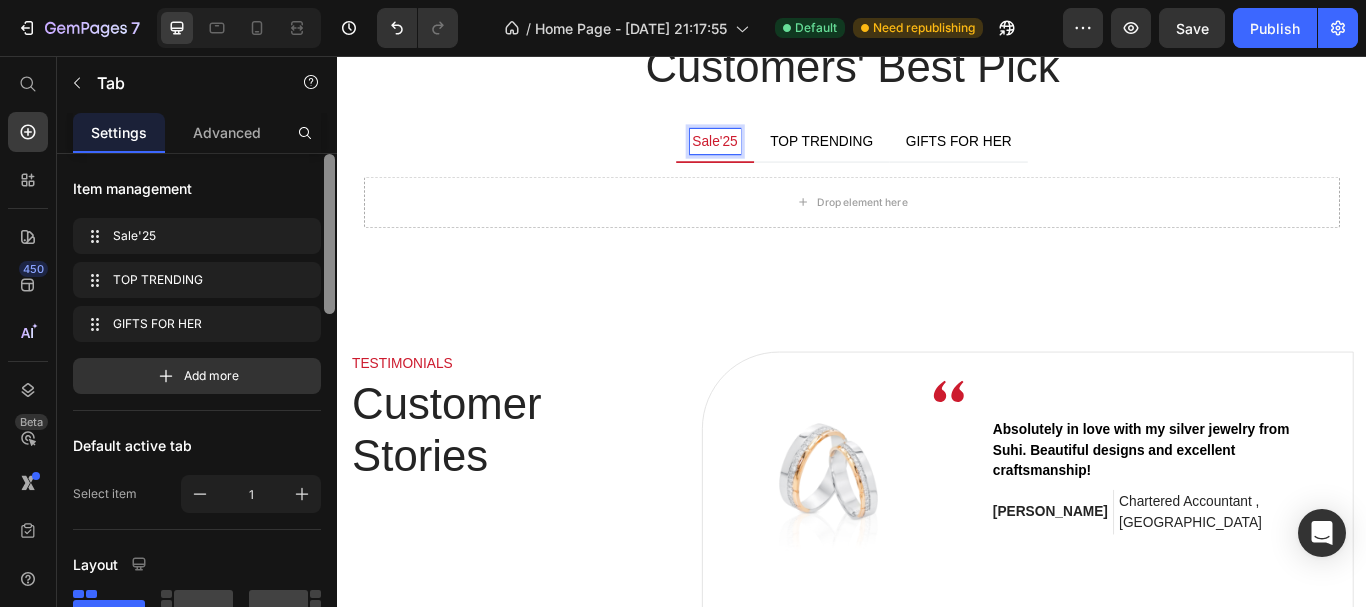 drag, startPoint x: 327, startPoint y: 283, endPoint x: 336, endPoint y: 275, distance: 12.0415945 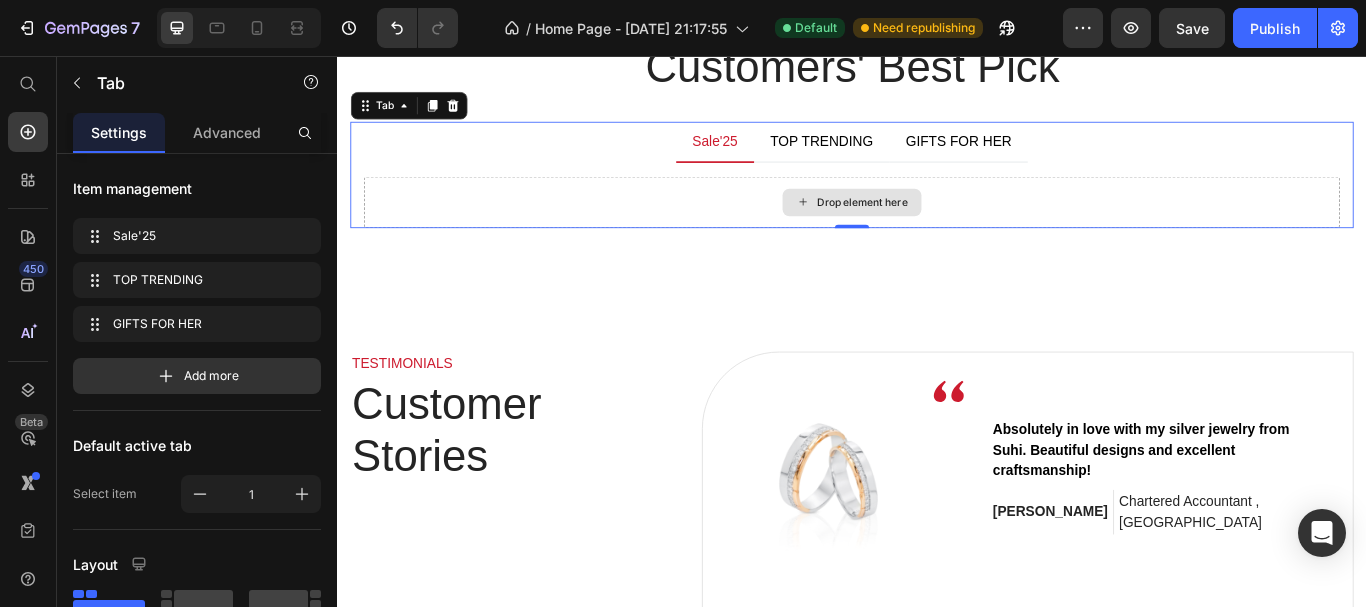 click 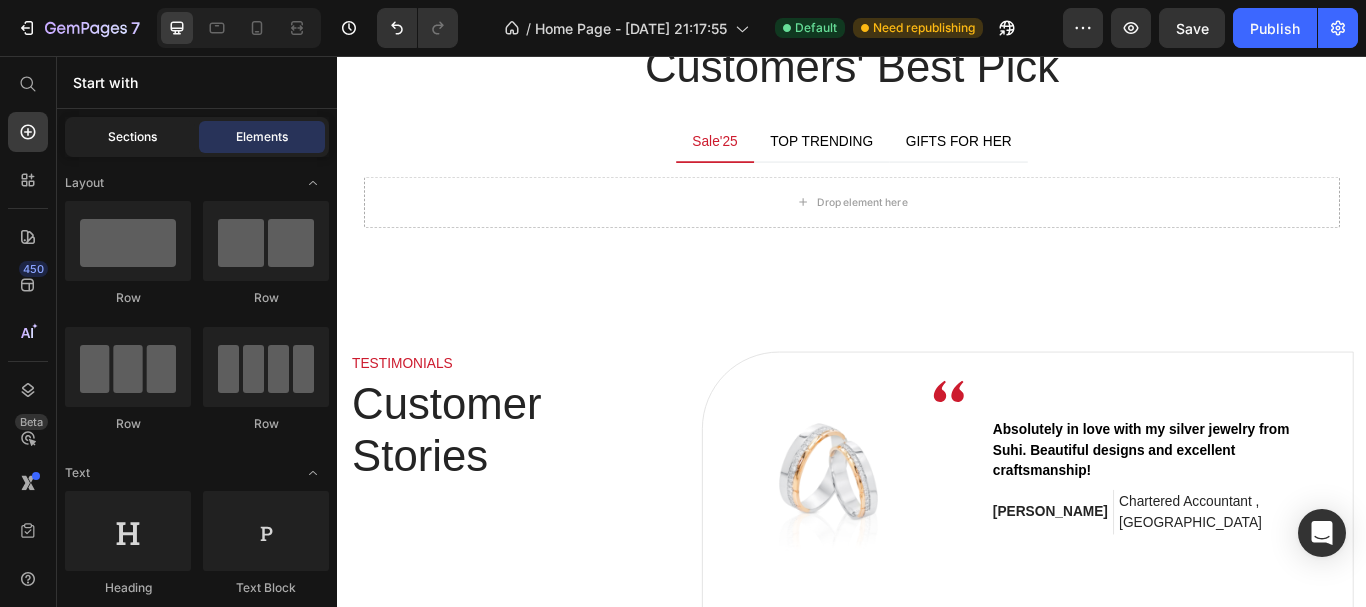 click on "Sections" at bounding box center [132, 137] 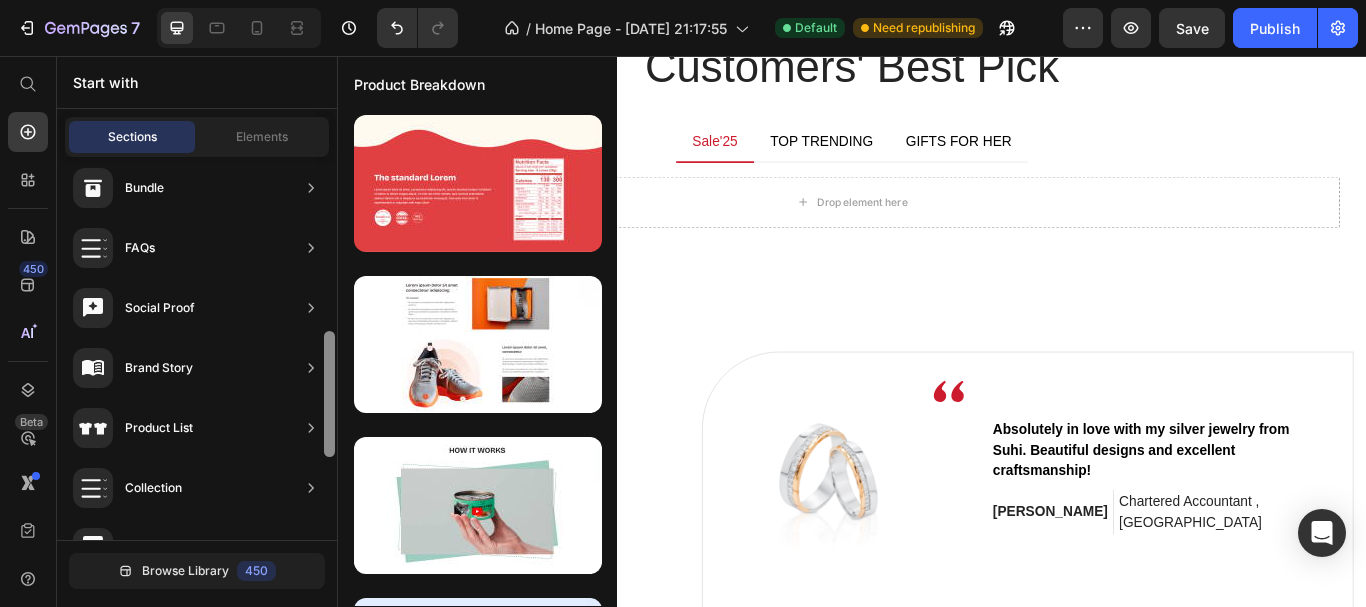 scroll, scrollTop: 556, scrollLeft: 0, axis: vertical 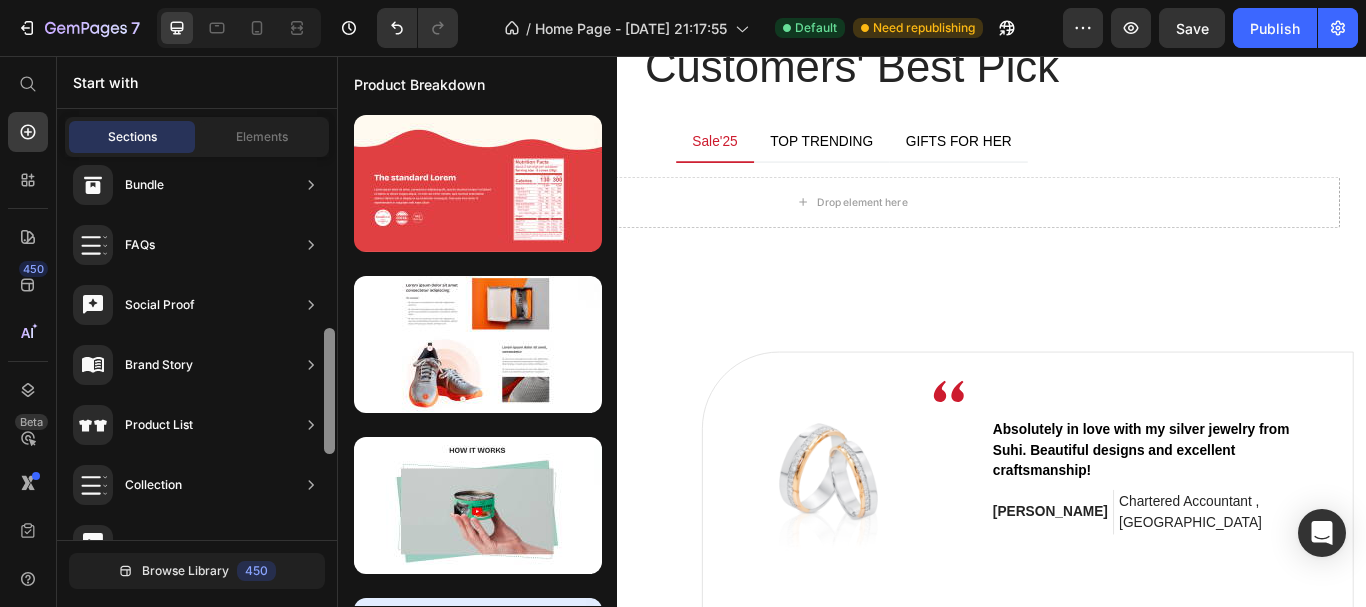 drag, startPoint x: 325, startPoint y: 245, endPoint x: 325, endPoint y: 429, distance: 184 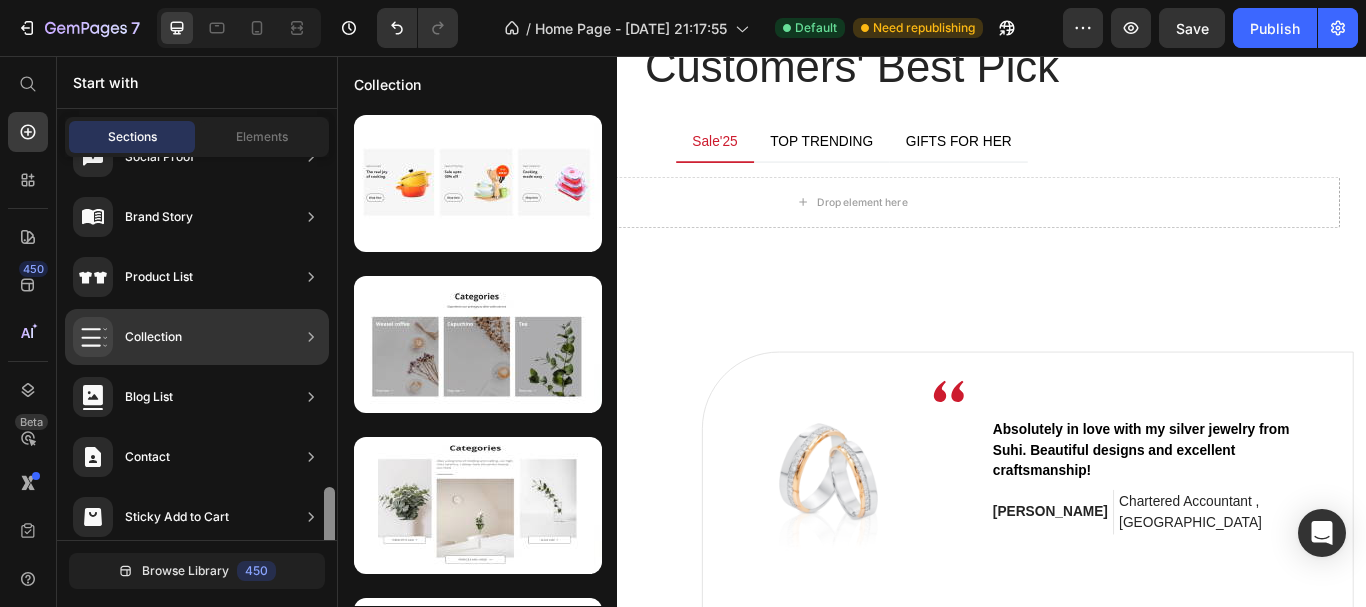 scroll, scrollTop: 777, scrollLeft: 0, axis: vertical 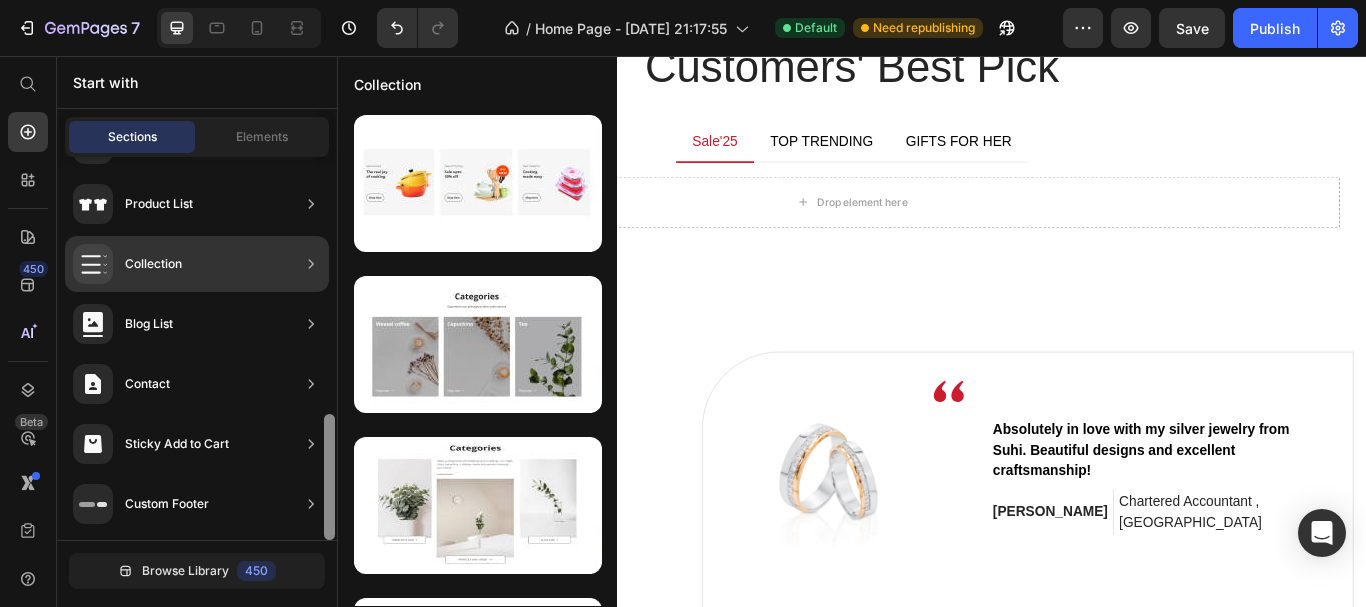 drag, startPoint x: 331, startPoint y: 400, endPoint x: 322, endPoint y: 490, distance: 90.44888 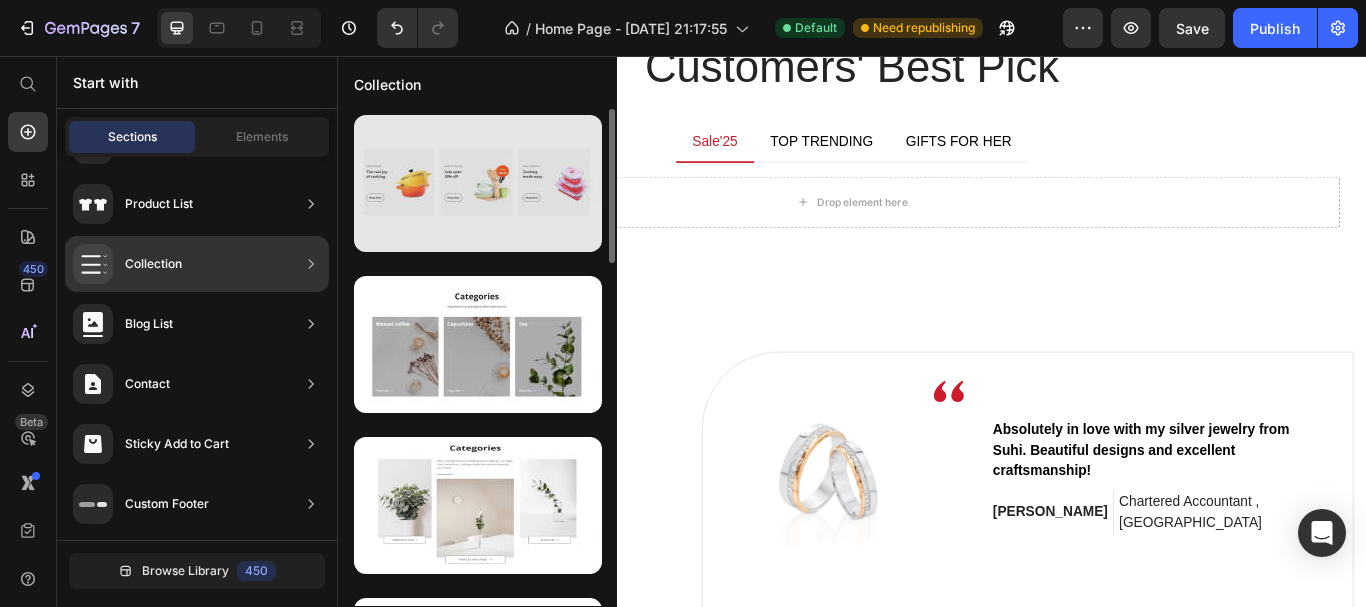 click at bounding box center [478, 183] 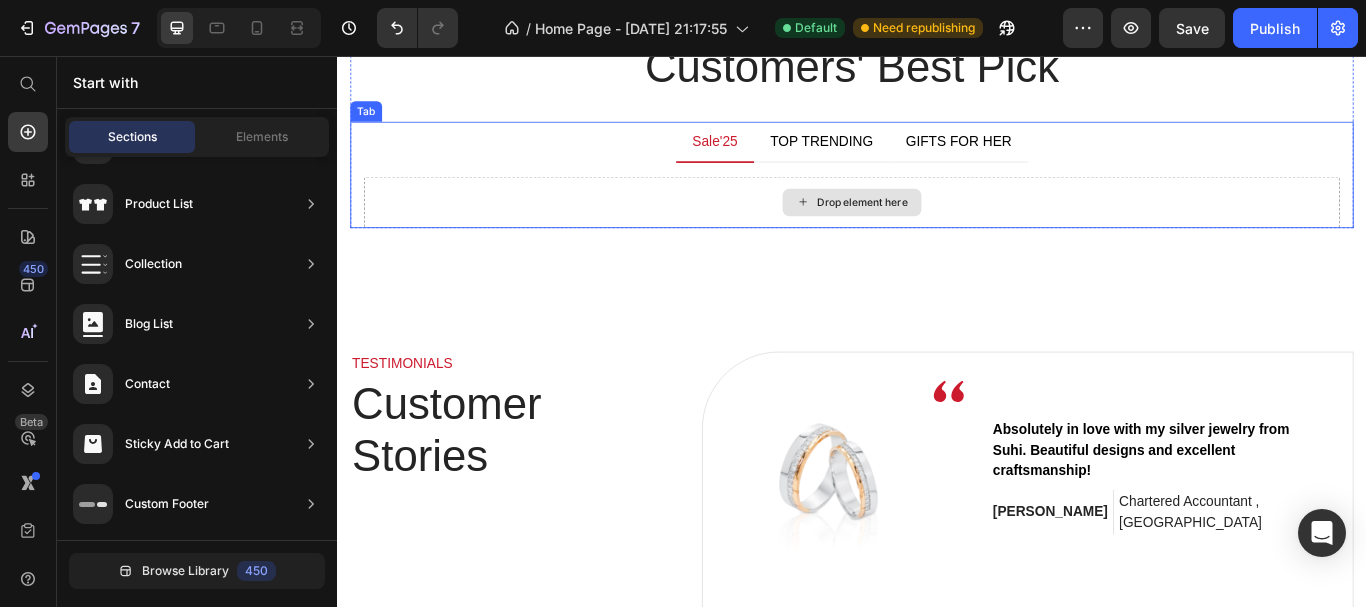 click on "Drop element here" at bounding box center (949, 227) 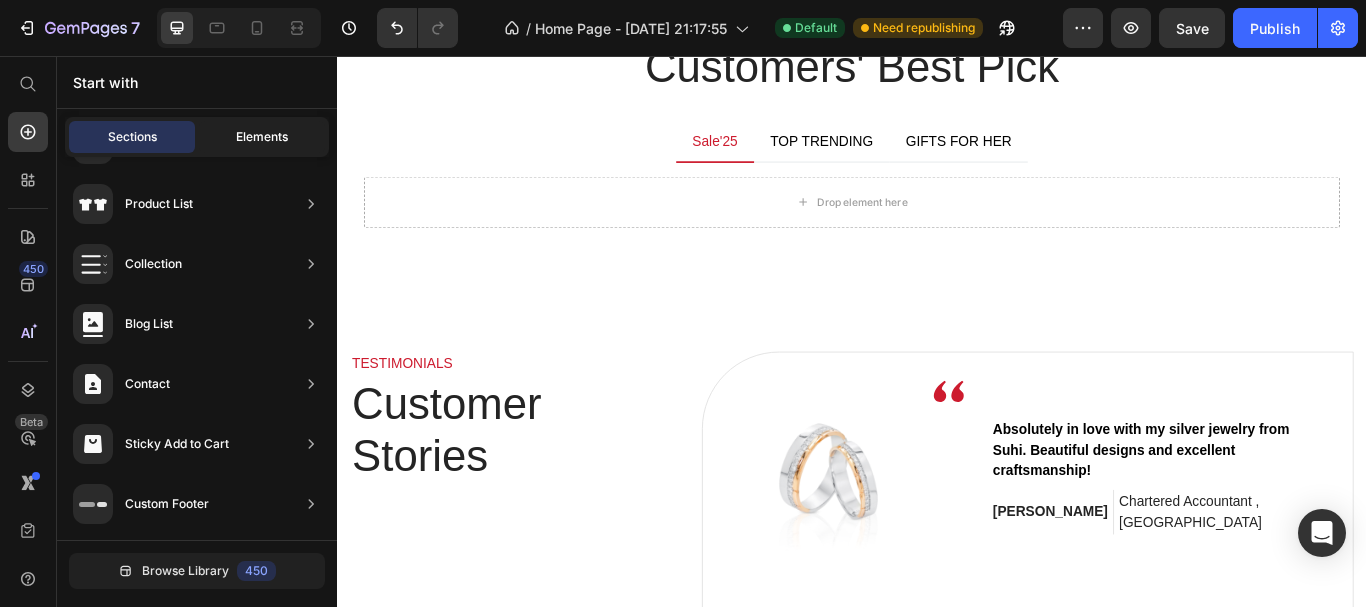 click on "Elements" at bounding box center [262, 137] 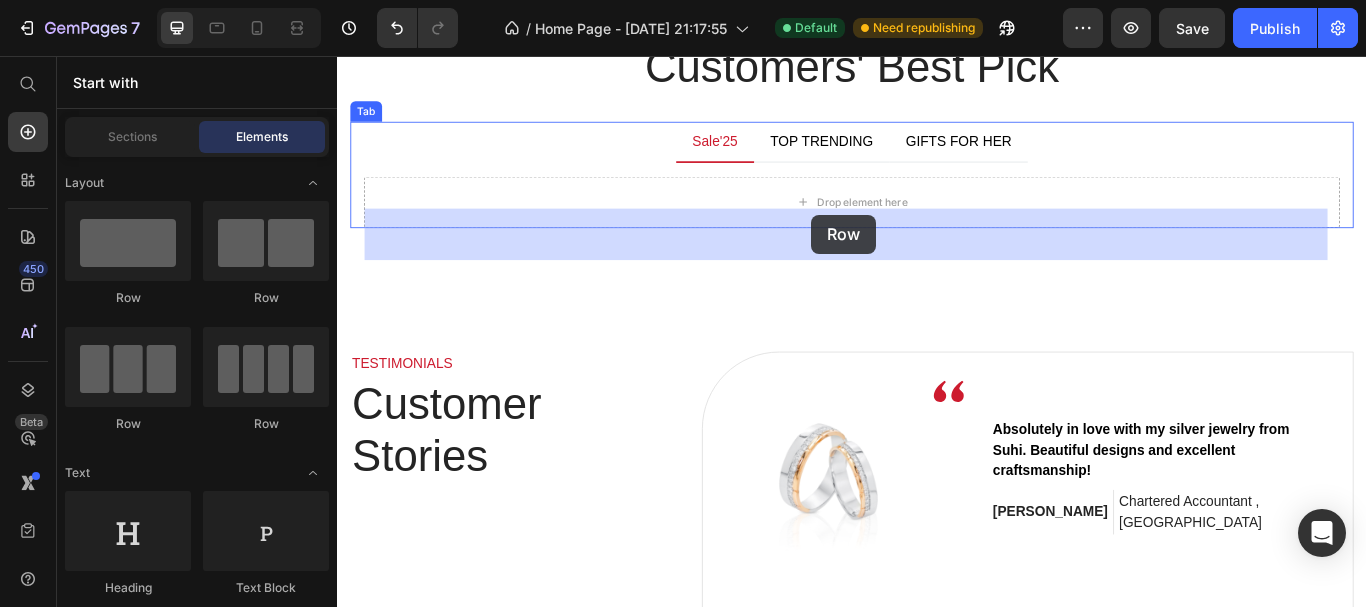 drag, startPoint x: 602, startPoint y: 319, endPoint x: 890, endPoint y: 241, distance: 298.3756 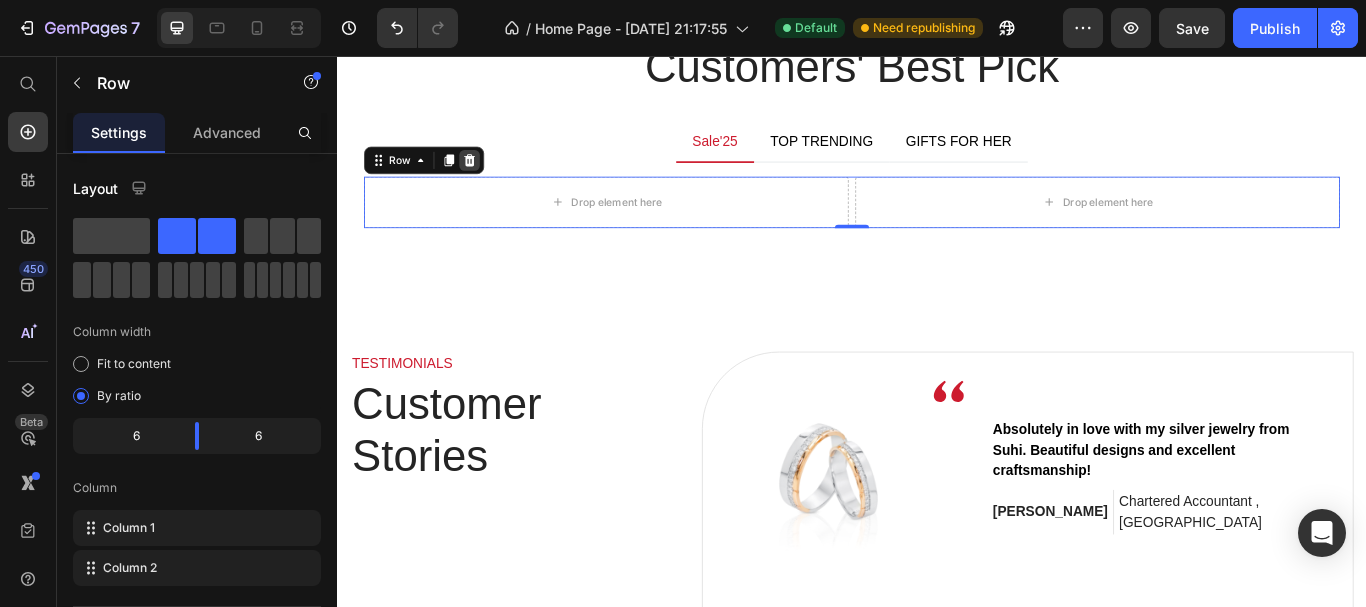 click 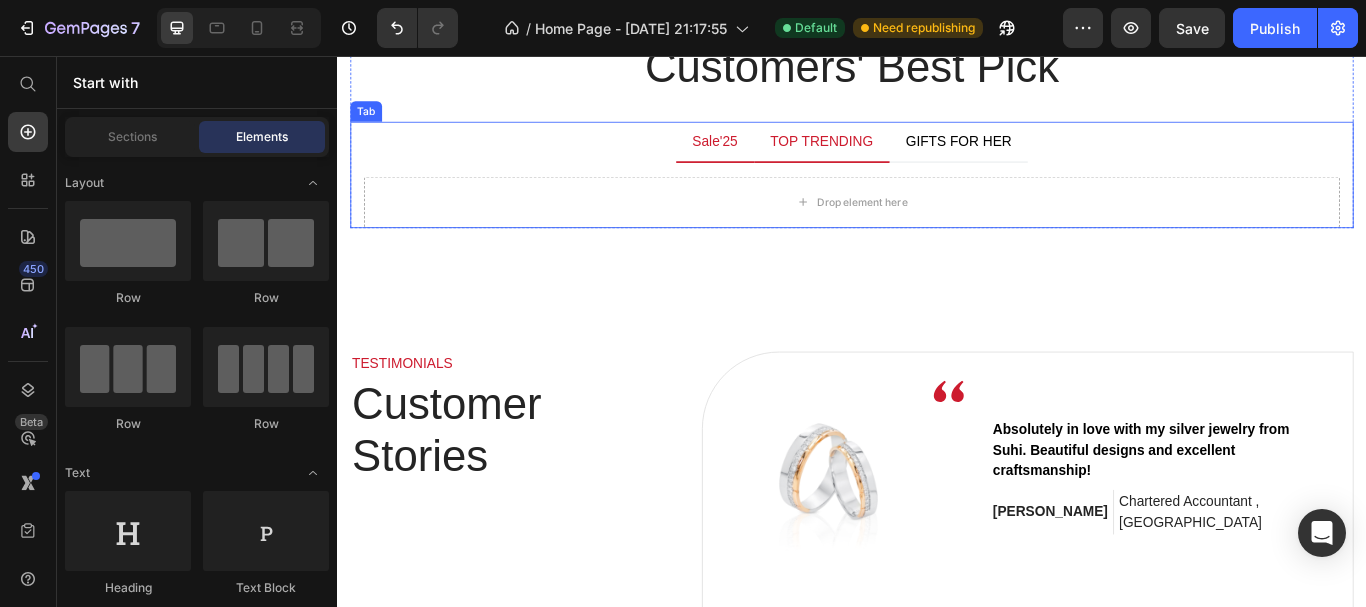 click on "TOP TRENDING" at bounding box center [902, 156] 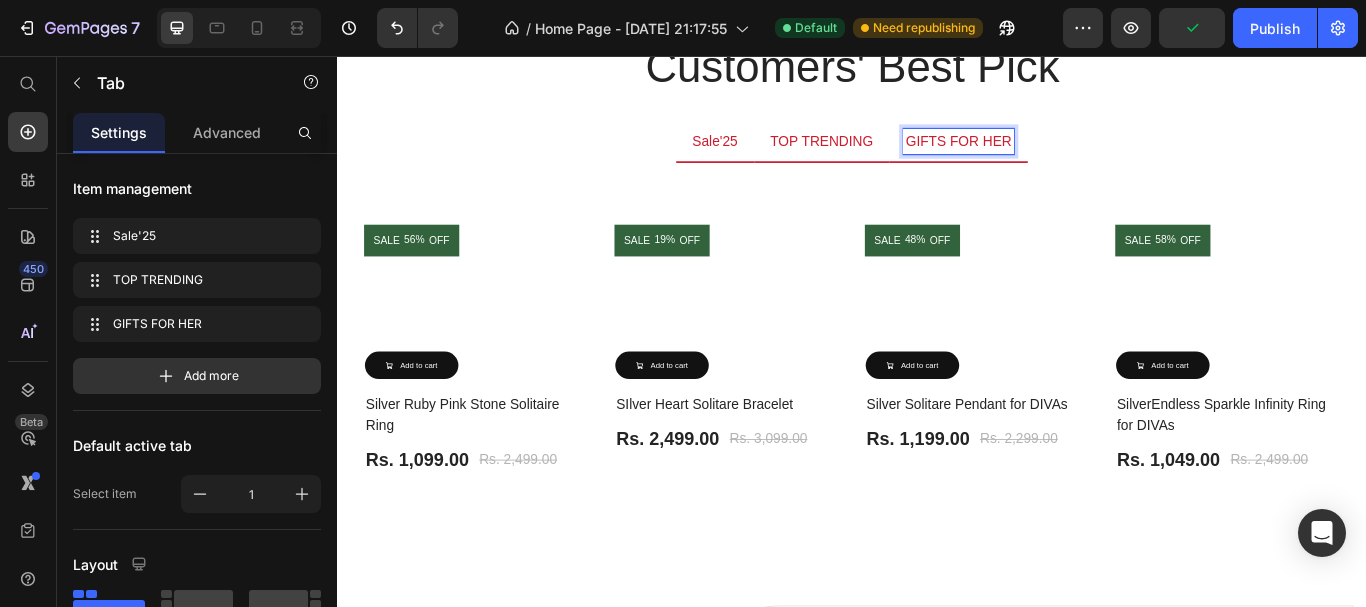 click on "Sale'25" at bounding box center (777, 156) 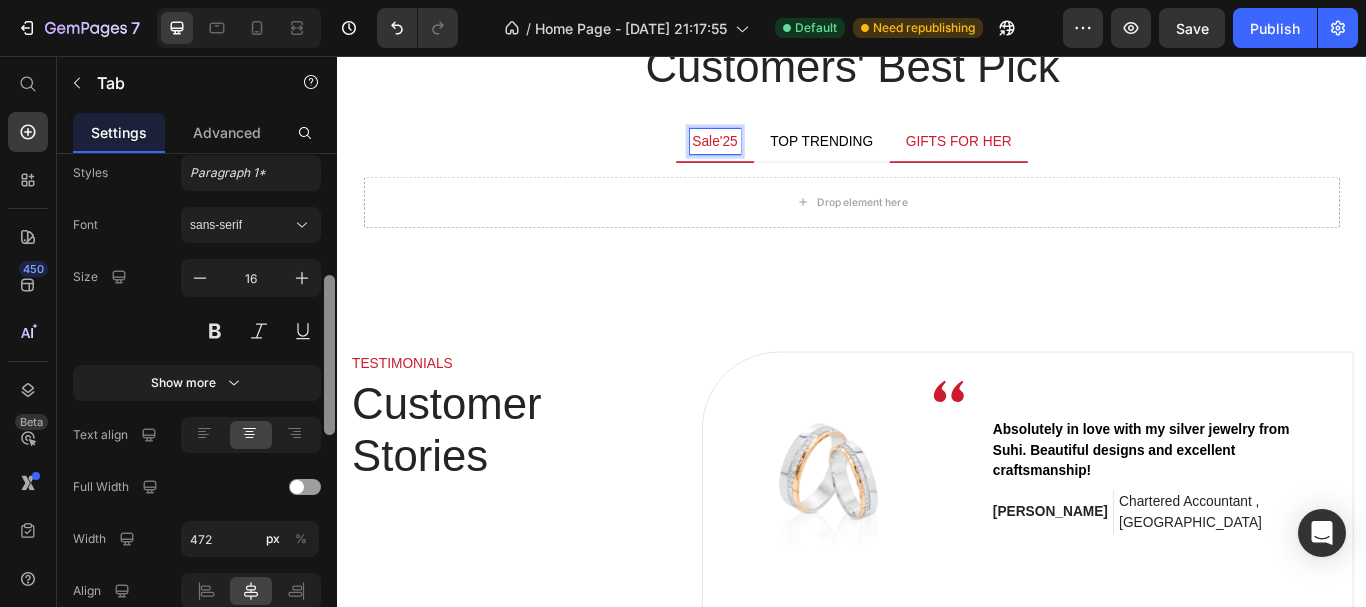 scroll, scrollTop: 577, scrollLeft: 0, axis: vertical 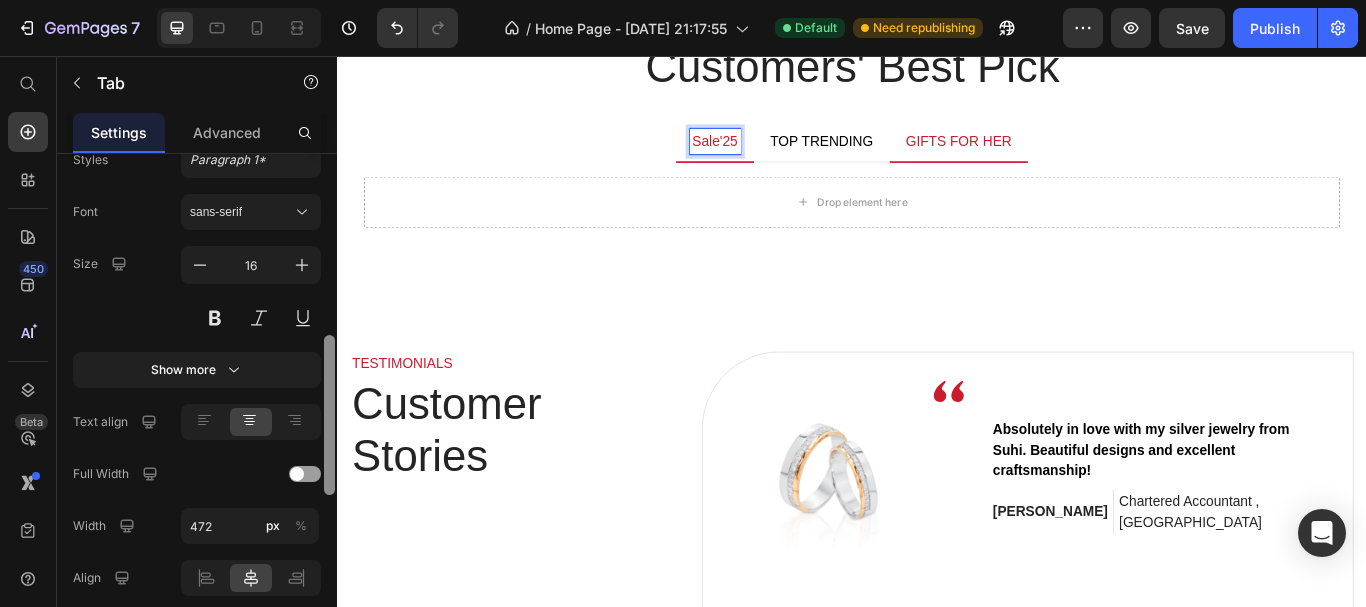 drag, startPoint x: 325, startPoint y: 282, endPoint x: 329, endPoint y: 463, distance: 181.04419 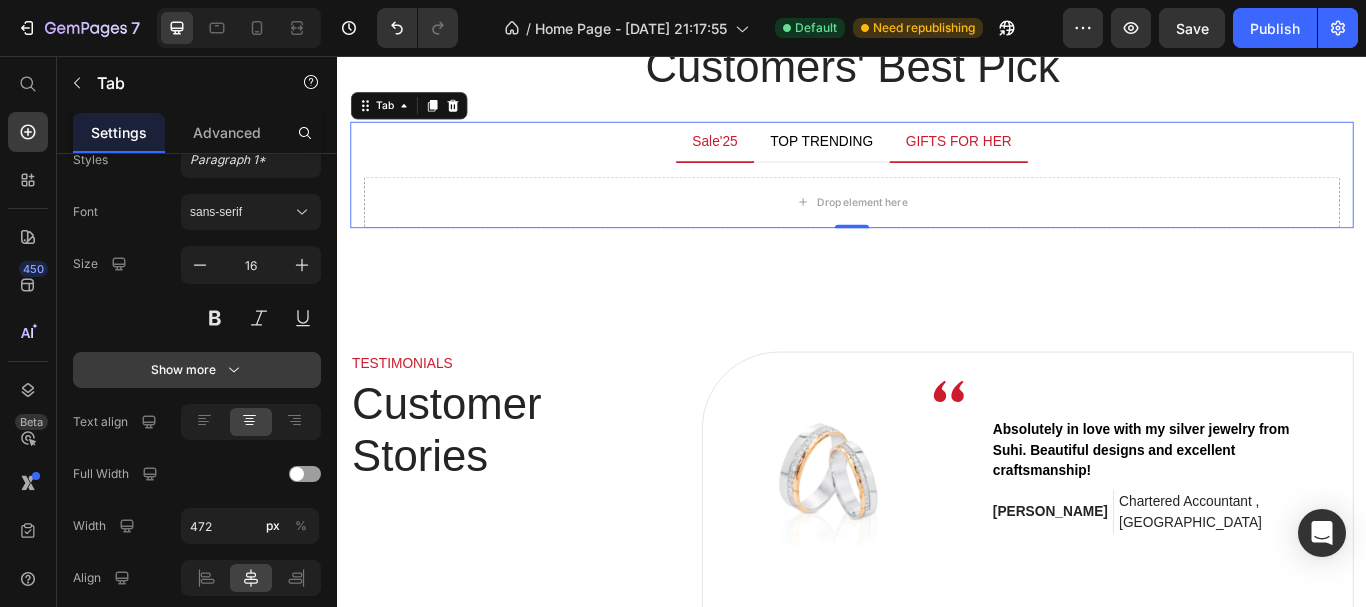 click 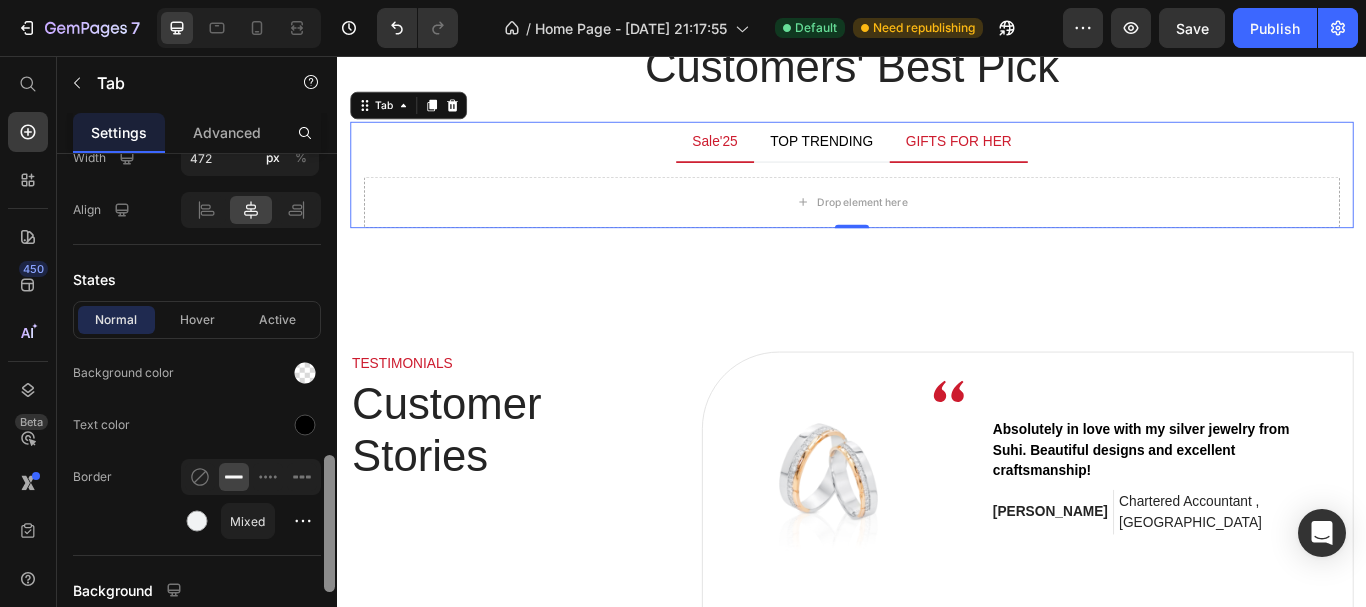 scroll, scrollTop: 1221, scrollLeft: 0, axis: vertical 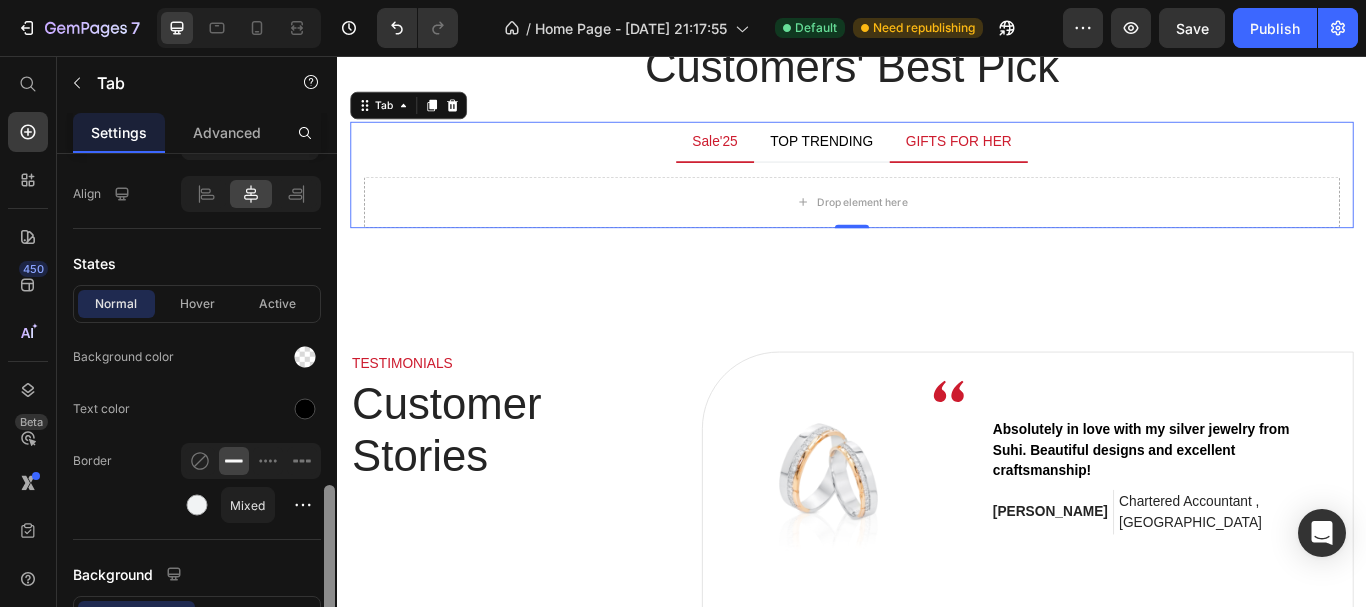 drag, startPoint x: 326, startPoint y: 380, endPoint x: 335, endPoint y: 582, distance: 202.2004 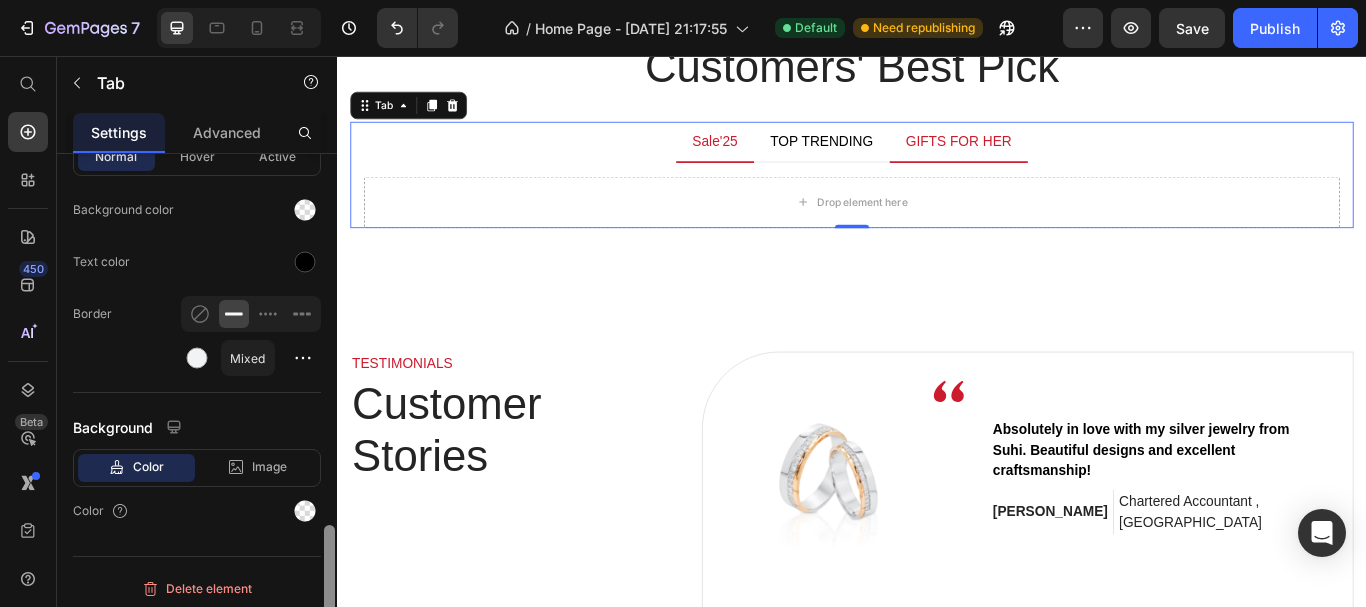 scroll, scrollTop: 1375, scrollLeft: 0, axis: vertical 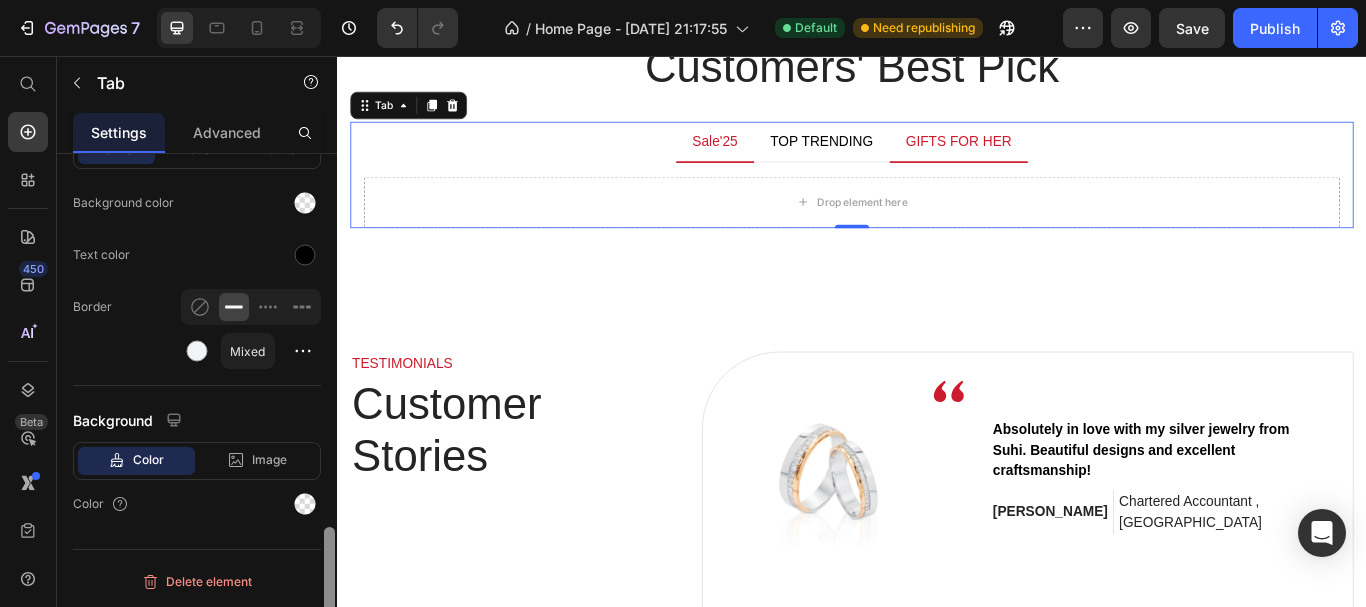 drag, startPoint x: 325, startPoint y: 518, endPoint x: 332, endPoint y: 585, distance: 67.36468 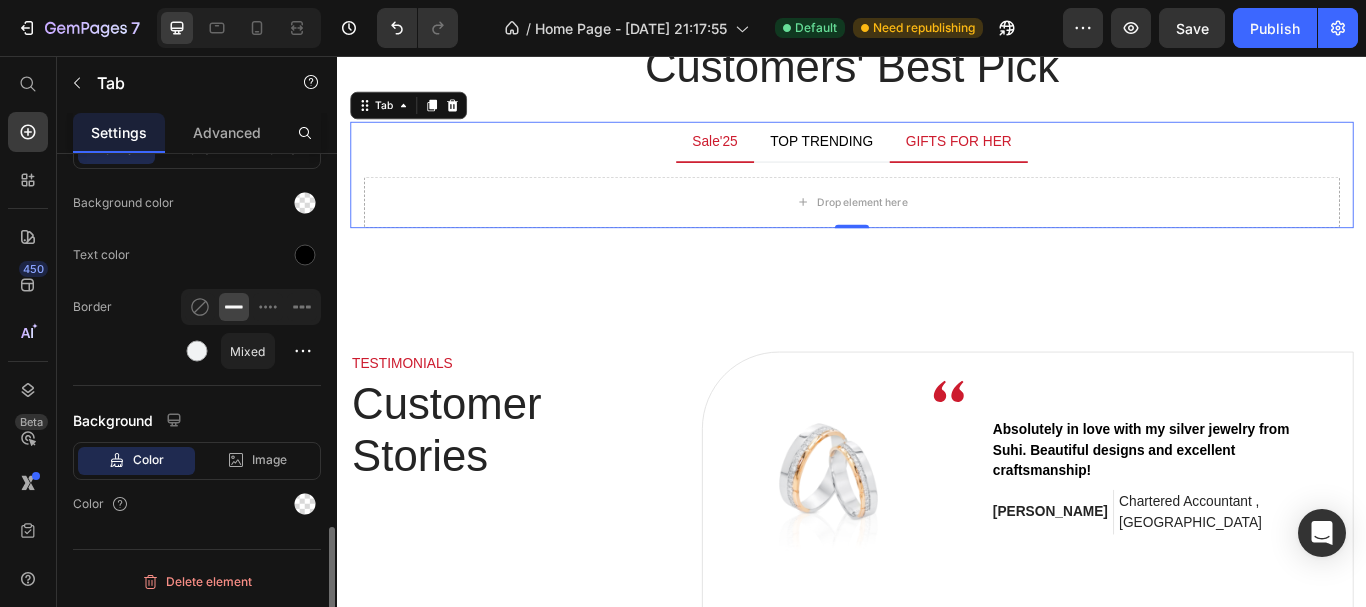 click on "Color Image Video" at bounding box center (197, 461) 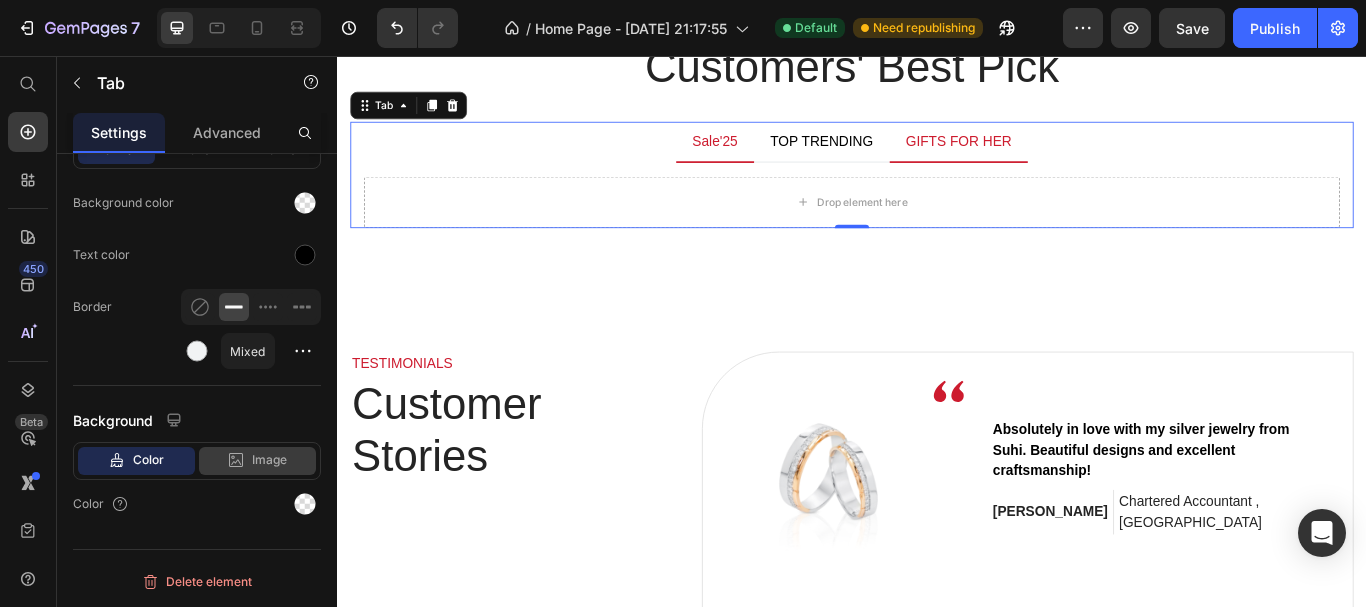 click 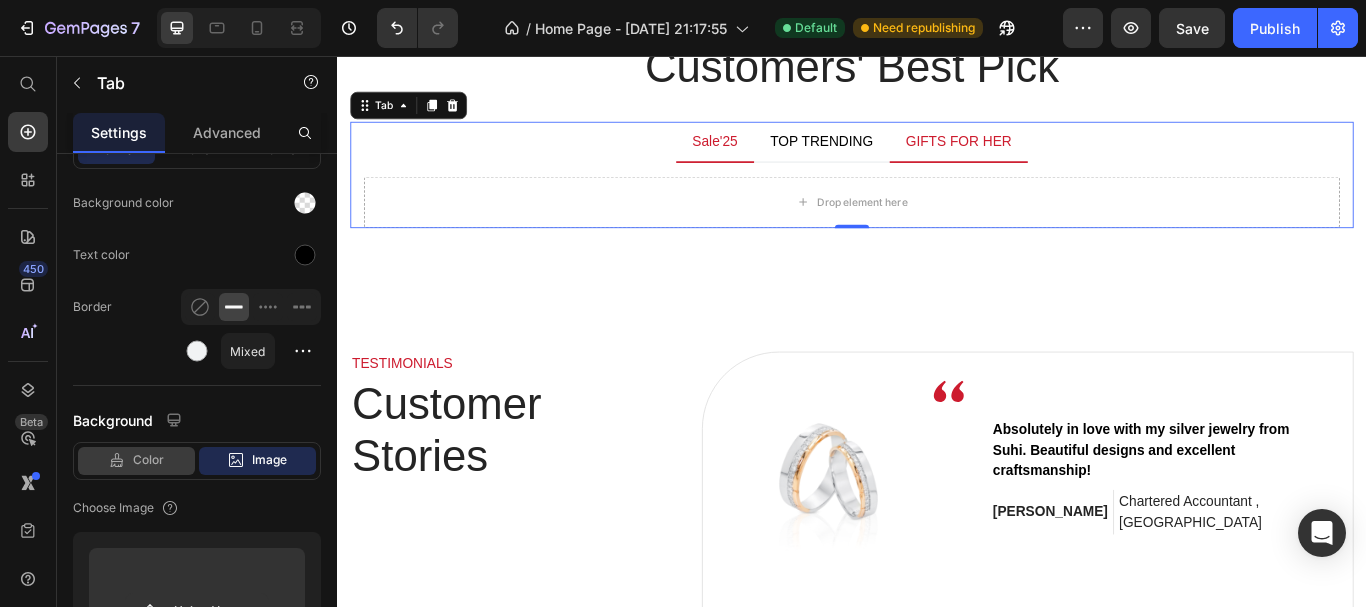 click on "Color" at bounding box center [148, 460] 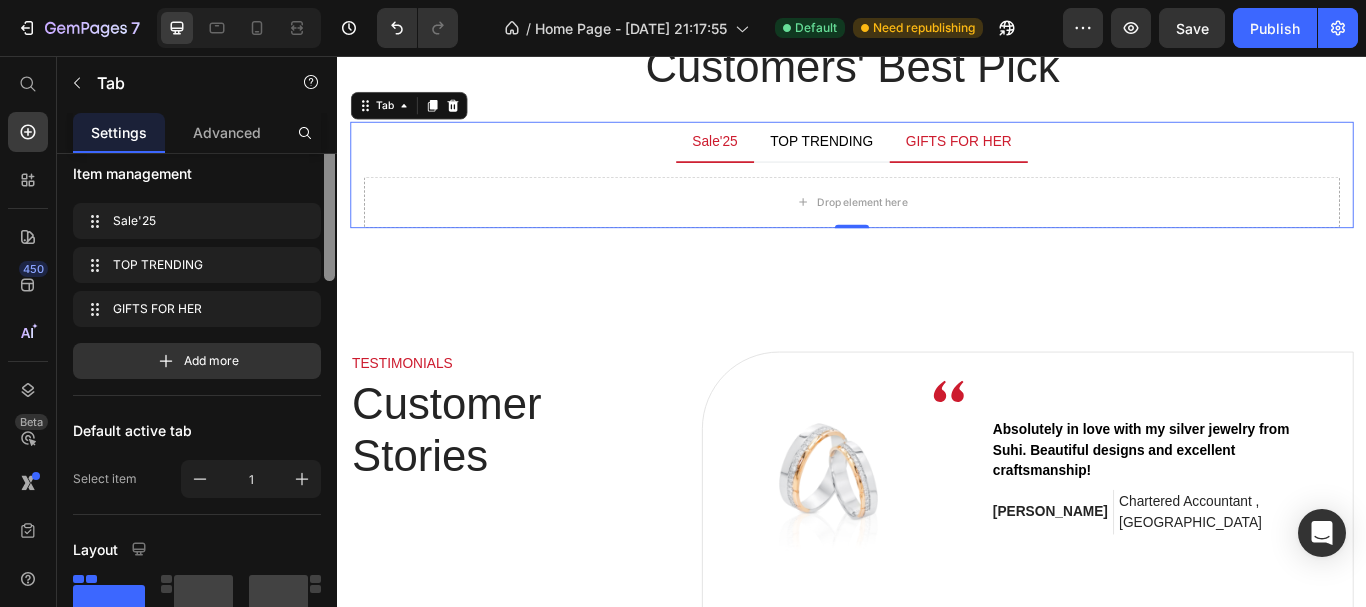 scroll, scrollTop: 0, scrollLeft: 0, axis: both 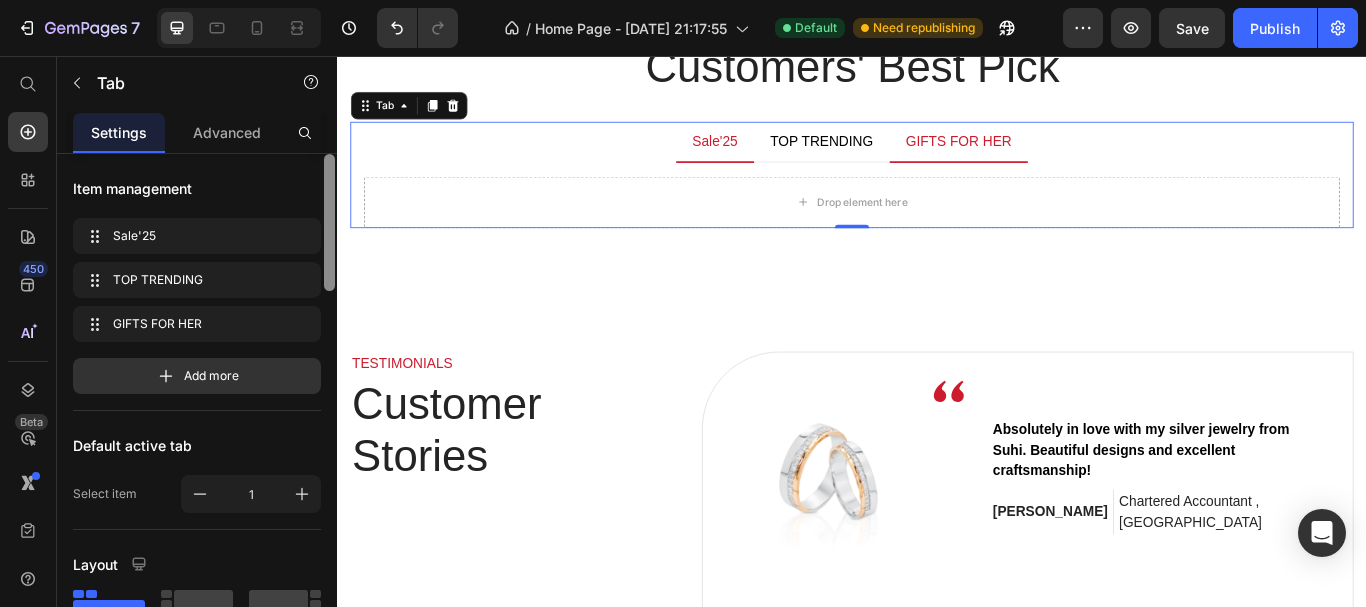 drag, startPoint x: 328, startPoint y: 550, endPoint x: 319, endPoint y: 148, distance: 402.10074 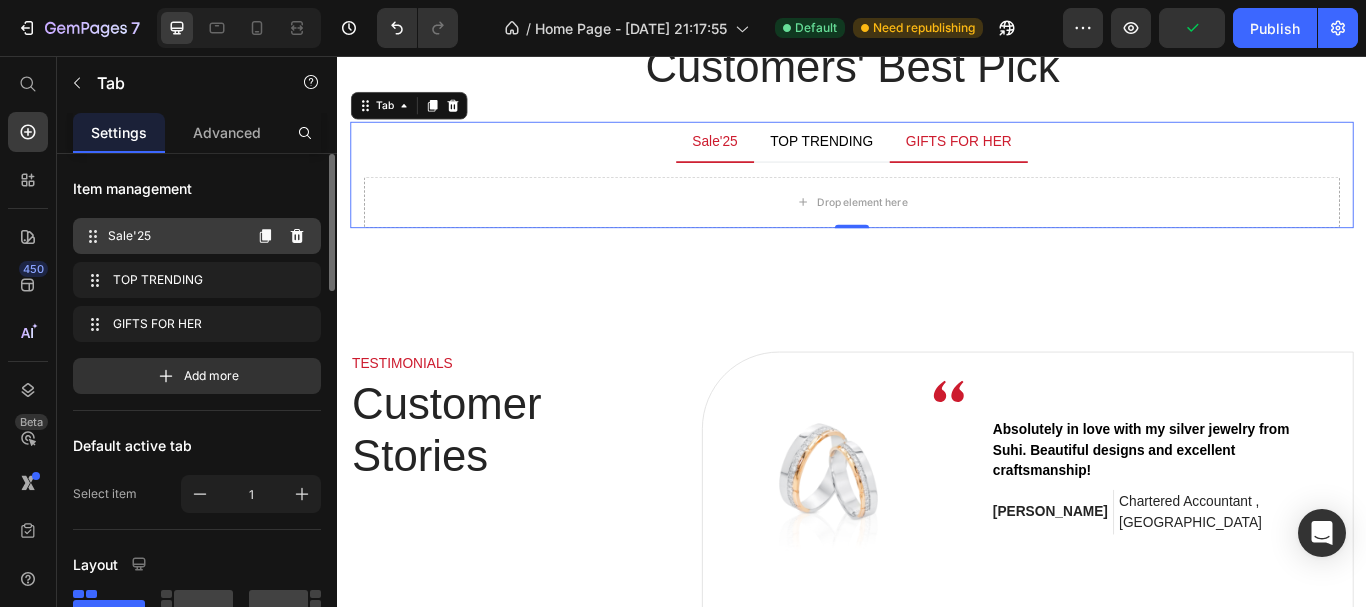 click on "Sale'25" at bounding box center [174, 236] 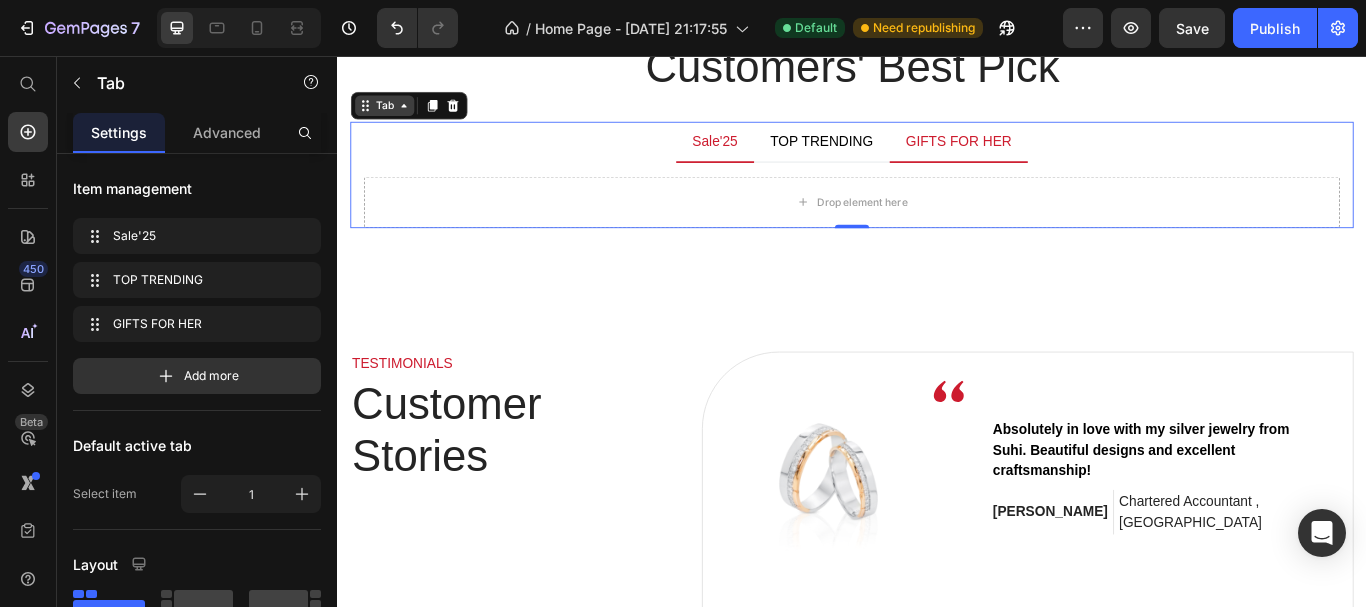click on "Tab" at bounding box center (391, 114) 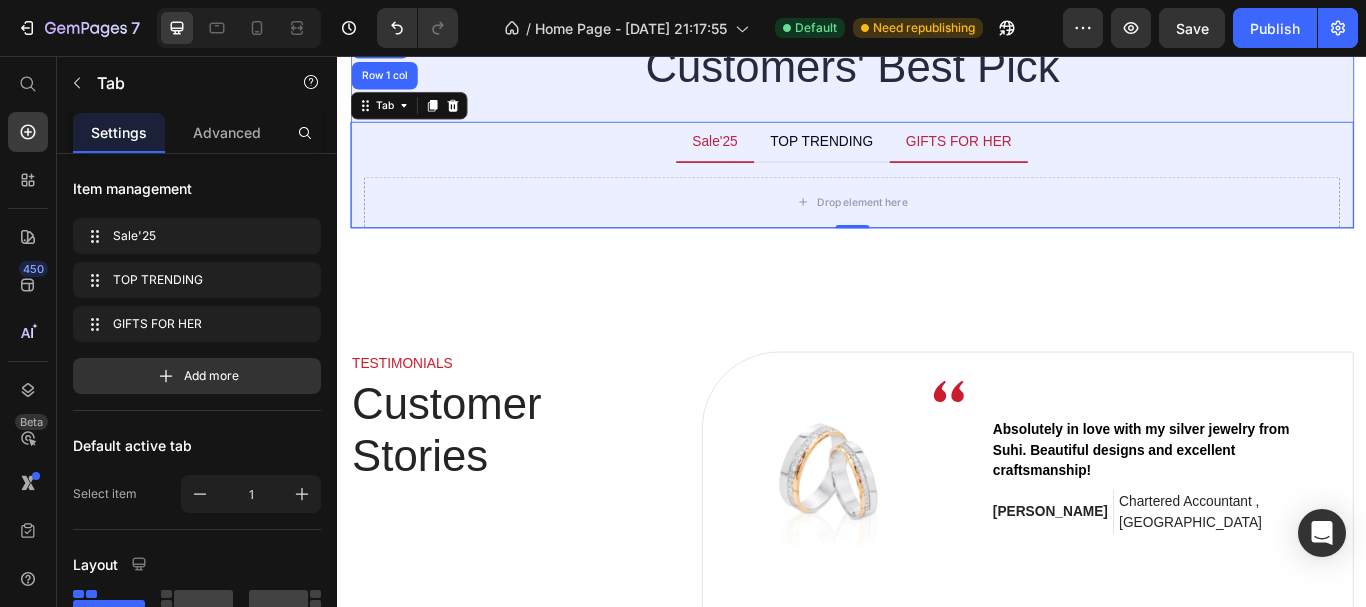 click on "Row 1 col" at bounding box center [391, 79] 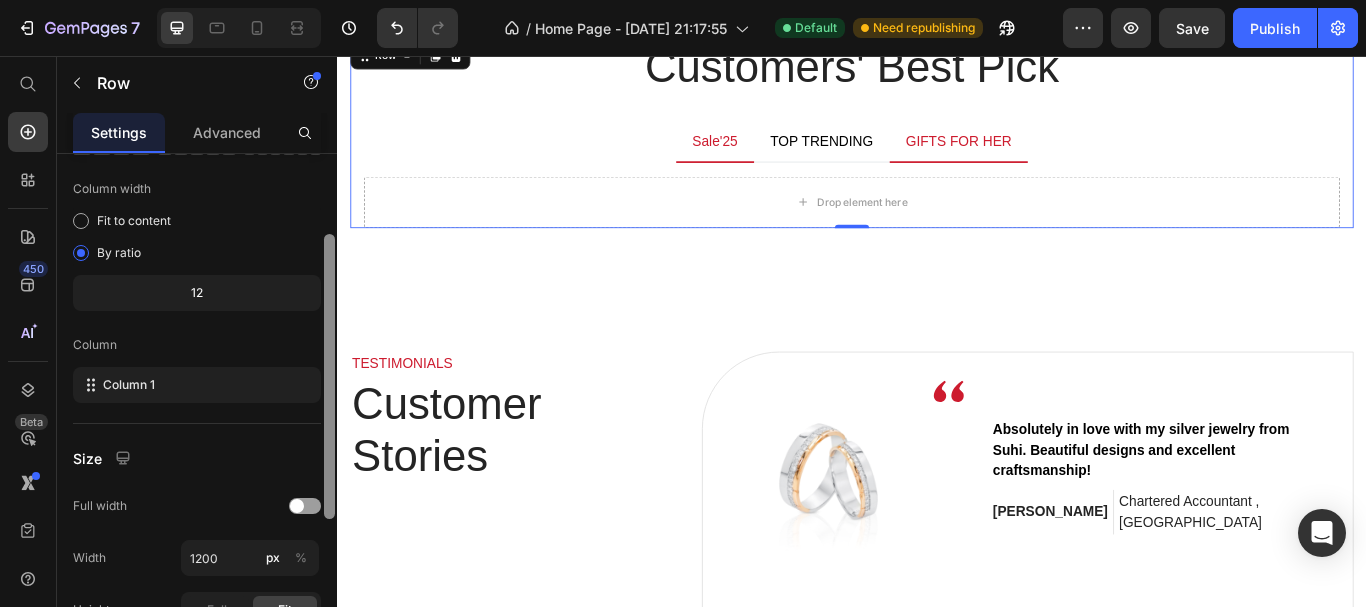 scroll, scrollTop: 345, scrollLeft: 0, axis: vertical 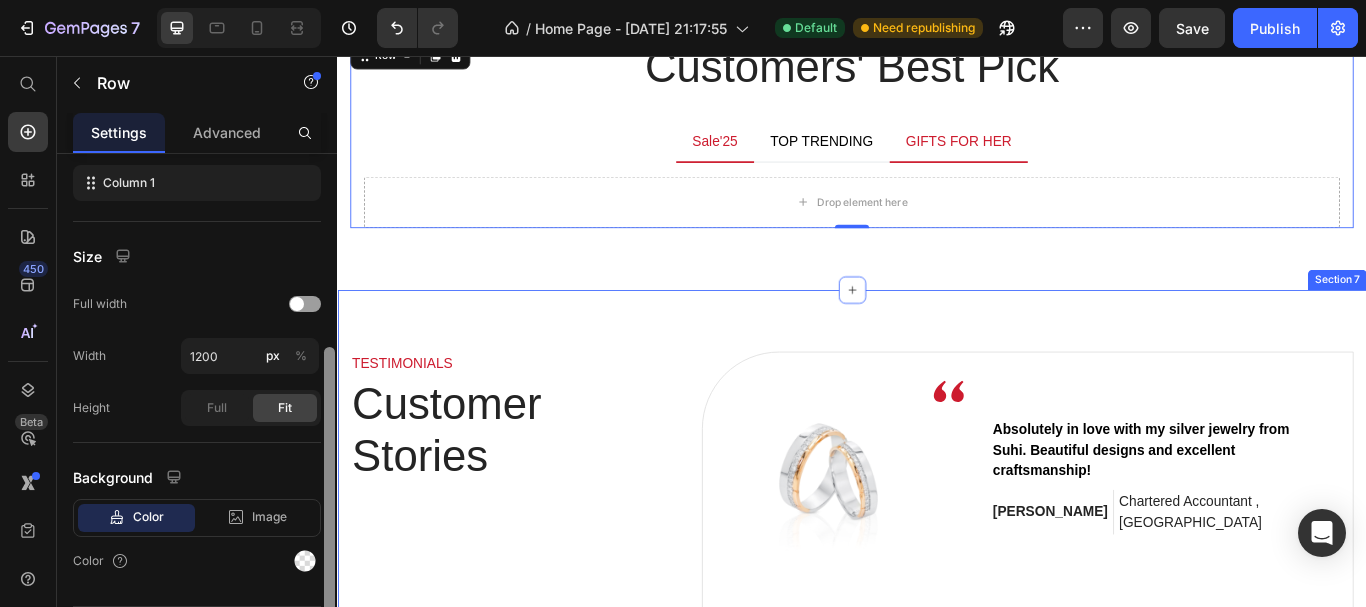 drag, startPoint x: 669, startPoint y: 292, endPoint x: 339, endPoint y: 471, distance: 375.4211 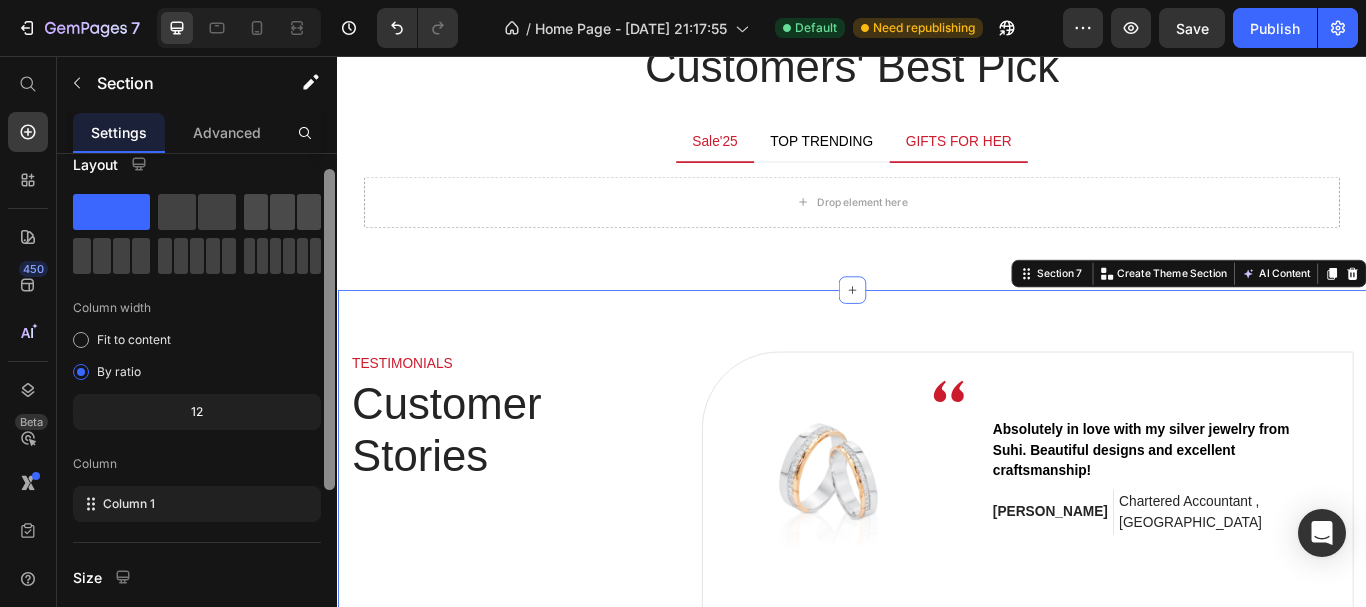 scroll, scrollTop: 0, scrollLeft: 0, axis: both 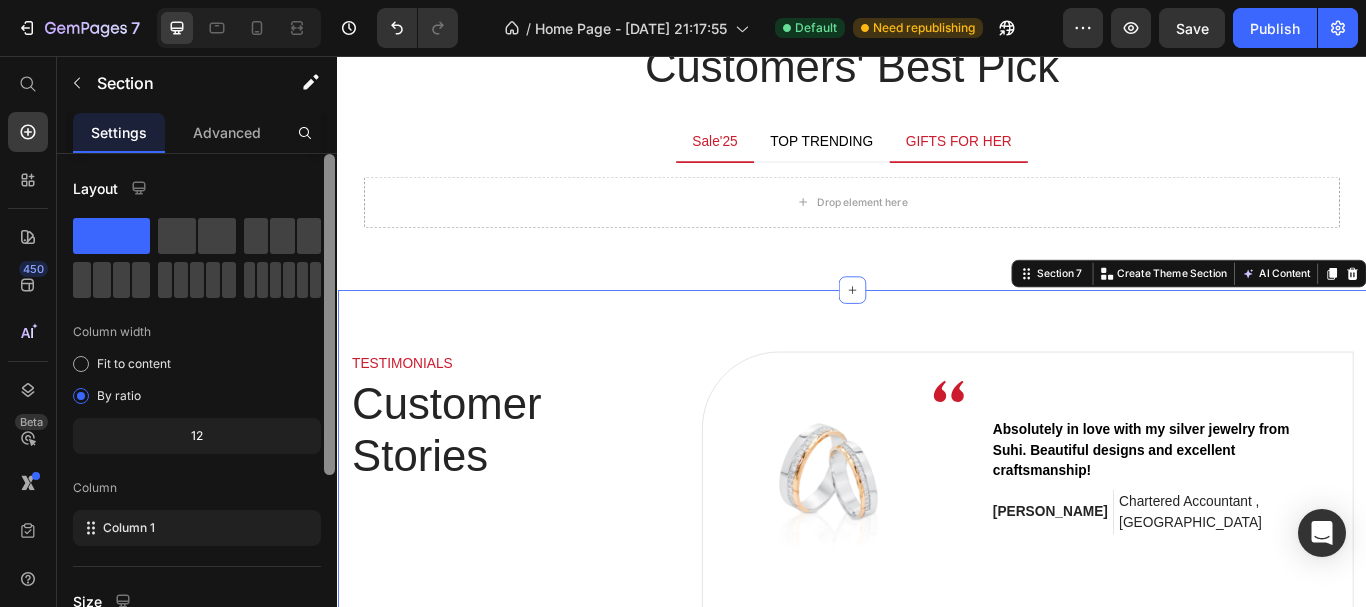 drag, startPoint x: 326, startPoint y: 437, endPoint x: 294, endPoint y: 198, distance: 241.13274 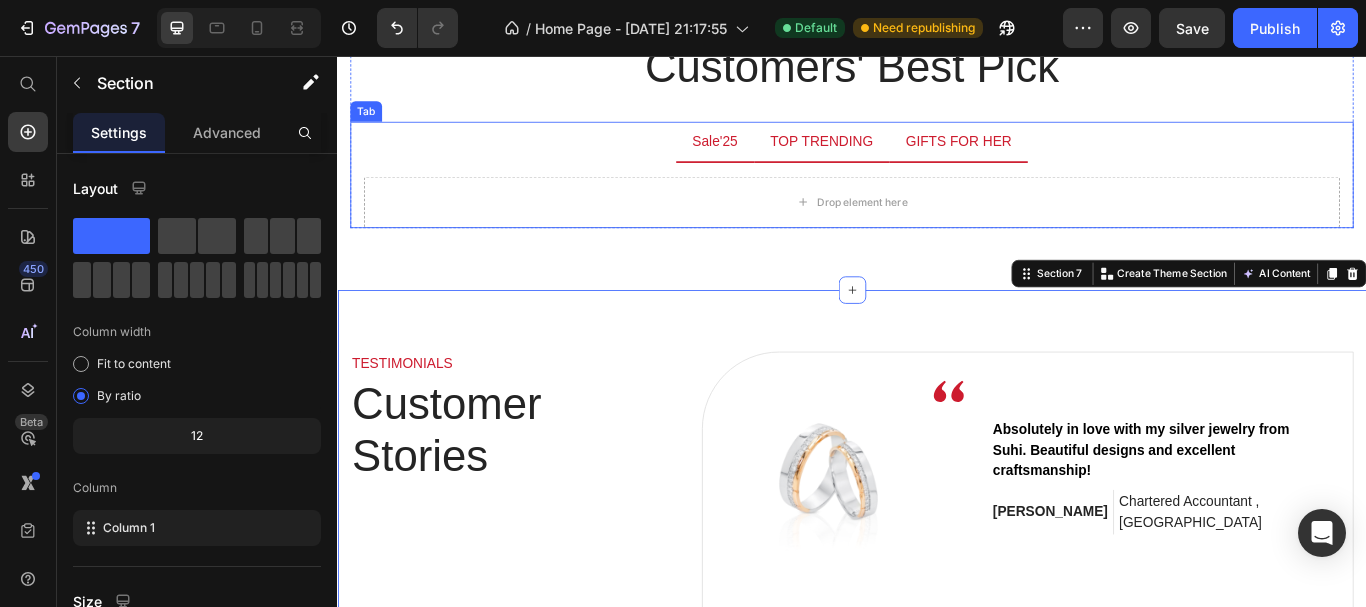 click on "TOP TRENDING" at bounding box center [902, 156] 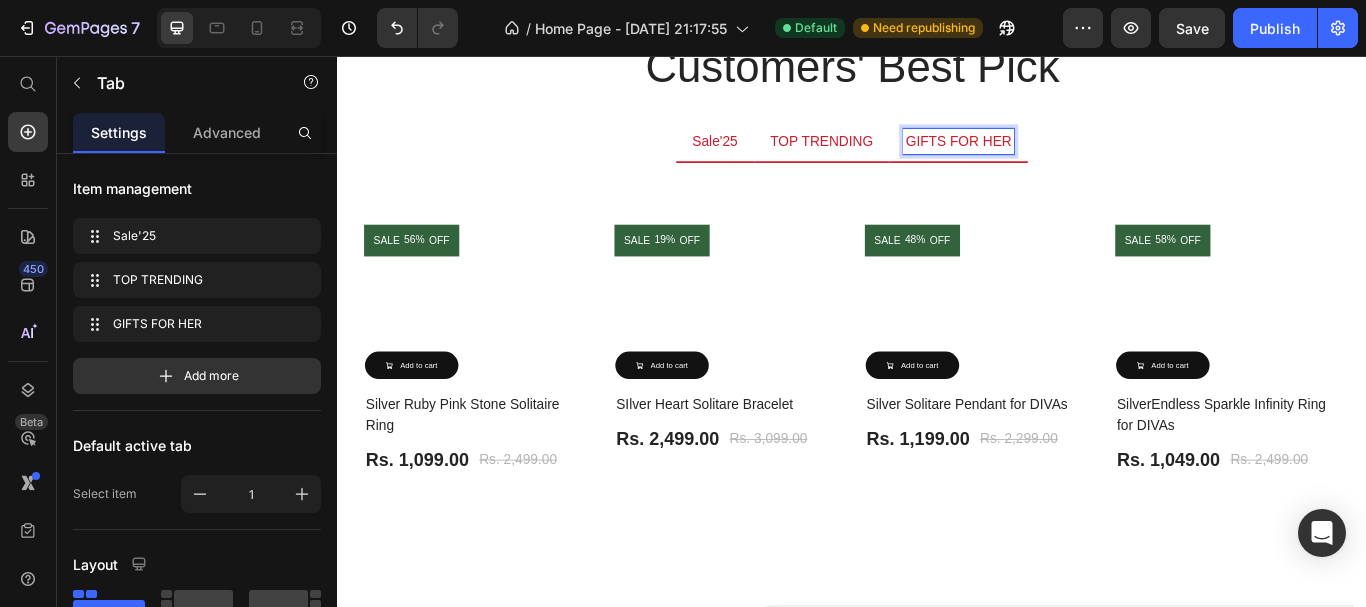 click on "GIFTS FOR HER" at bounding box center (1062, 156) 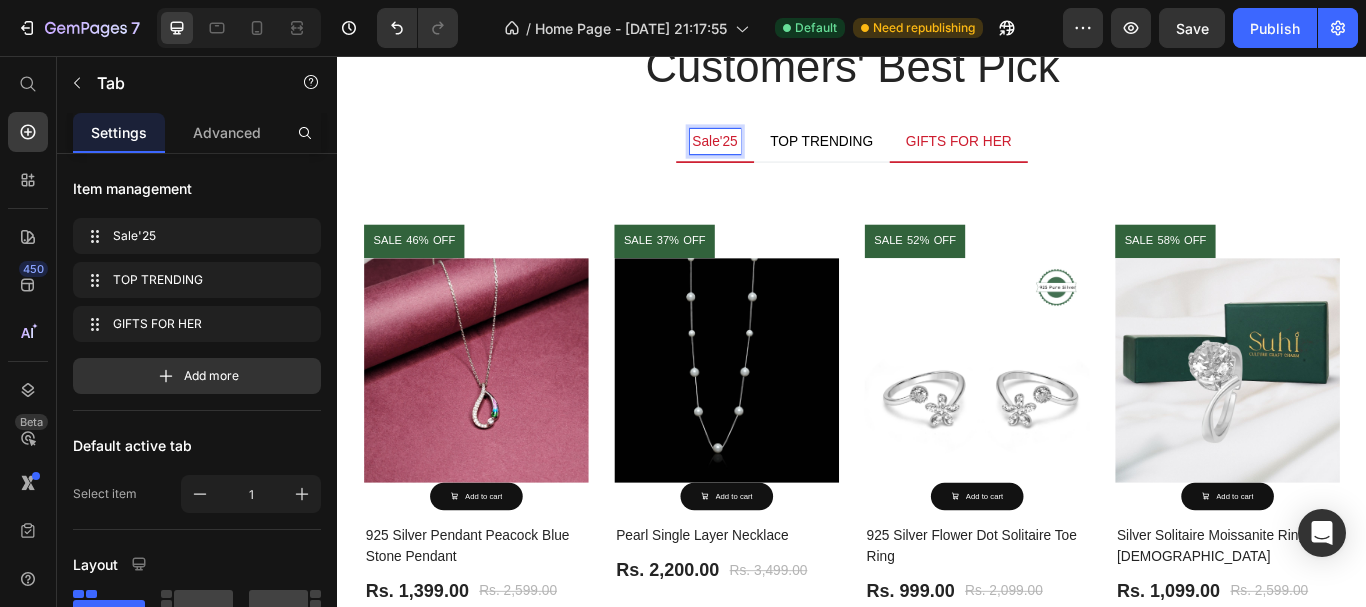 click on "Sale'25" at bounding box center [777, 156] 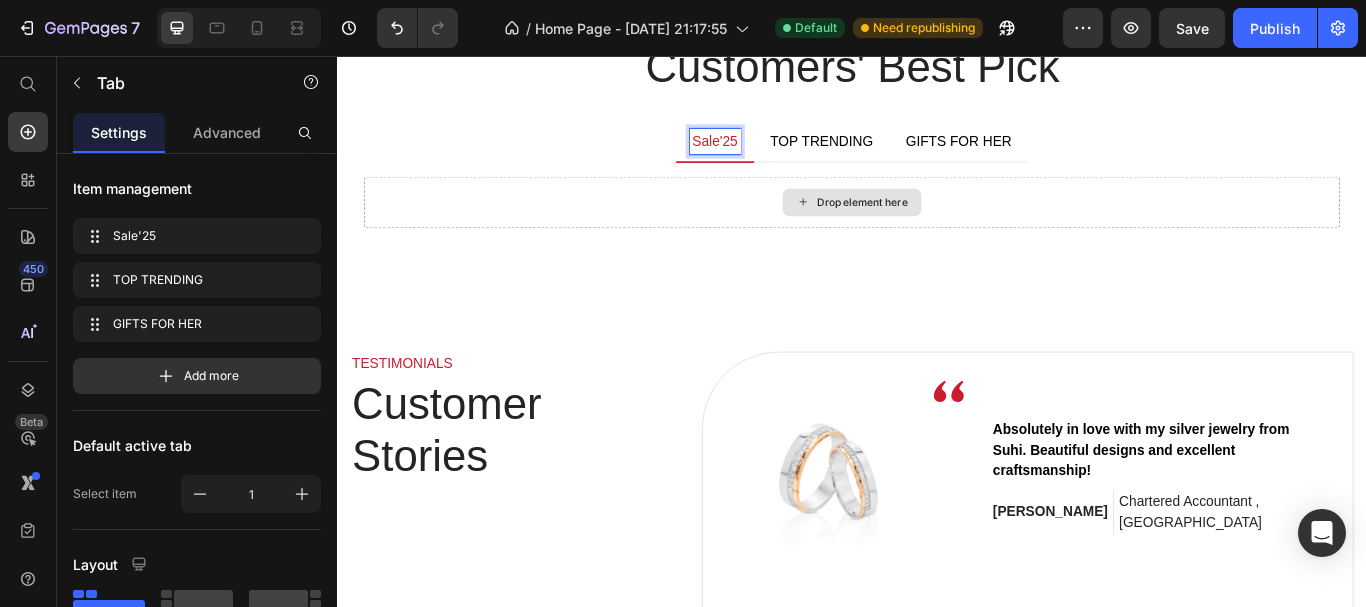 click on "Drop element here" at bounding box center (949, 227) 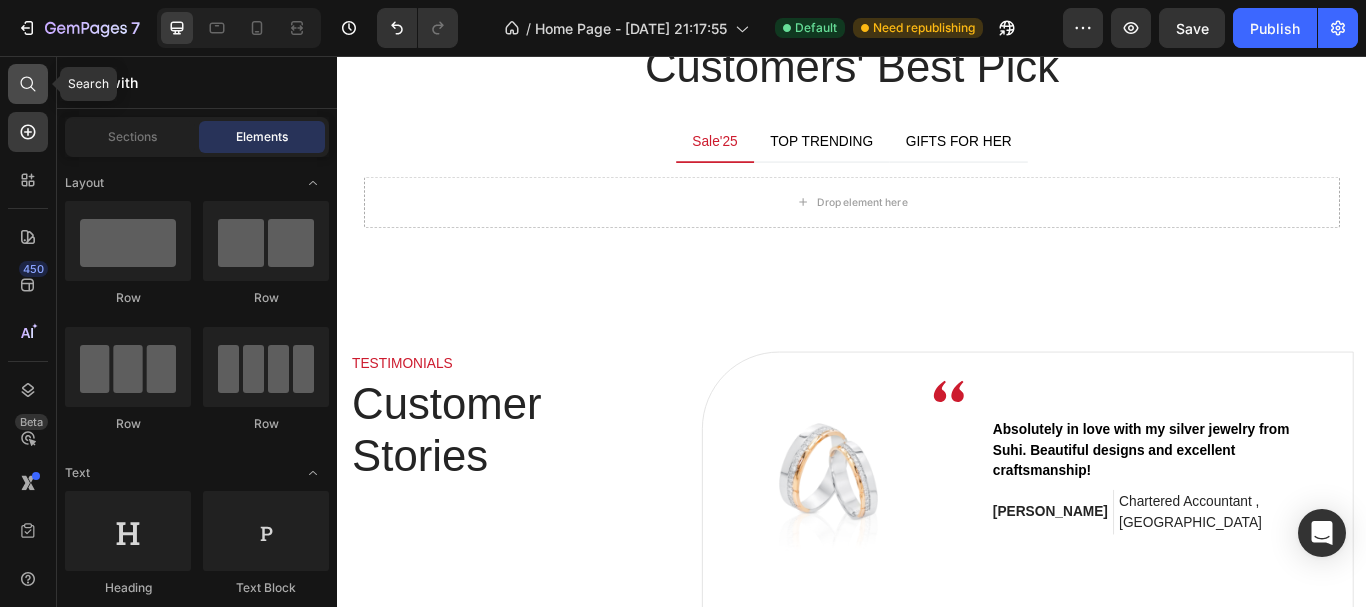 click 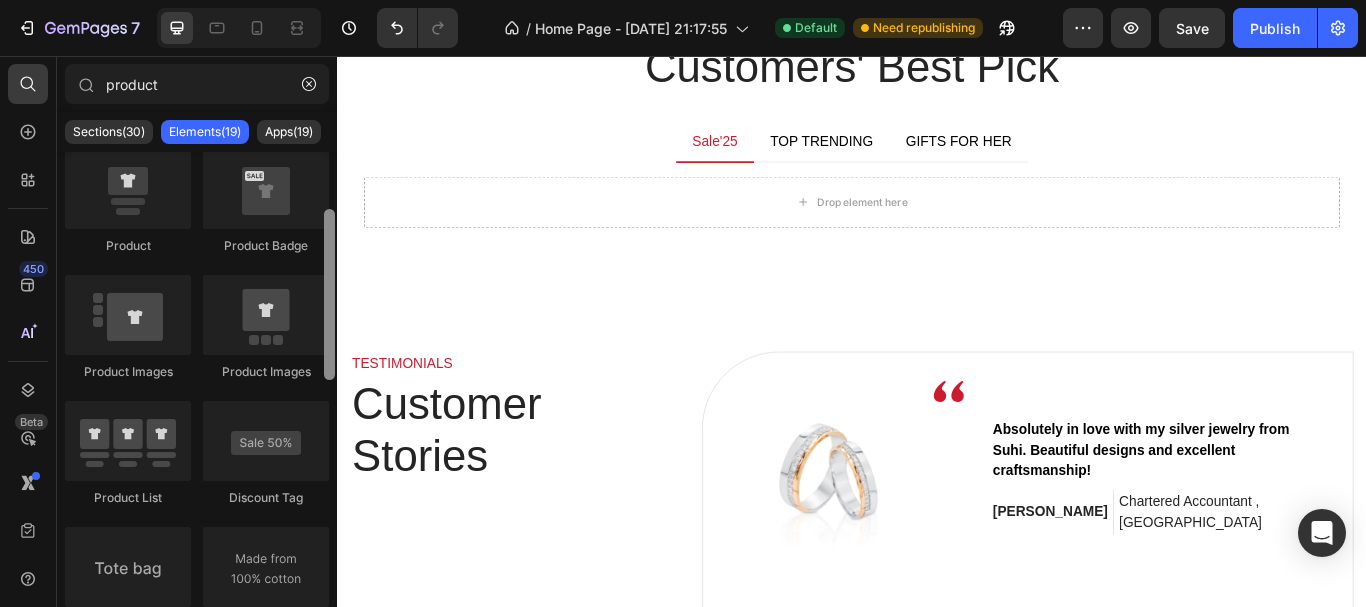 scroll, scrollTop: 181, scrollLeft: 0, axis: vertical 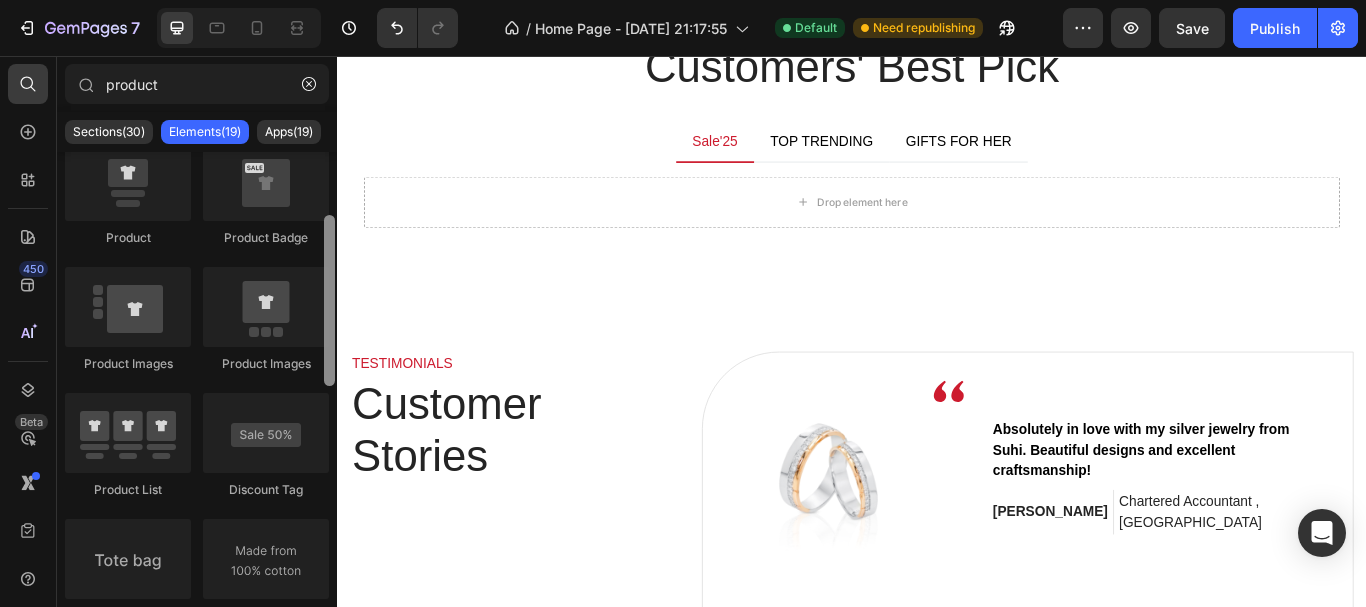 drag, startPoint x: 332, startPoint y: 289, endPoint x: 325, endPoint y: 353, distance: 64.381676 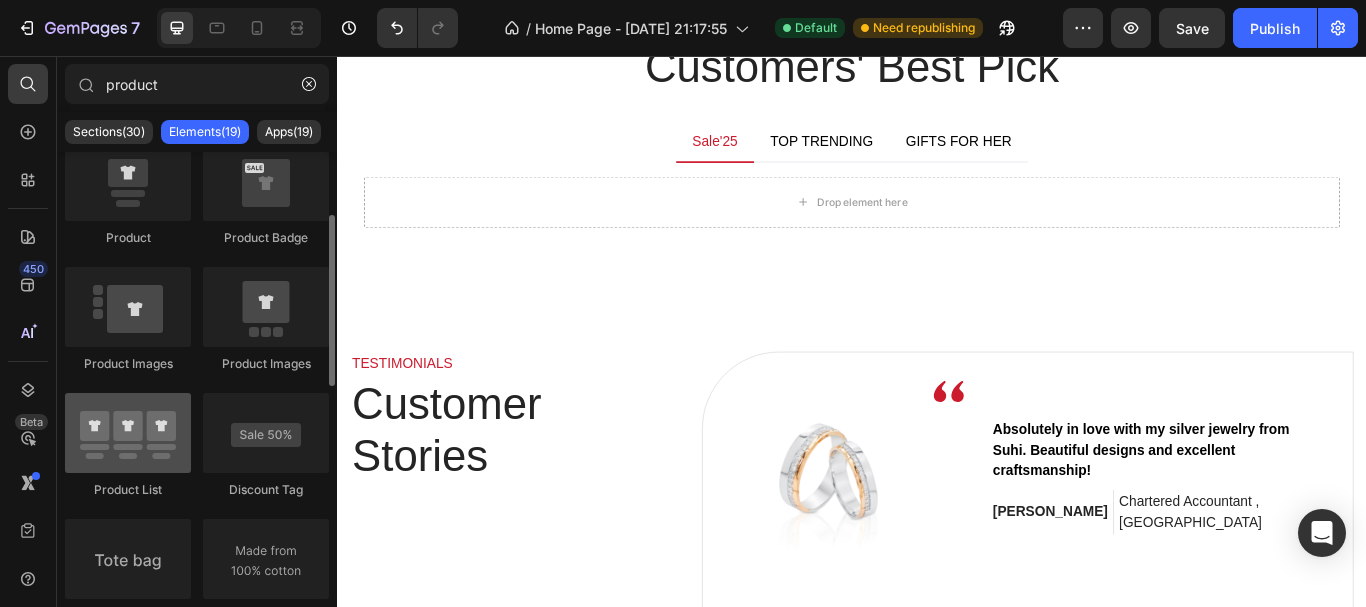 type on "product" 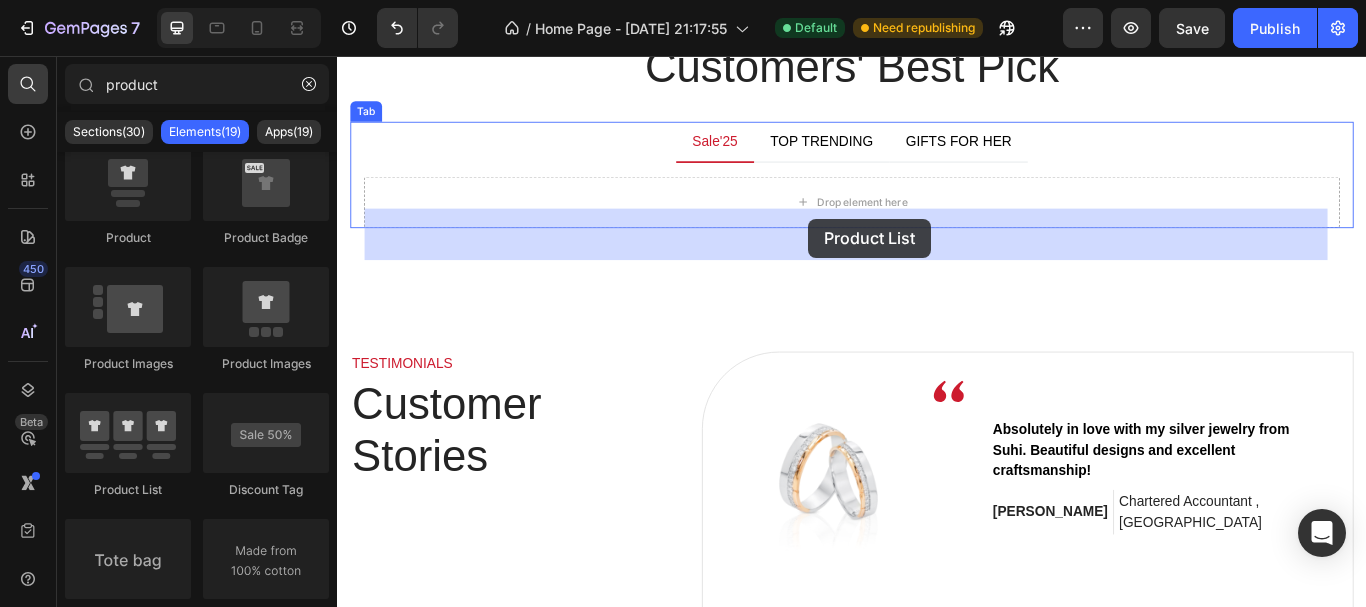 drag, startPoint x: 443, startPoint y: 509, endPoint x: 886, endPoint y: 246, distance: 515.1873 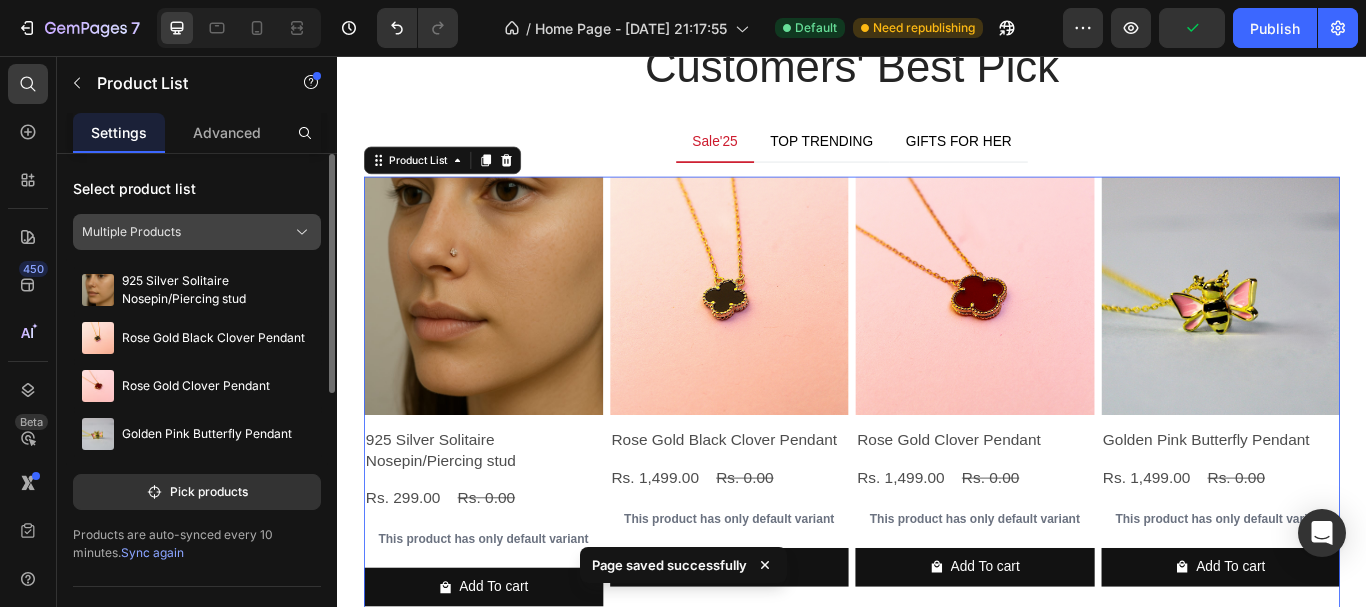 click 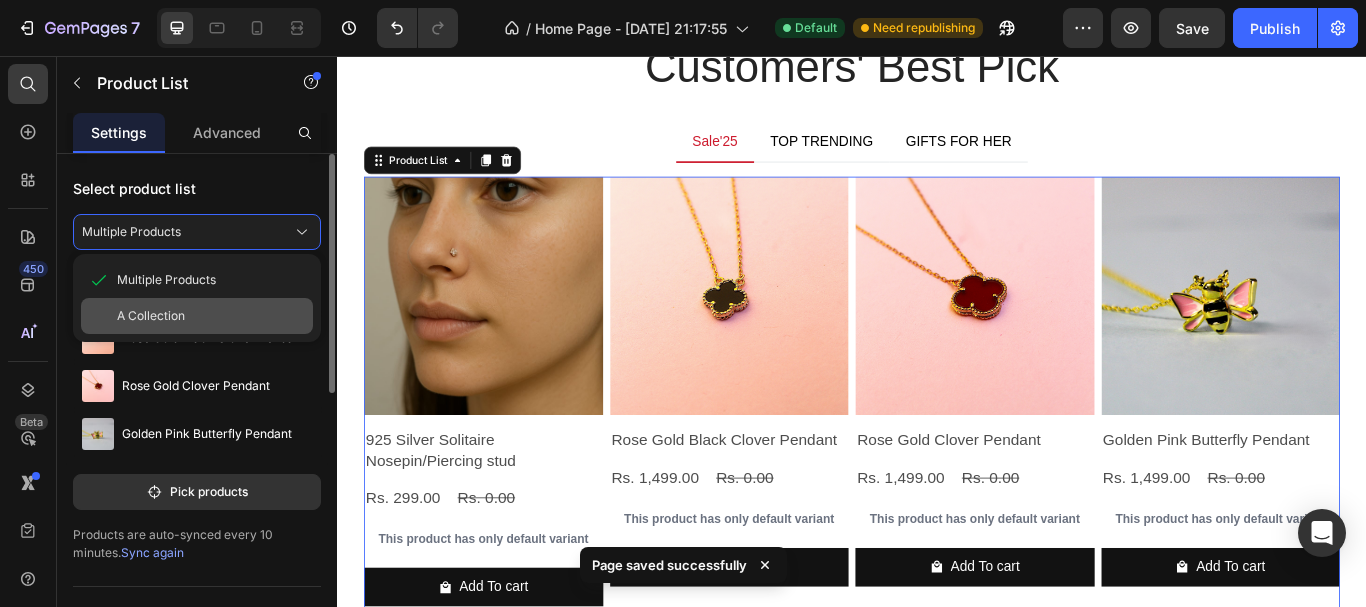 click on "A Collection" at bounding box center [151, 316] 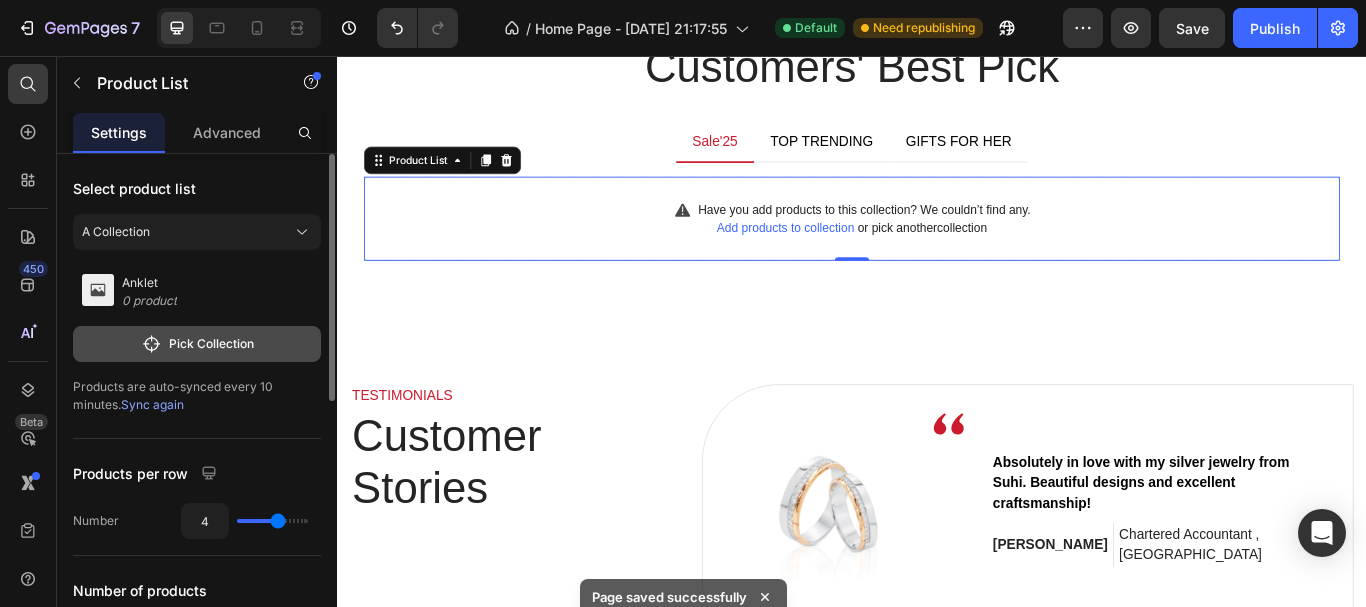 click on "Pick Collection" at bounding box center (197, 344) 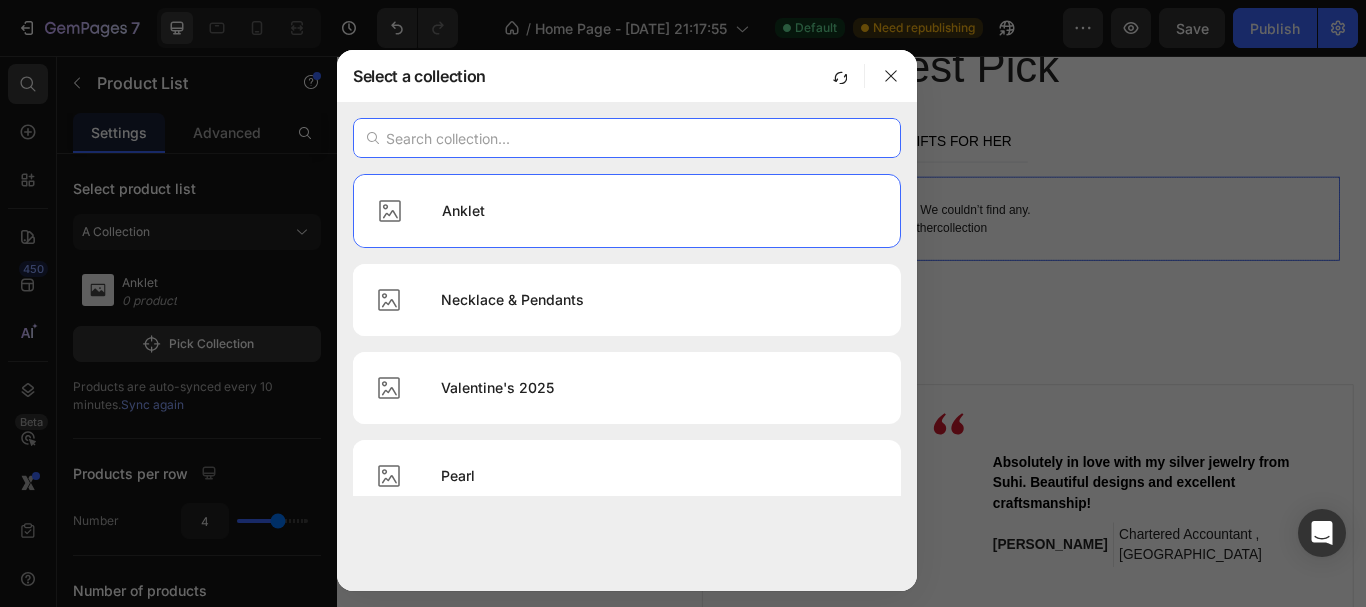 click at bounding box center (627, 138) 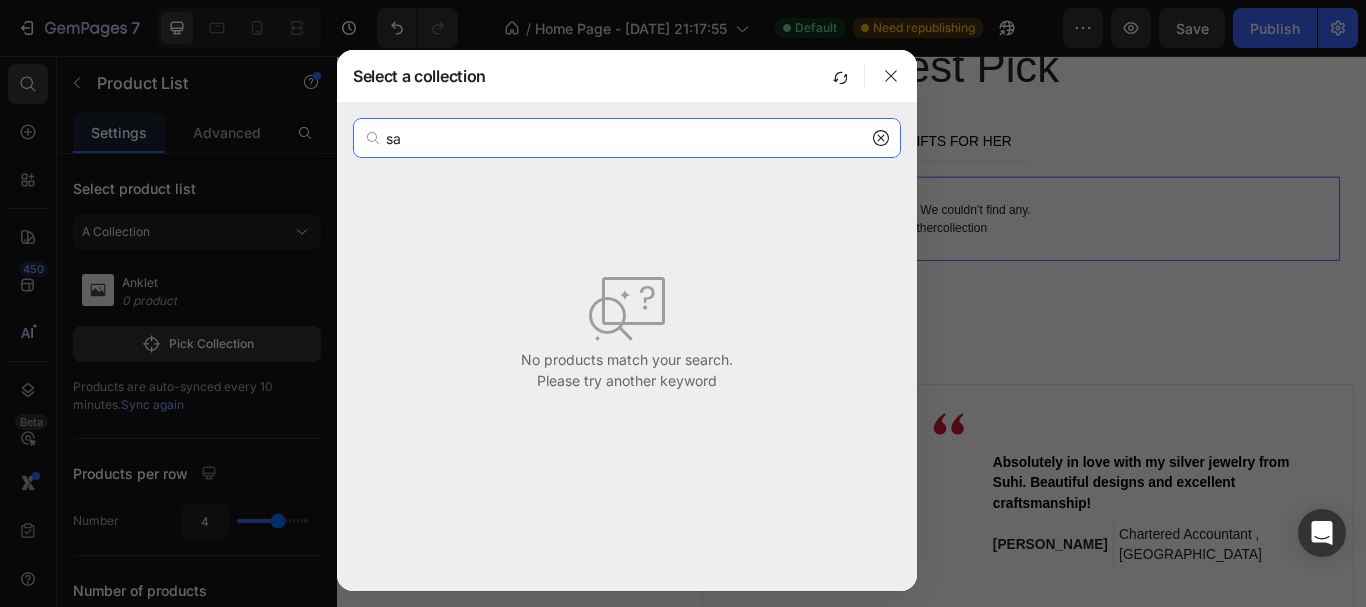 type on "s" 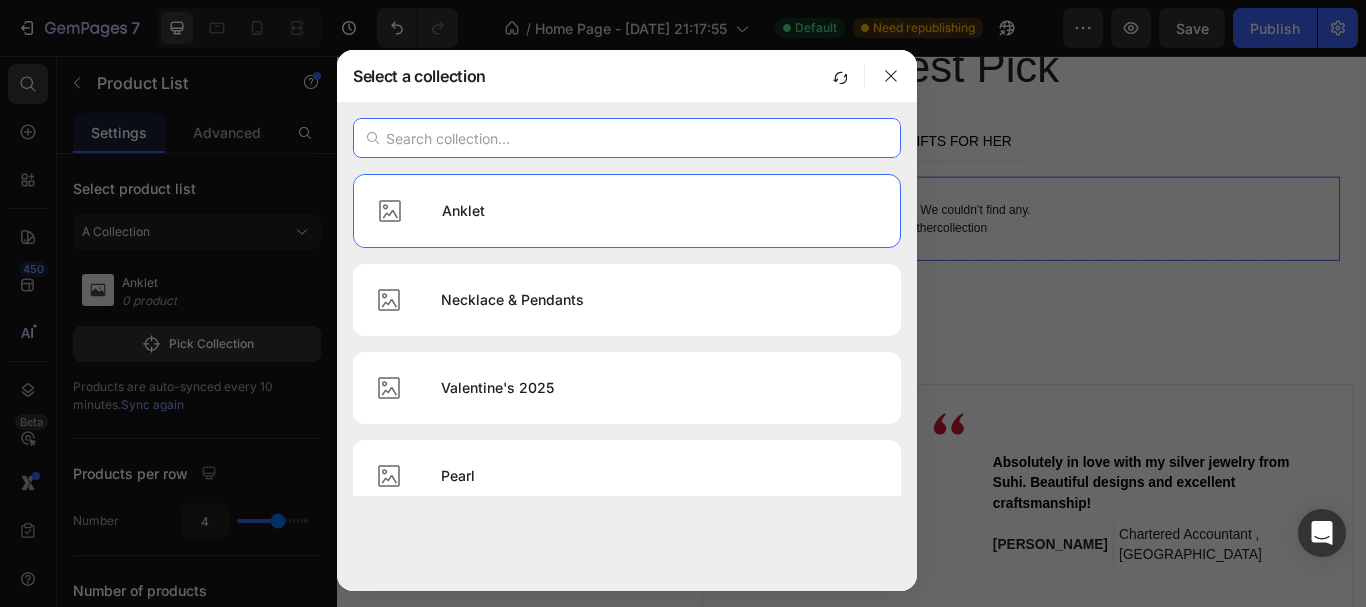 click at bounding box center [627, 138] 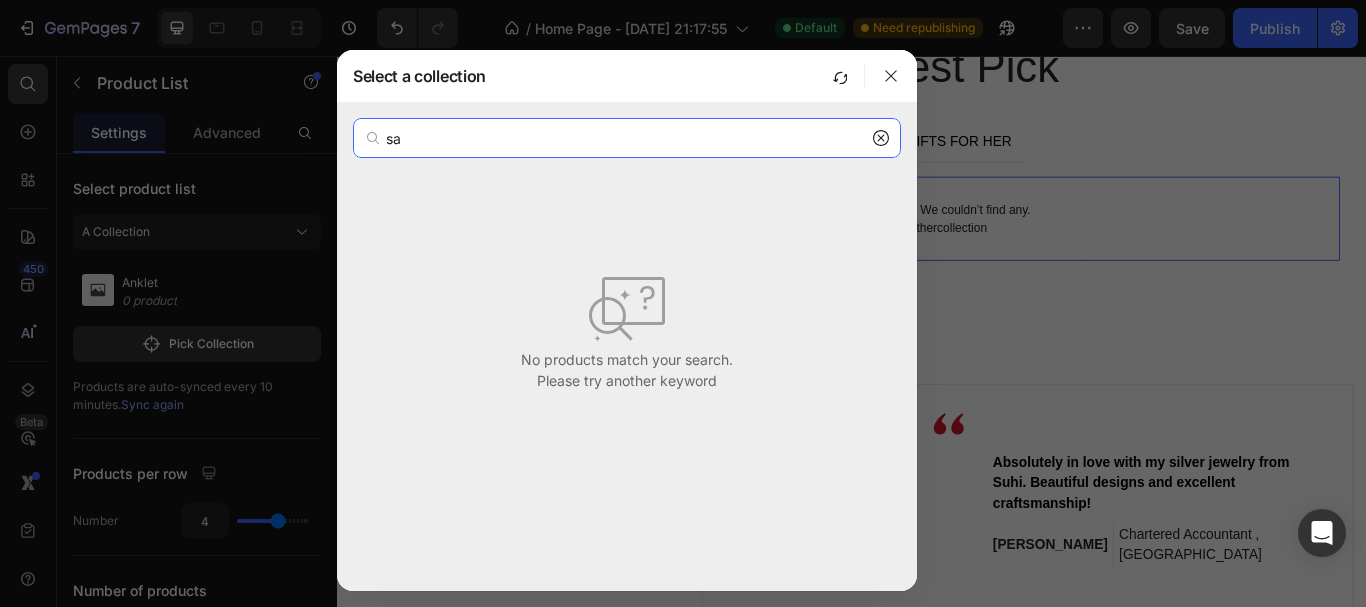 type on "s" 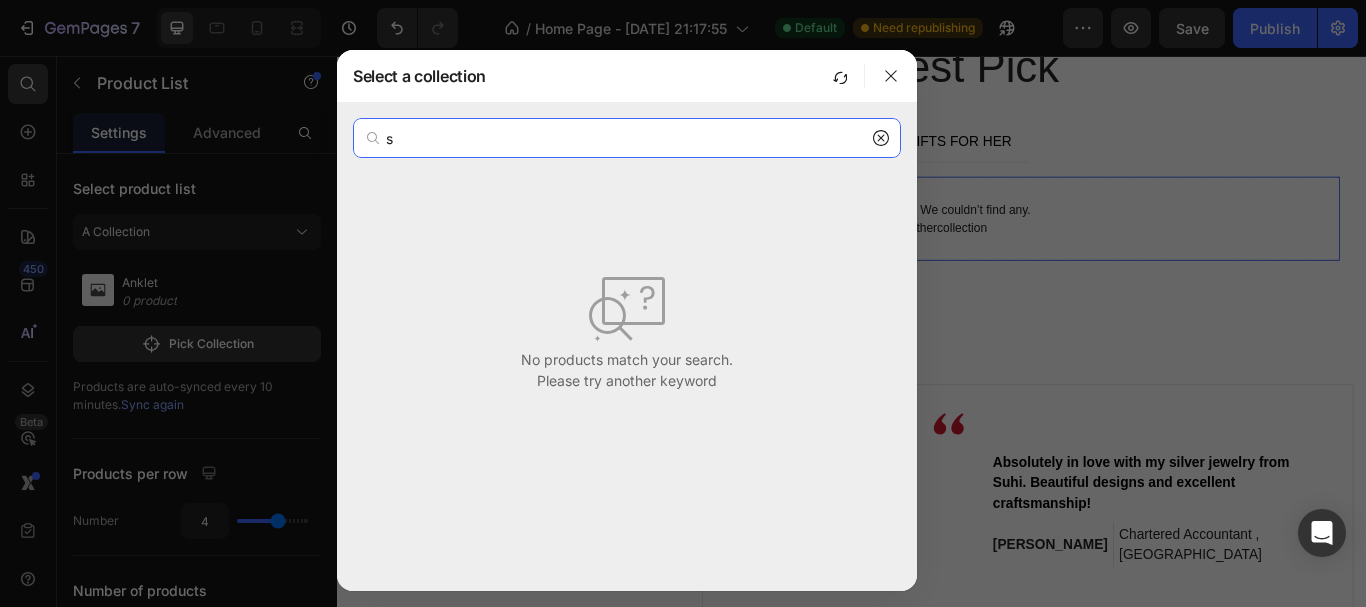 type 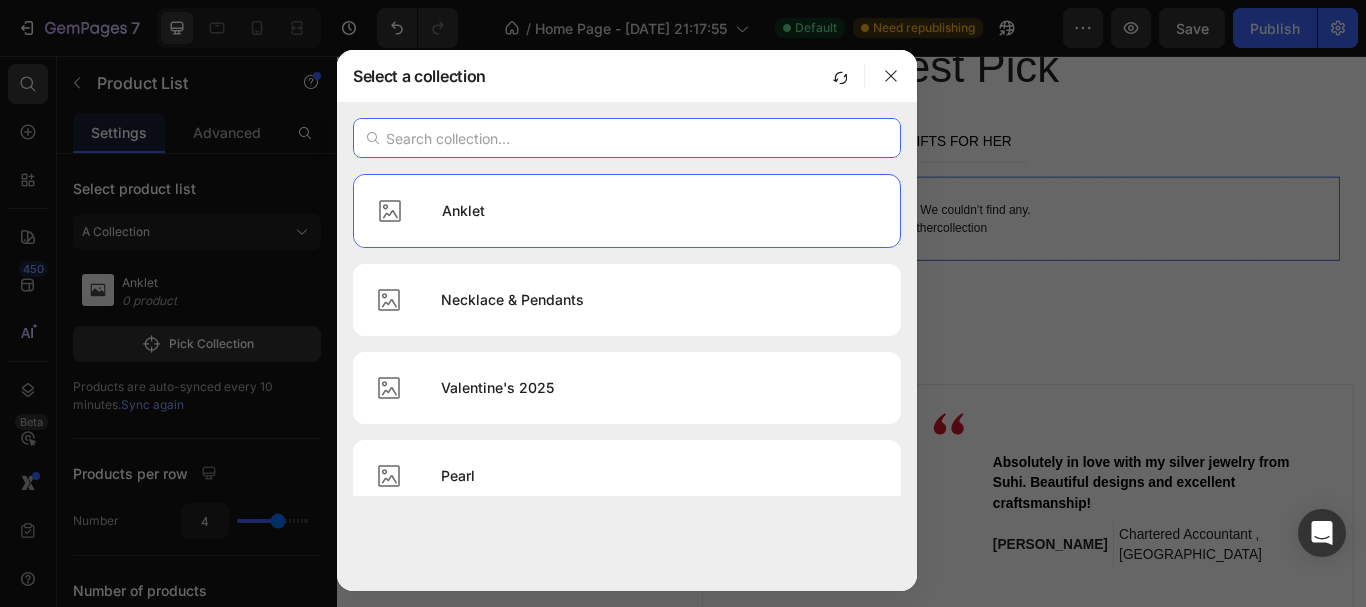 click at bounding box center (627, 138) 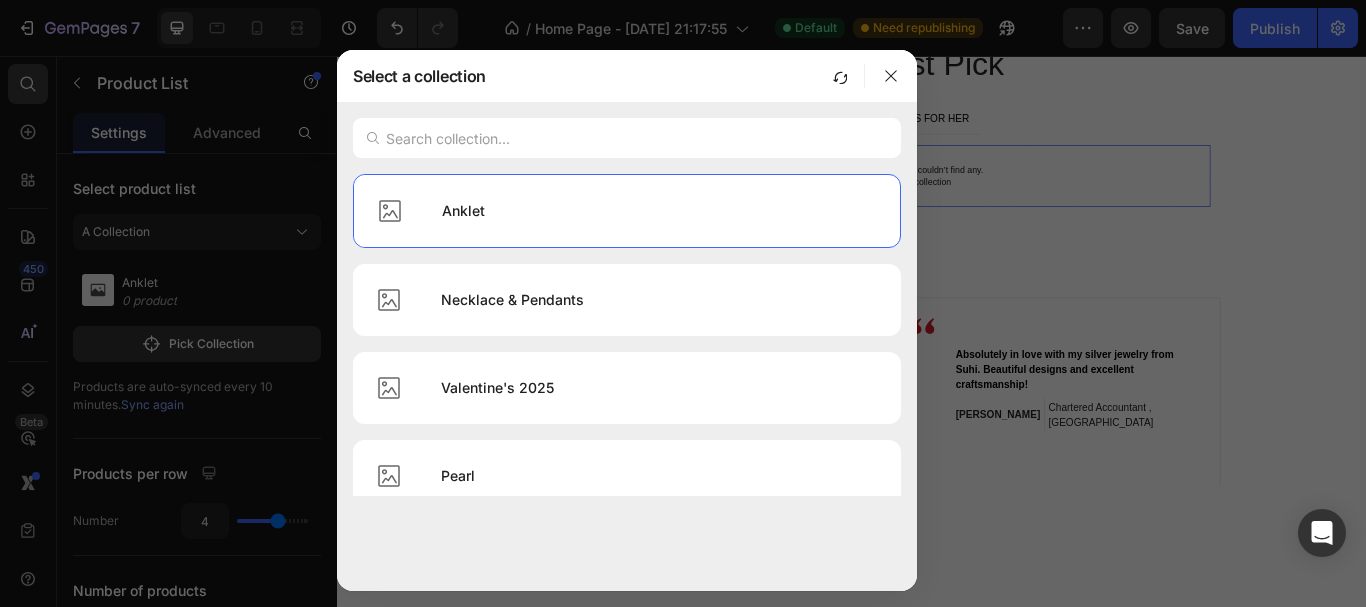 drag, startPoint x: 96, startPoint y: 341, endPoint x: 124, endPoint y: 304, distance: 46.400433 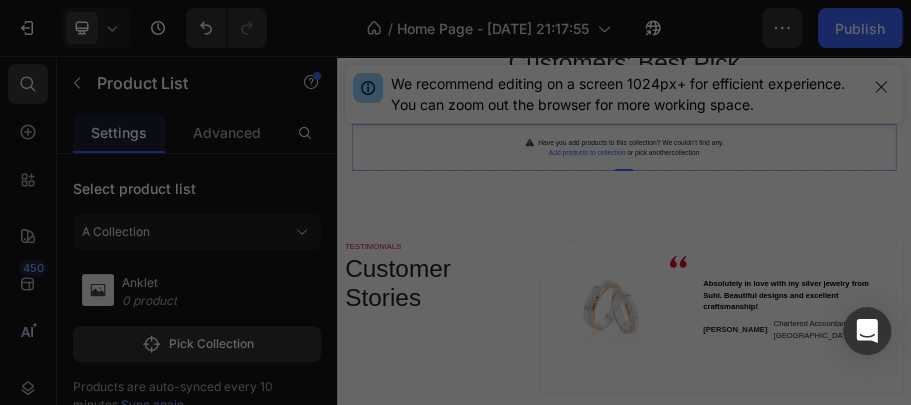 scroll, scrollTop: 2813, scrollLeft: 0, axis: vertical 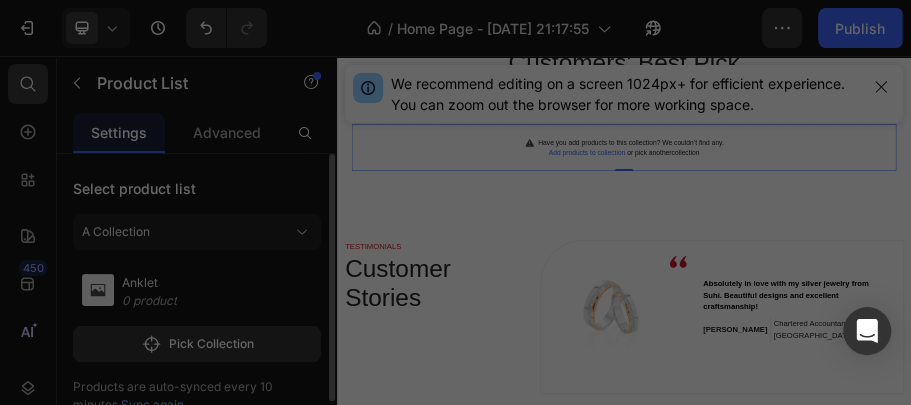 drag, startPoint x: 124, startPoint y: 304, endPoint x: 114, endPoint y: 320, distance: 18.867962 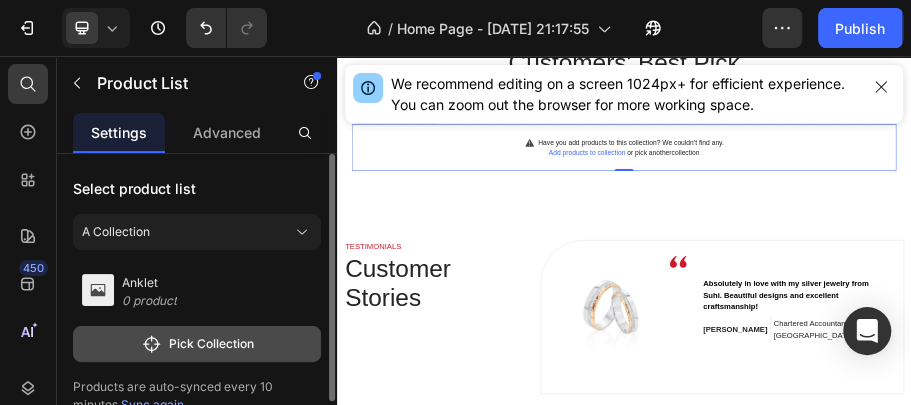 type 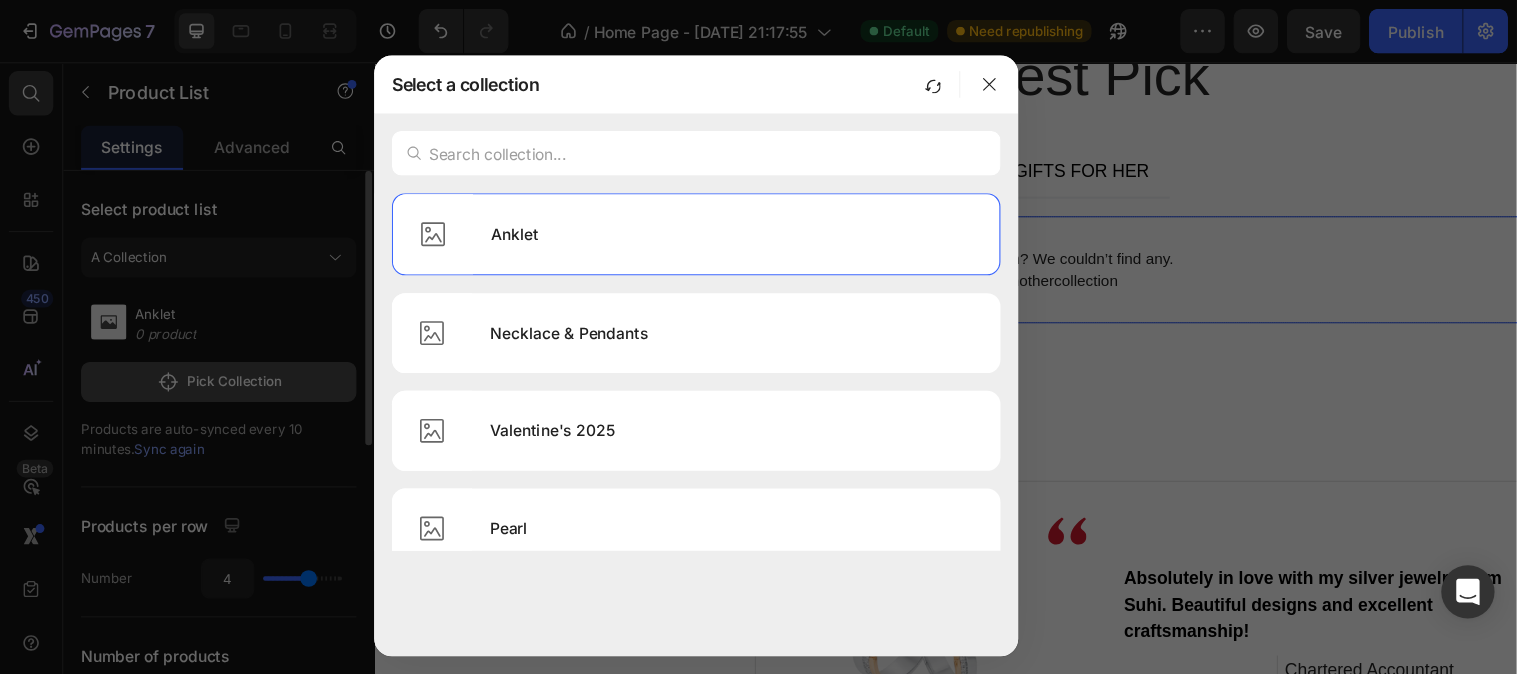 scroll, scrollTop: 2814, scrollLeft: 0, axis: vertical 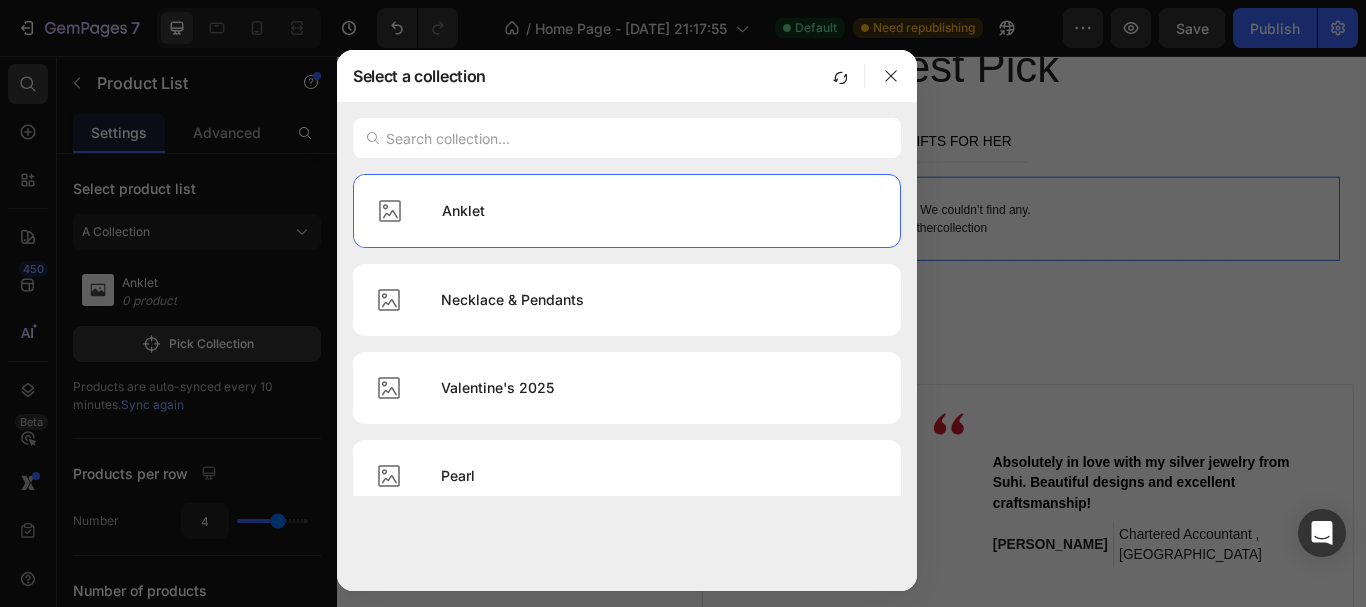drag, startPoint x: 161, startPoint y: 500, endPoint x: 153, endPoint y: 488, distance: 14.422205 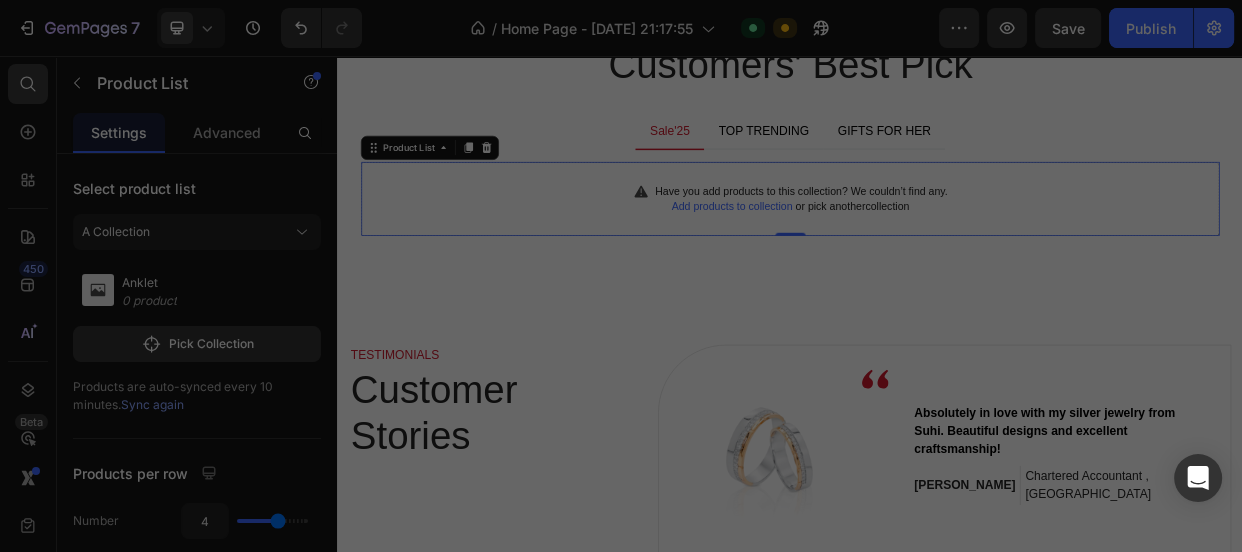 scroll, scrollTop: 2813, scrollLeft: 0, axis: vertical 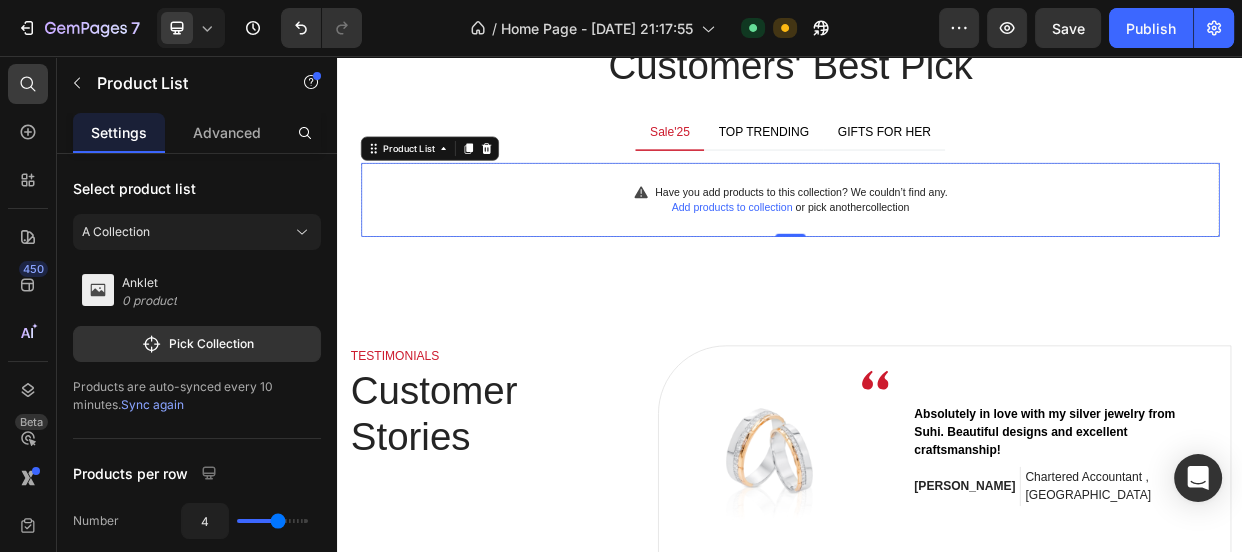 click on "Select product list A Collection Anklet 0  product Pick Collection  Products are auto-synced every 10 minutes.  Sync again Products per row Number 4 Number of products Number 4 Layout Grid Slider Size Full width Same height Grid Row gap 16 px Column gap 8 px" at bounding box center [197, 631] 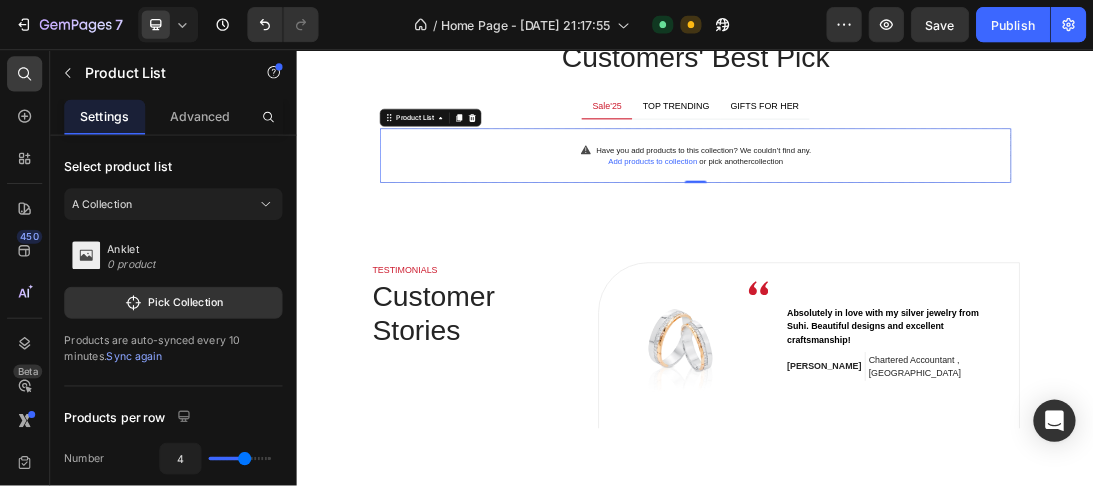 scroll, scrollTop: 2813, scrollLeft: 0, axis: vertical 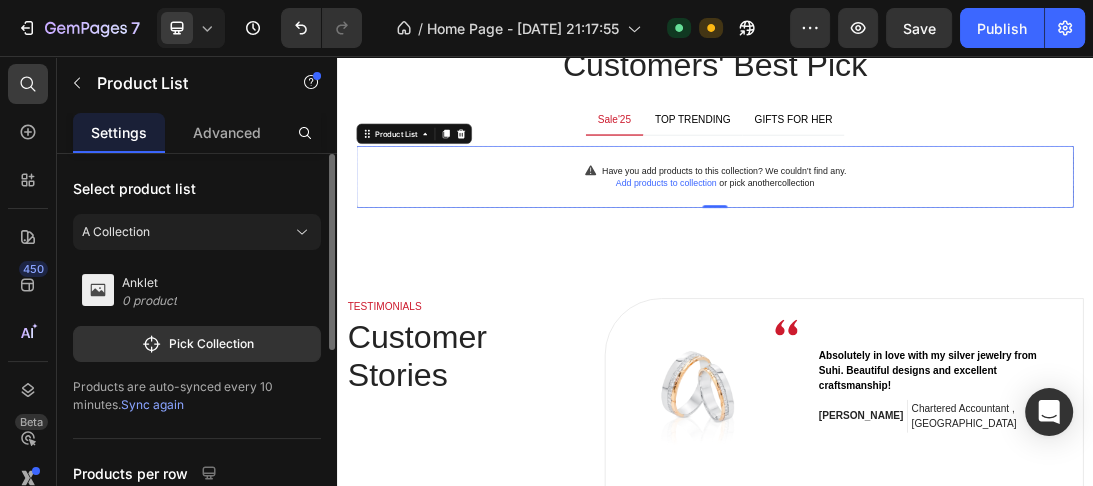 click on "Products are auto-synced every 10 minutes.  Sync again" at bounding box center (197, 396) 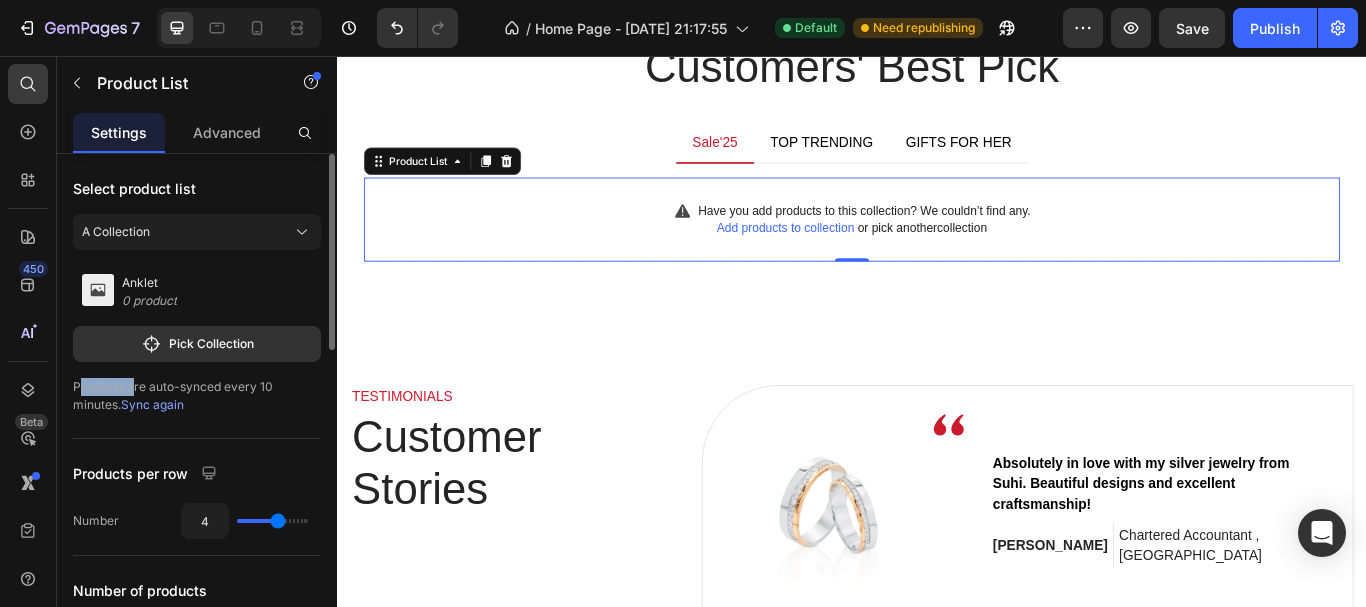 scroll, scrollTop: 2814, scrollLeft: 0, axis: vertical 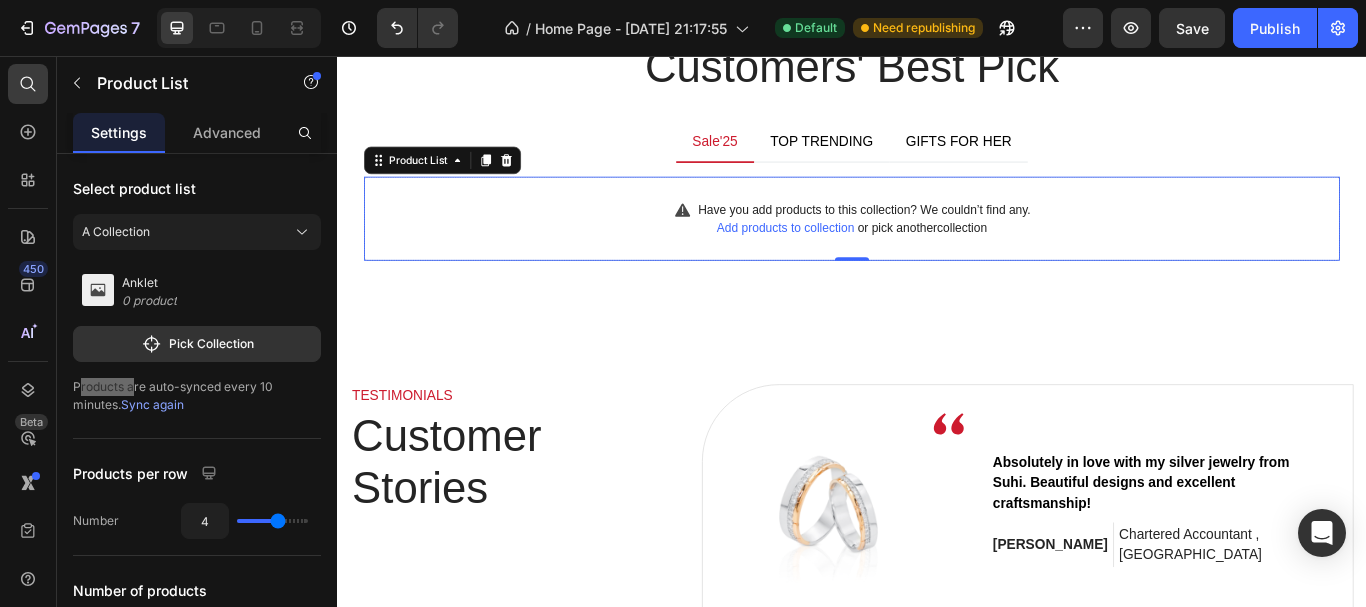 click on "Add products to collection" at bounding box center [859, 256] 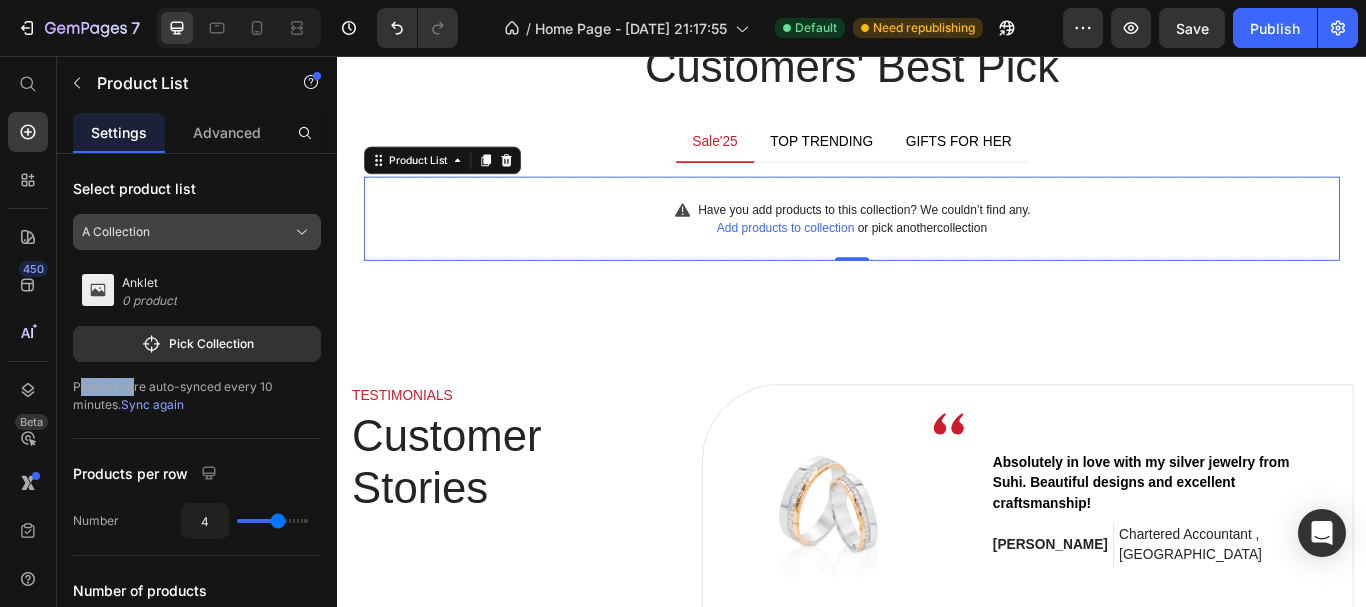 click on "A Collection" 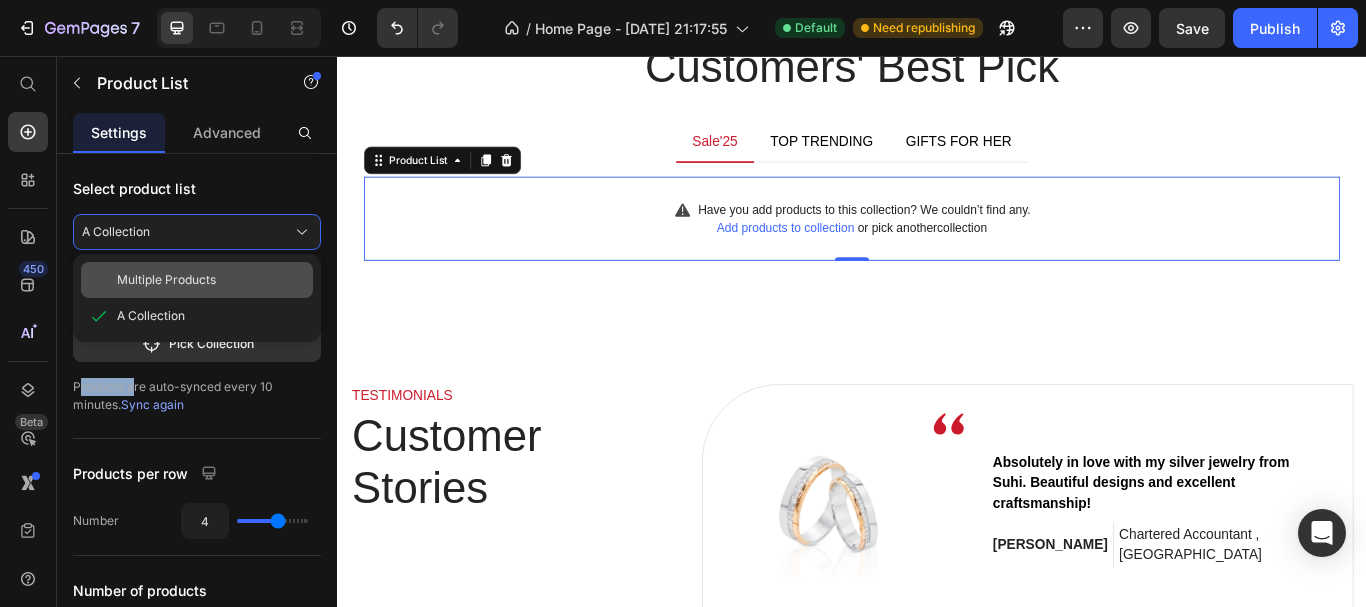 click on "Multiple Products" 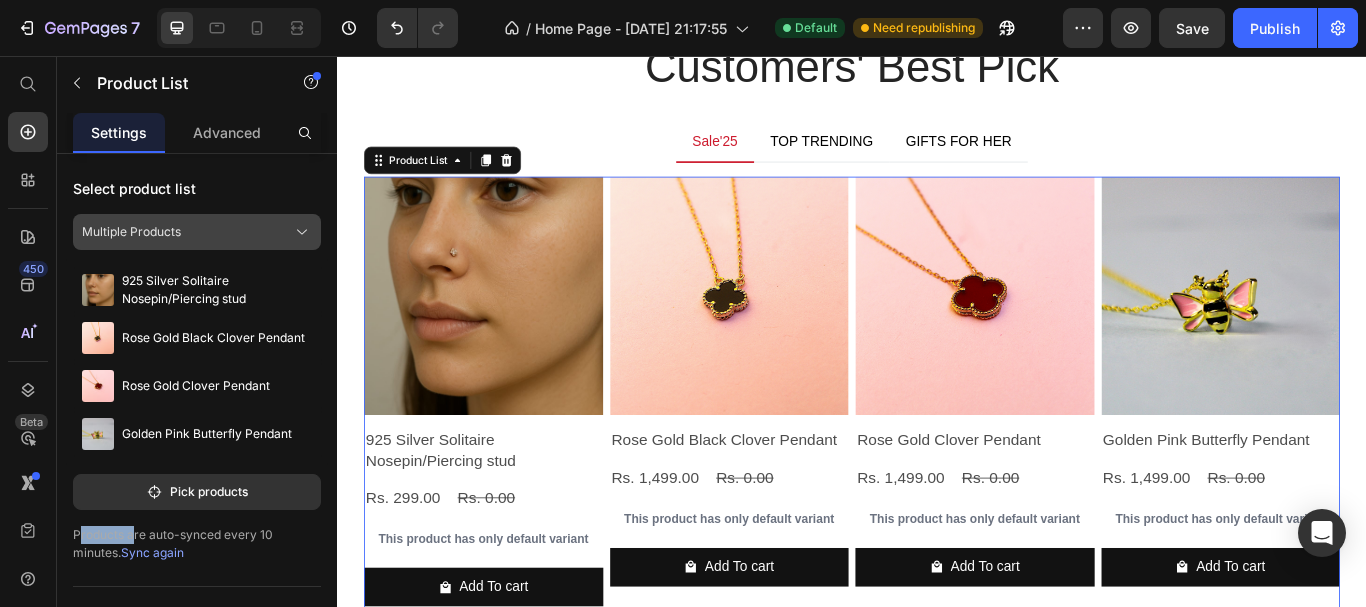 click 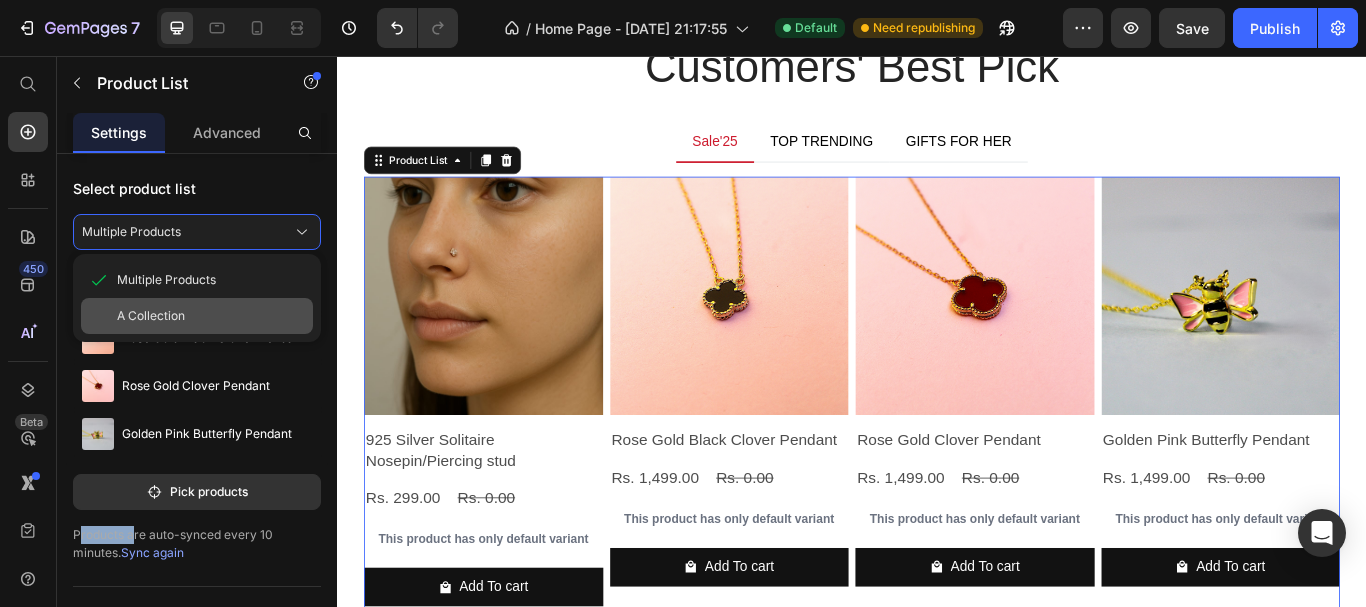 click on "A Collection" at bounding box center [211, 316] 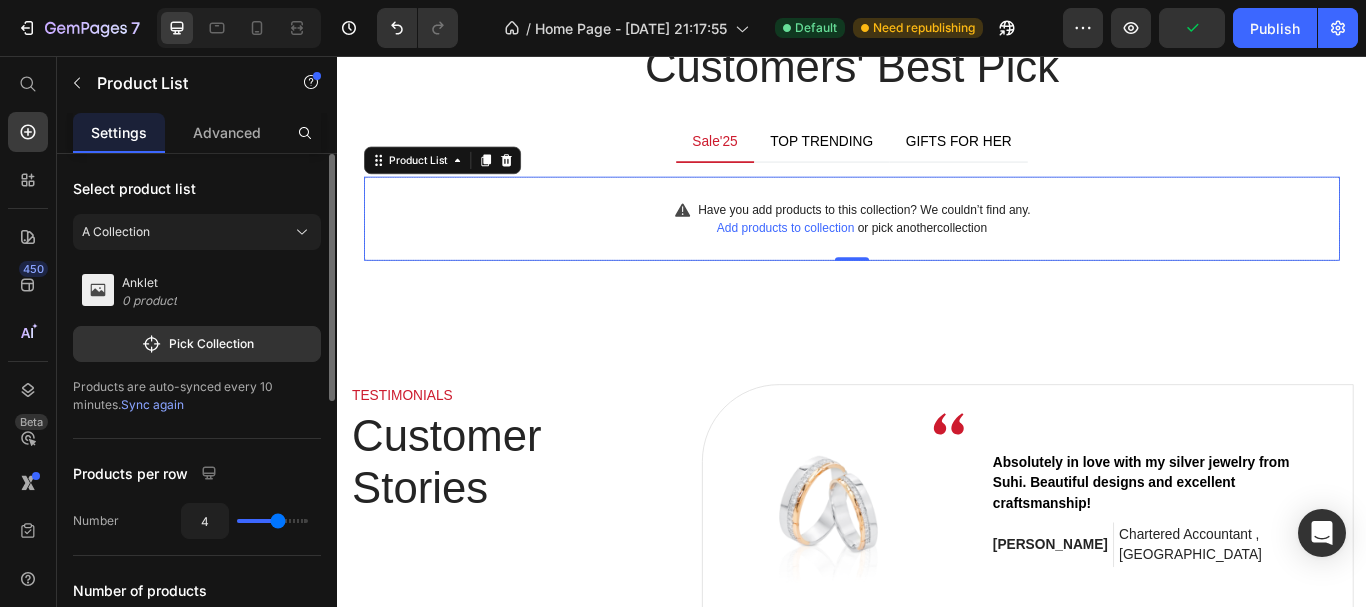 click on "Sync again" at bounding box center [152, 404] 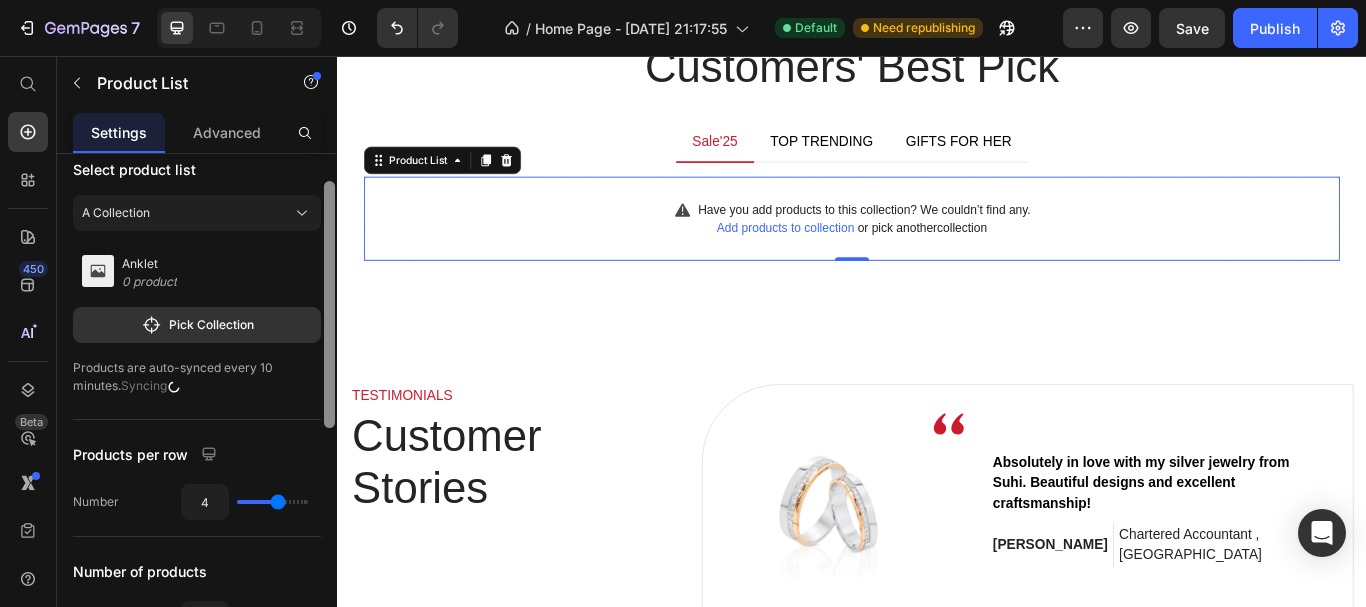 scroll, scrollTop: 0, scrollLeft: 0, axis: both 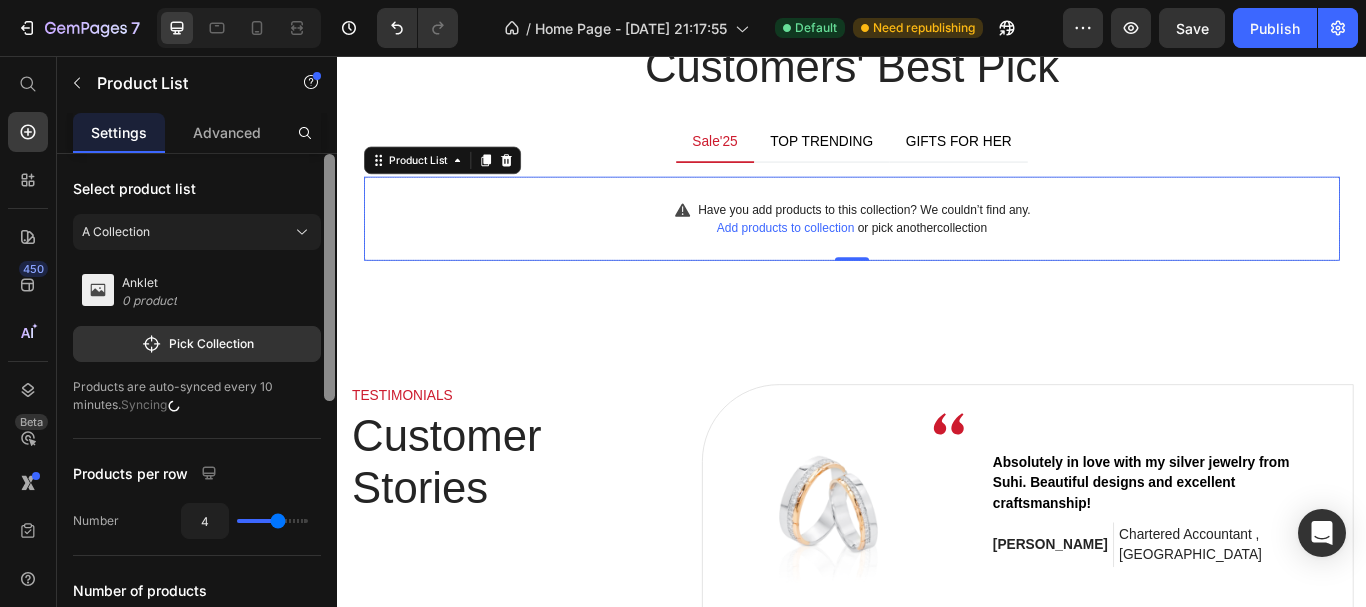 drag, startPoint x: 329, startPoint y: 351, endPoint x: 327, endPoint y: 332, distance: 19.104973 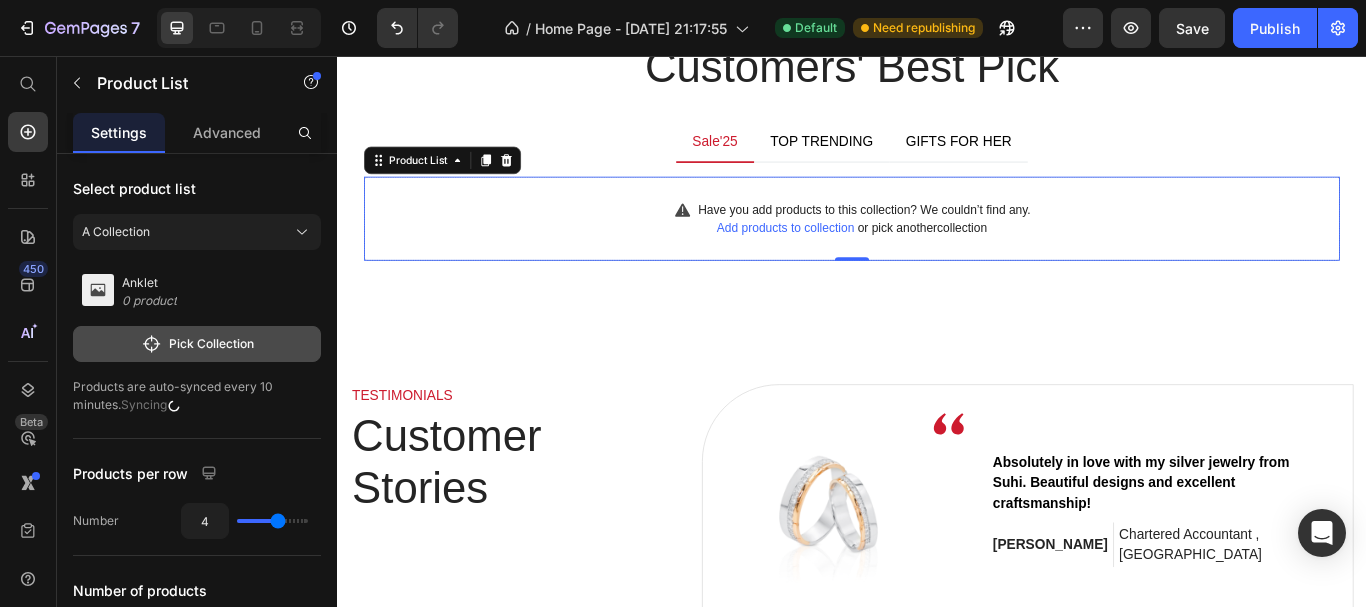 click on "Pick Collection" at bounding box center [197, 344] 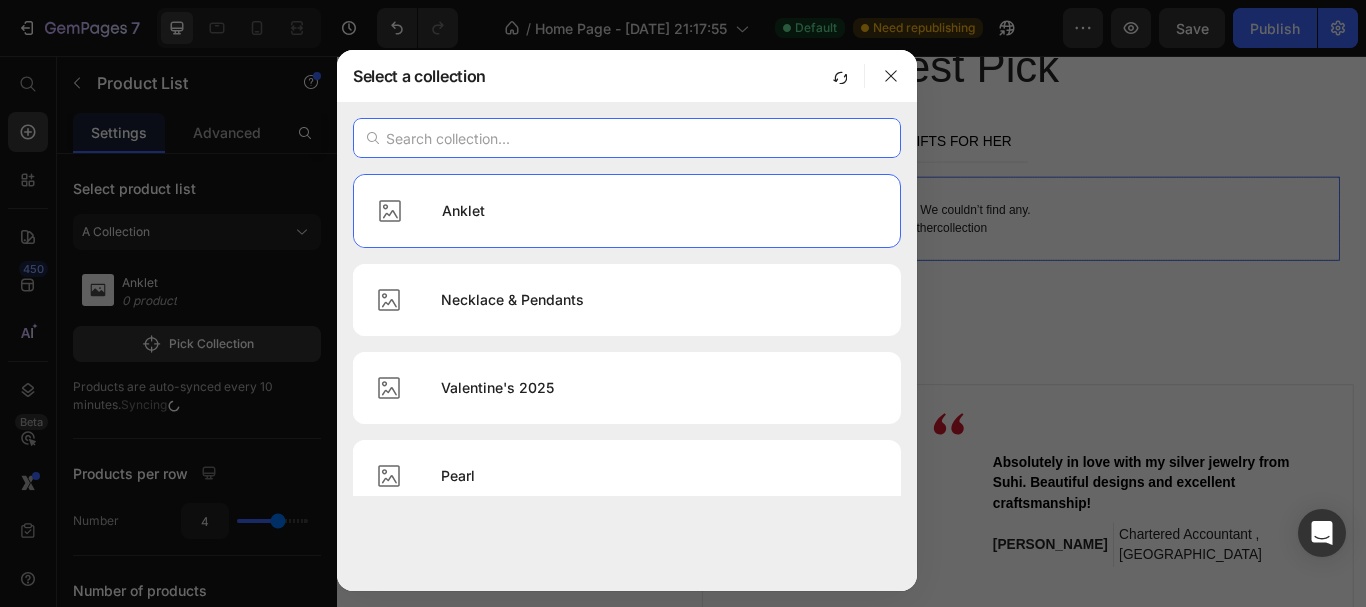 click at bounding box center (627, 138) 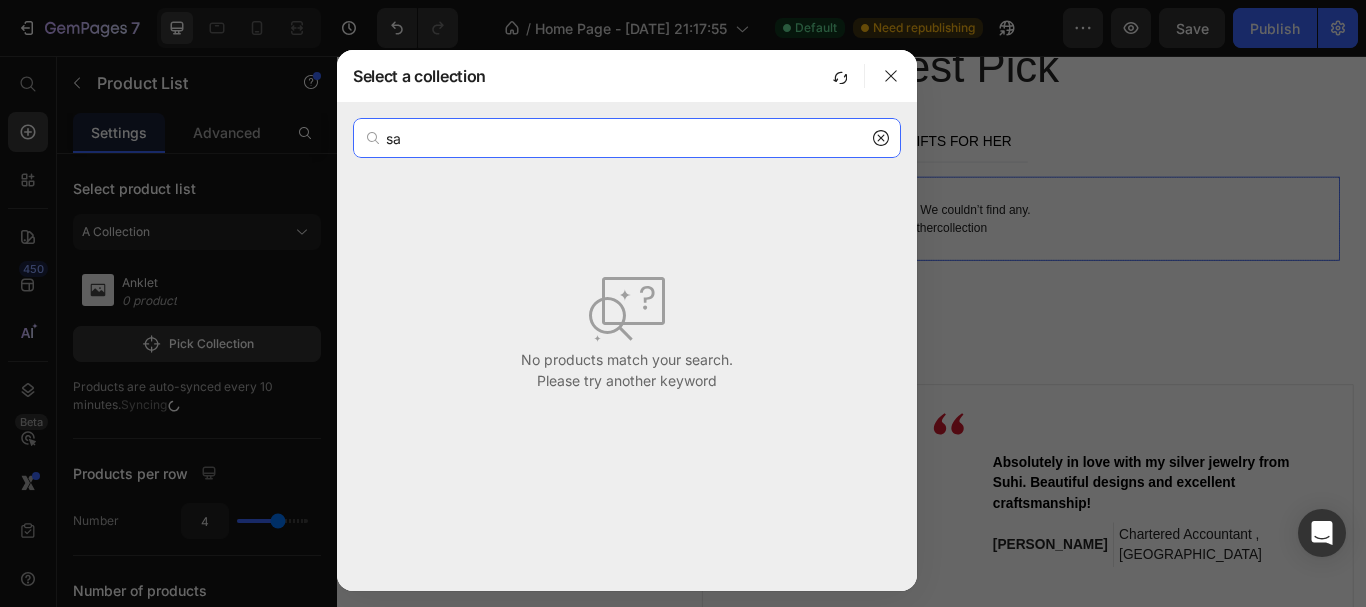 type on "s" 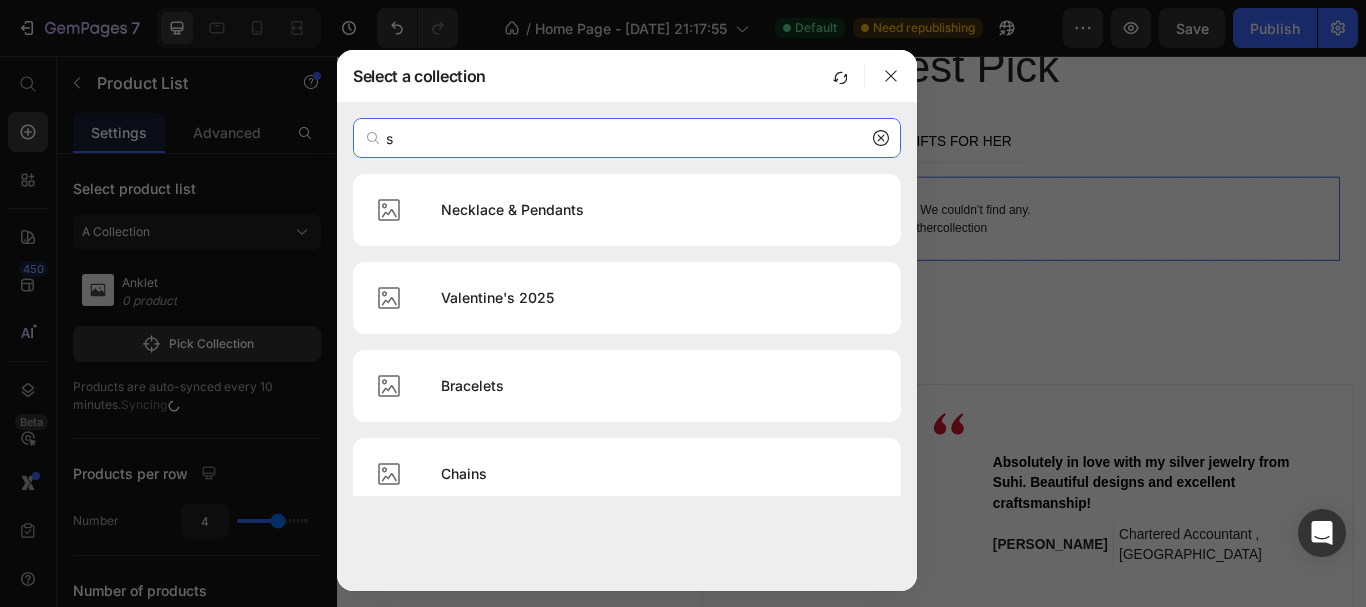 type 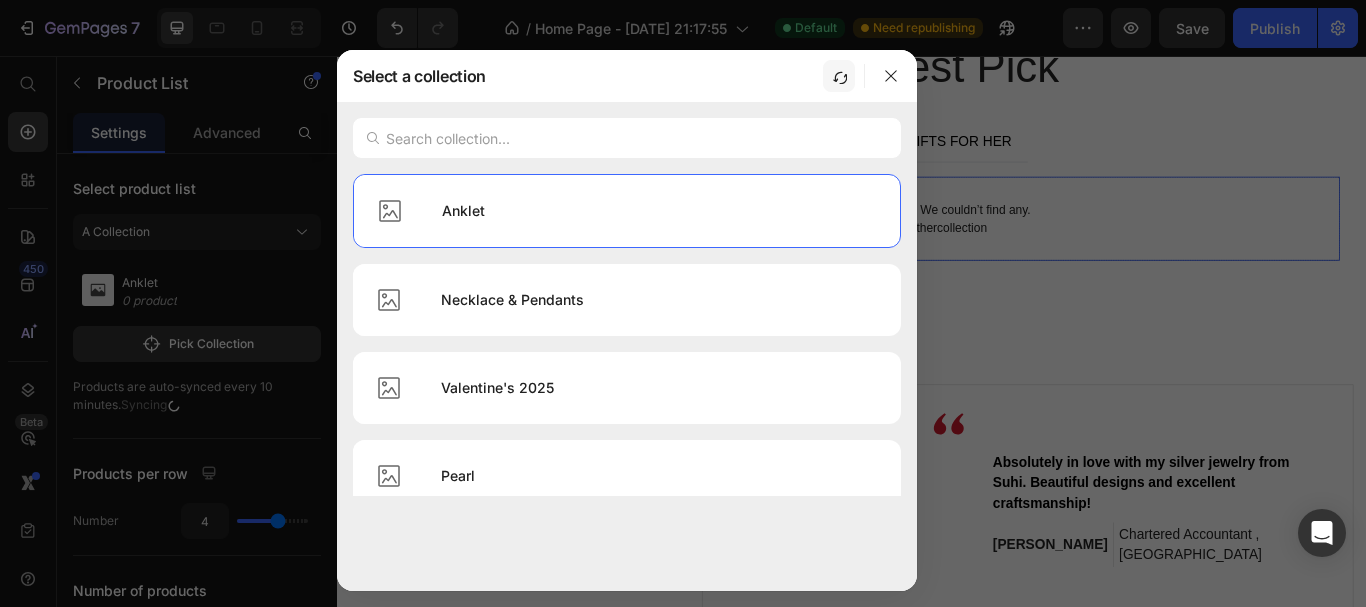 click 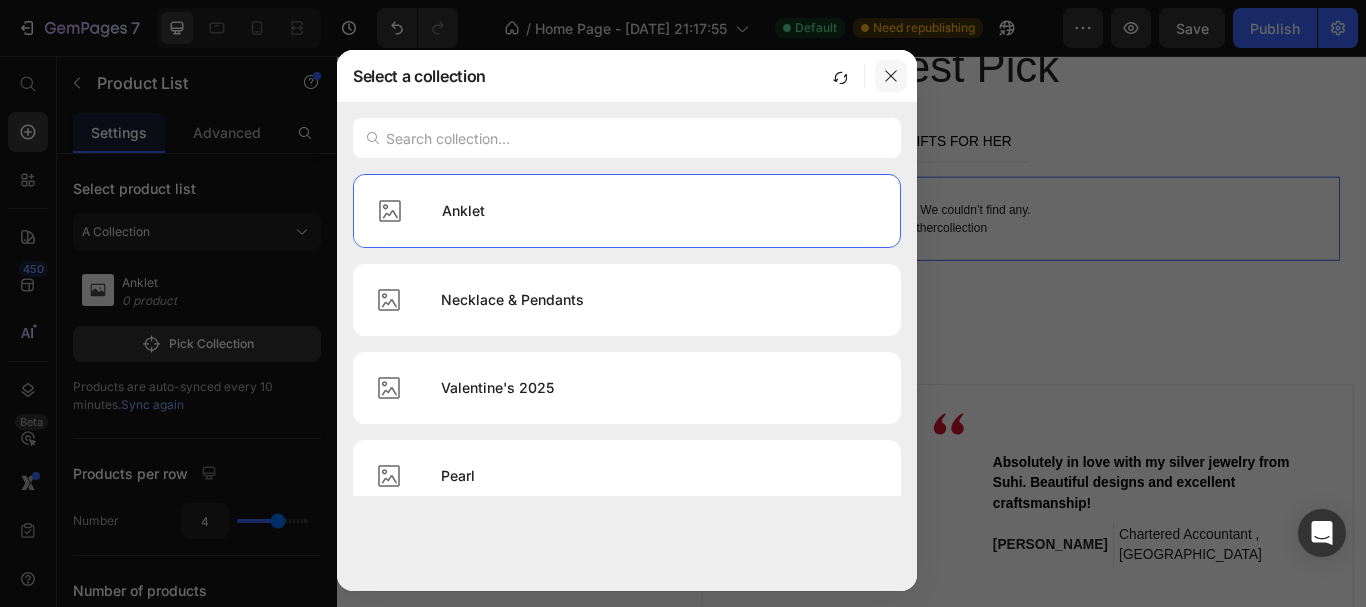 click 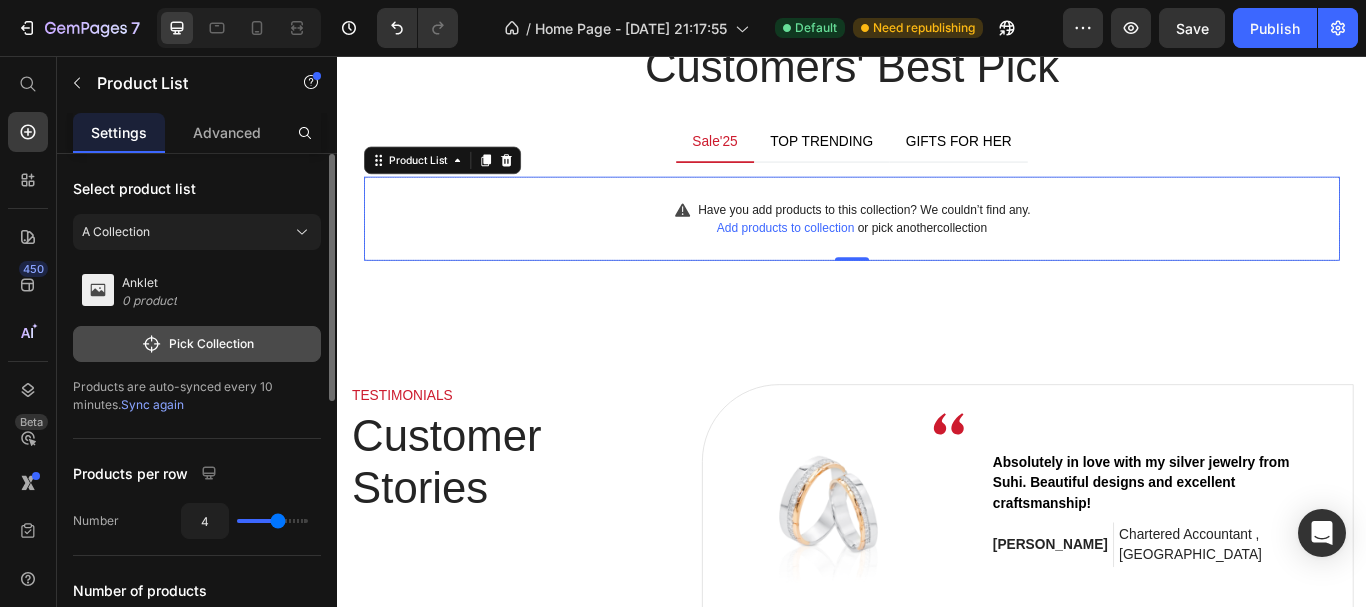 click on "Pick Collection" at bounding box center (197, 344) 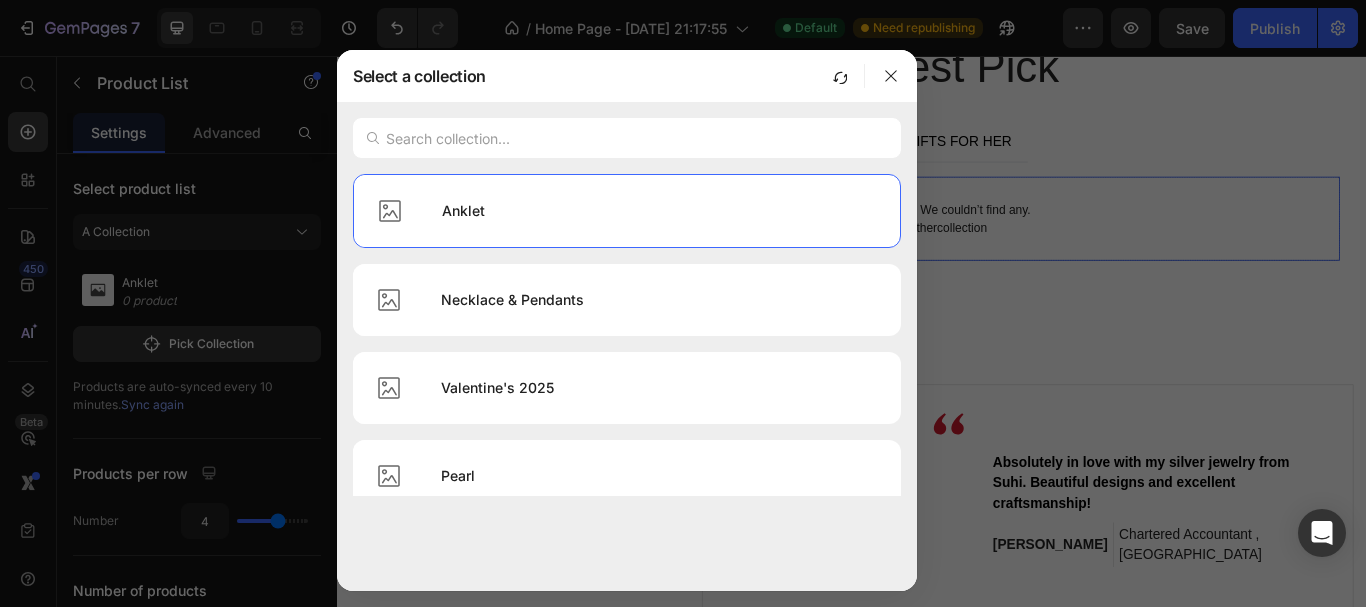 scroll, scrollTop: 322, scrollLeft: 0, axis: vertical 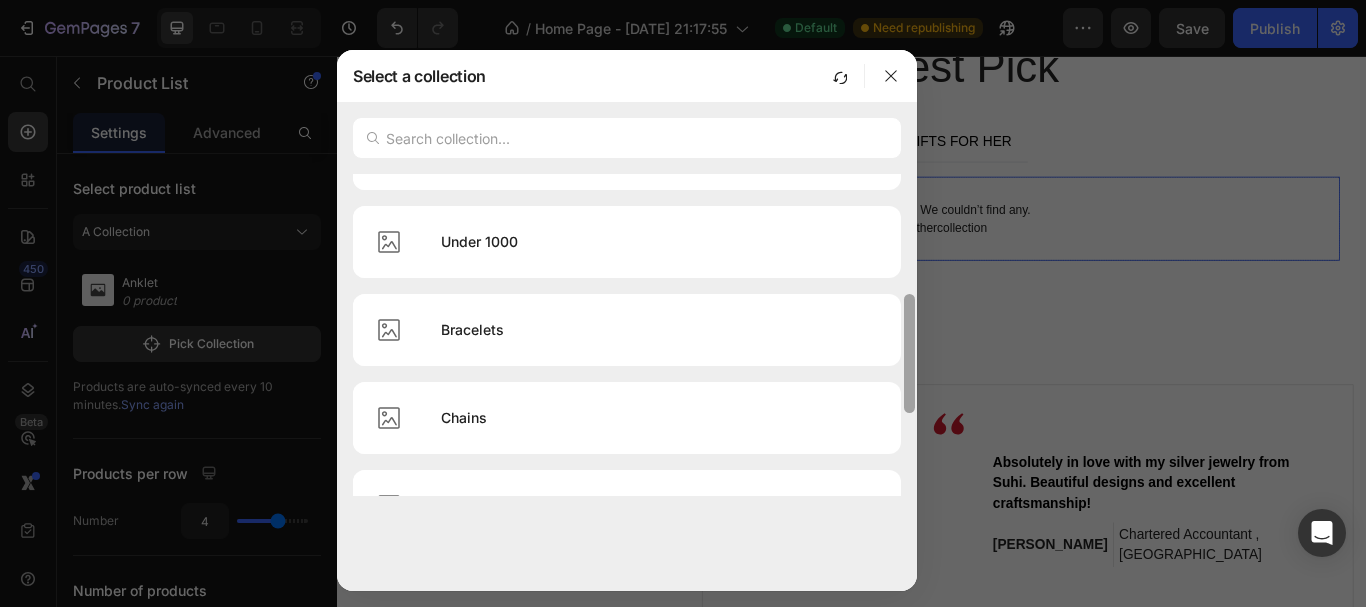 drag, startPoint x: 916, startPoint y: 254, endPoint x: 911, endPoint y: 265, distance: 12.083046 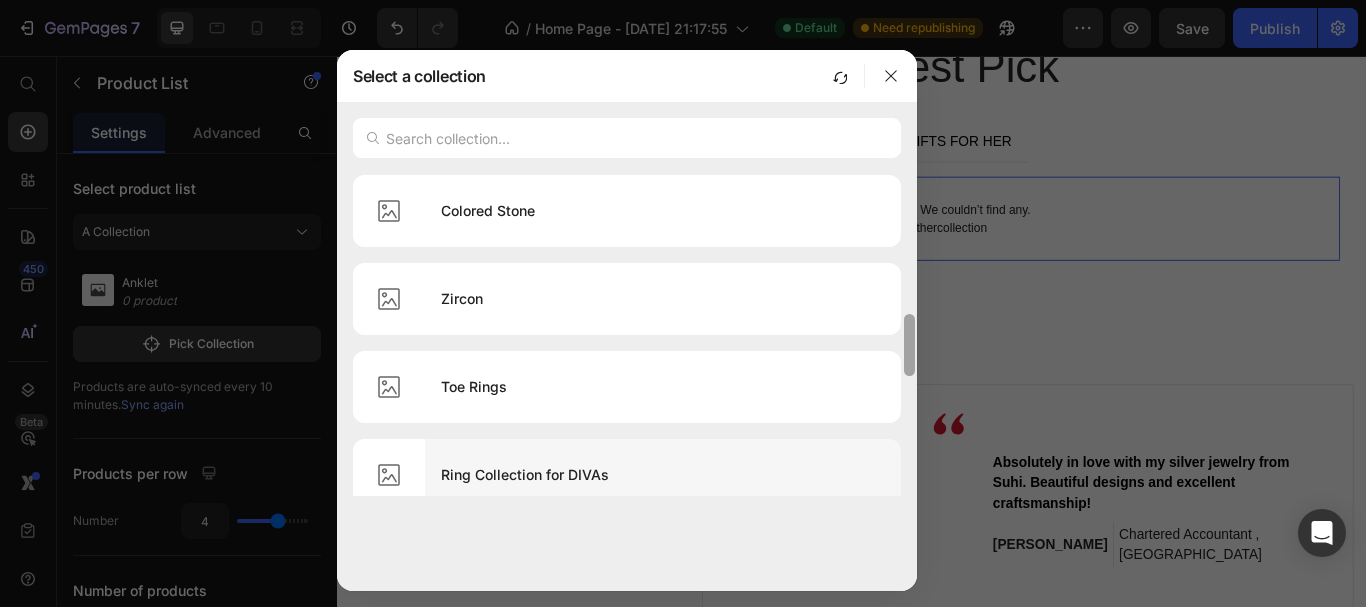 scroll, scrollTop: 708, scrollLeft: 0, axis: vertical 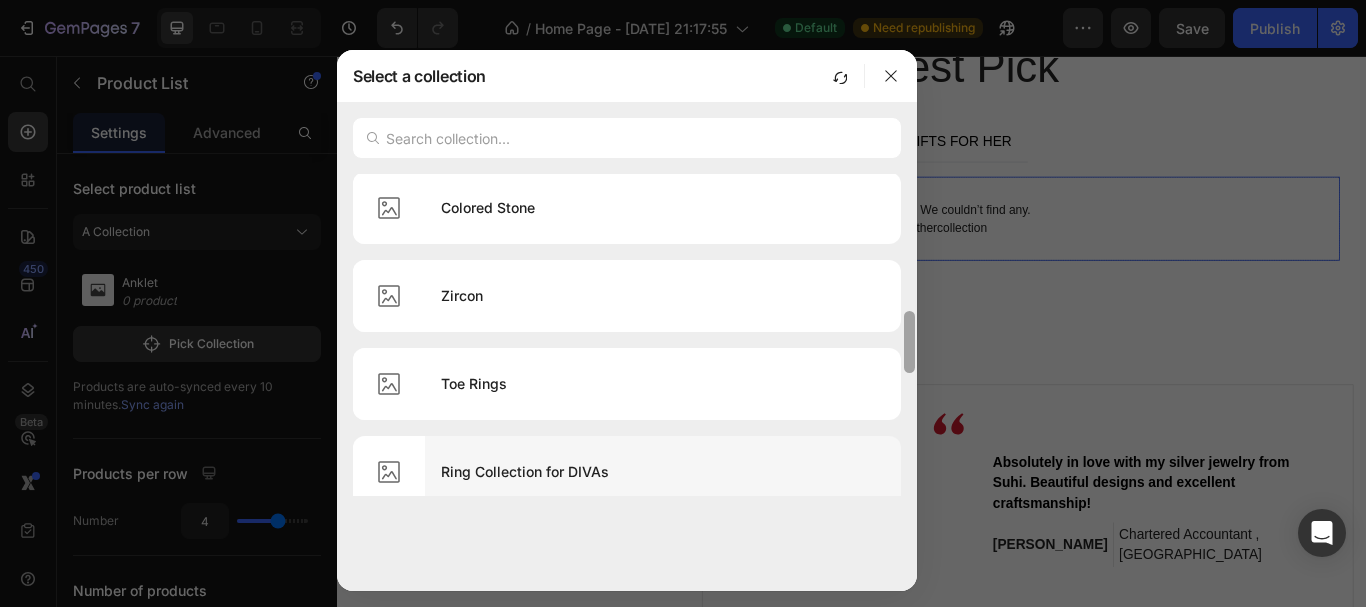 drag, startPoint x: 909, startPoint y: 324, endPoint x: 900, endPoint y: 458, distance: 134.3019 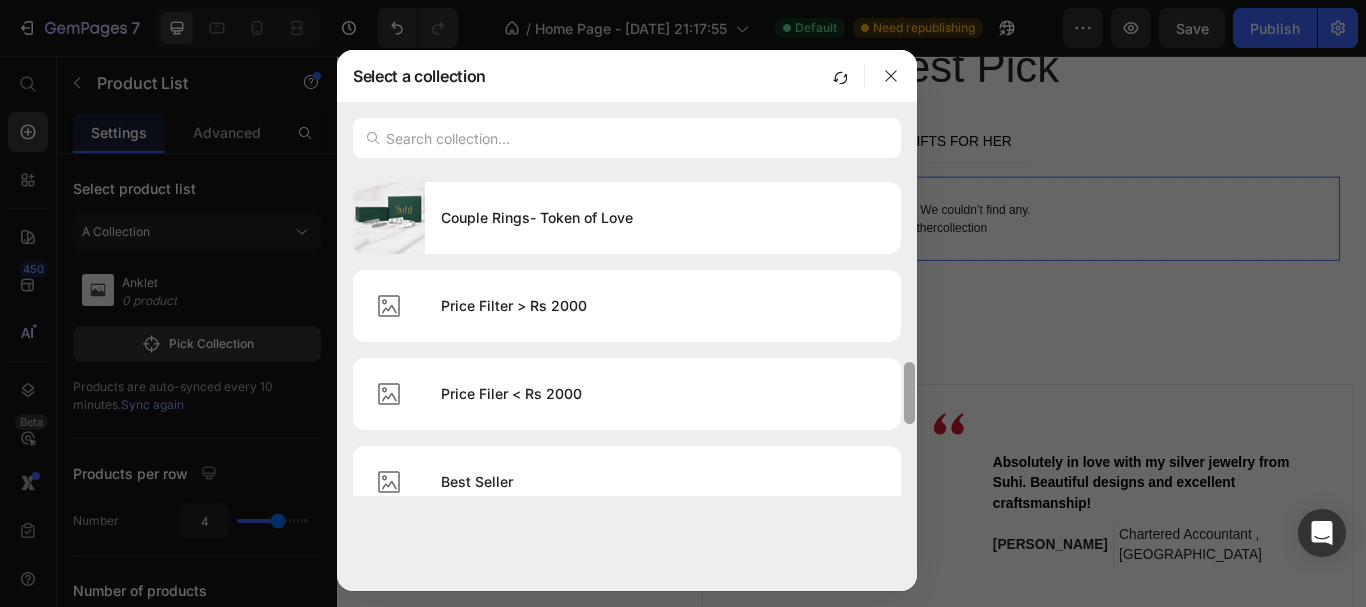 scroll, scrollTop: 1336, scrollLeft: 0, axis: vertical 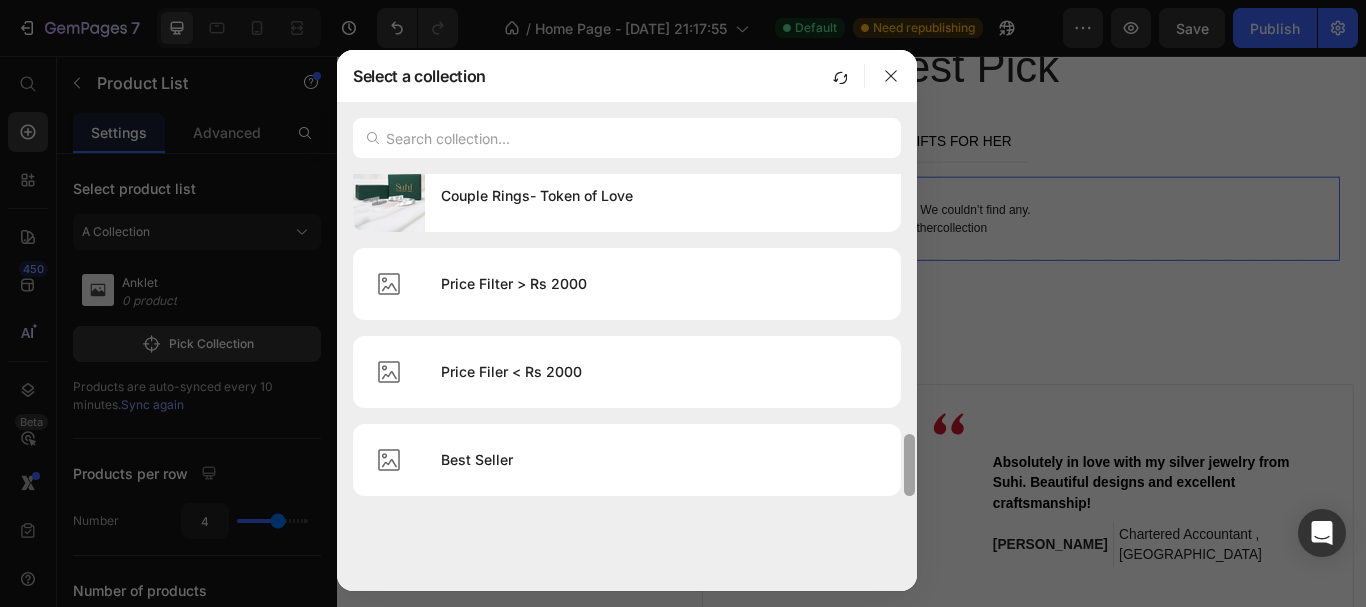 drag, startPoint x: 907, startPoint y: 341, endPoint x: 911, endPoint y: 477, distance: 136.0588 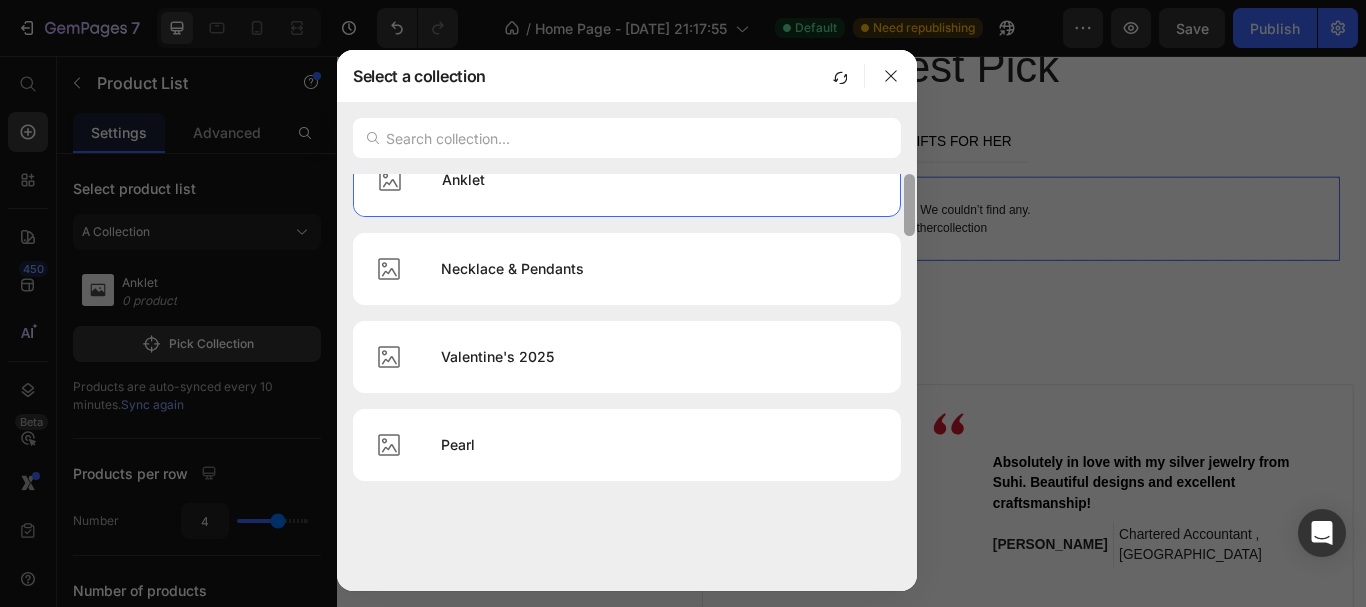 scroll, scrollTop: 0, scrollLeft: 0, axis: both 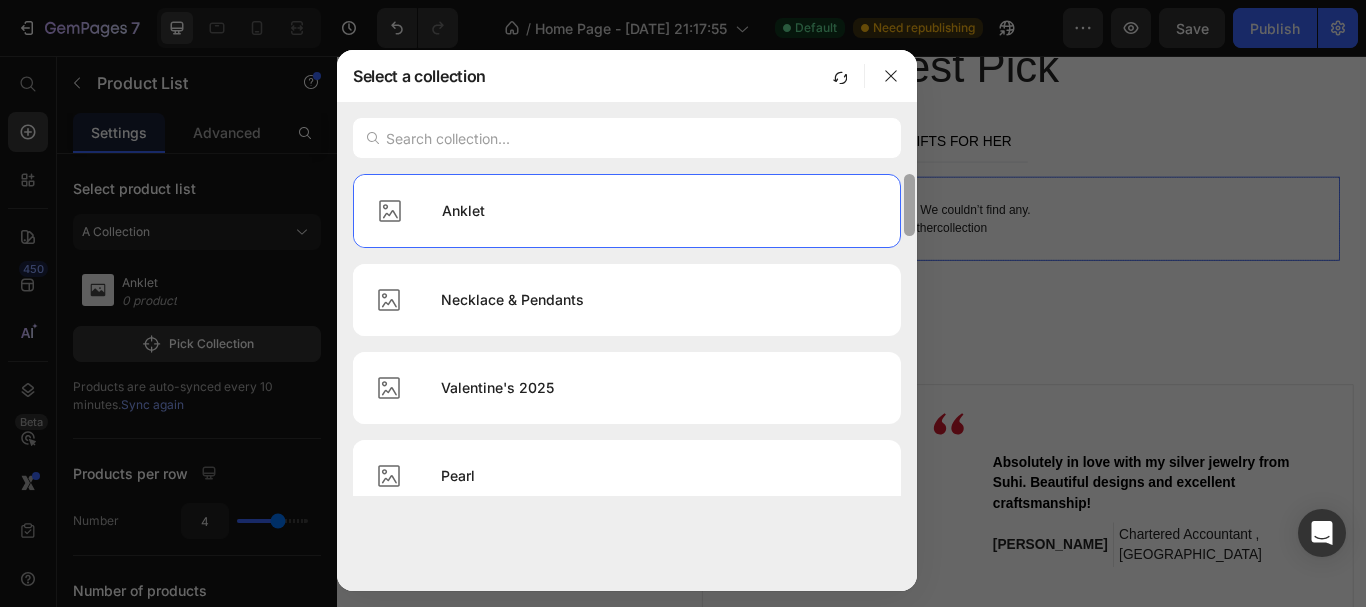 drag, startPoint x: 909, startPoint y: 472, endPoint x: 912, endPoint y: 181, distance: 291.01547 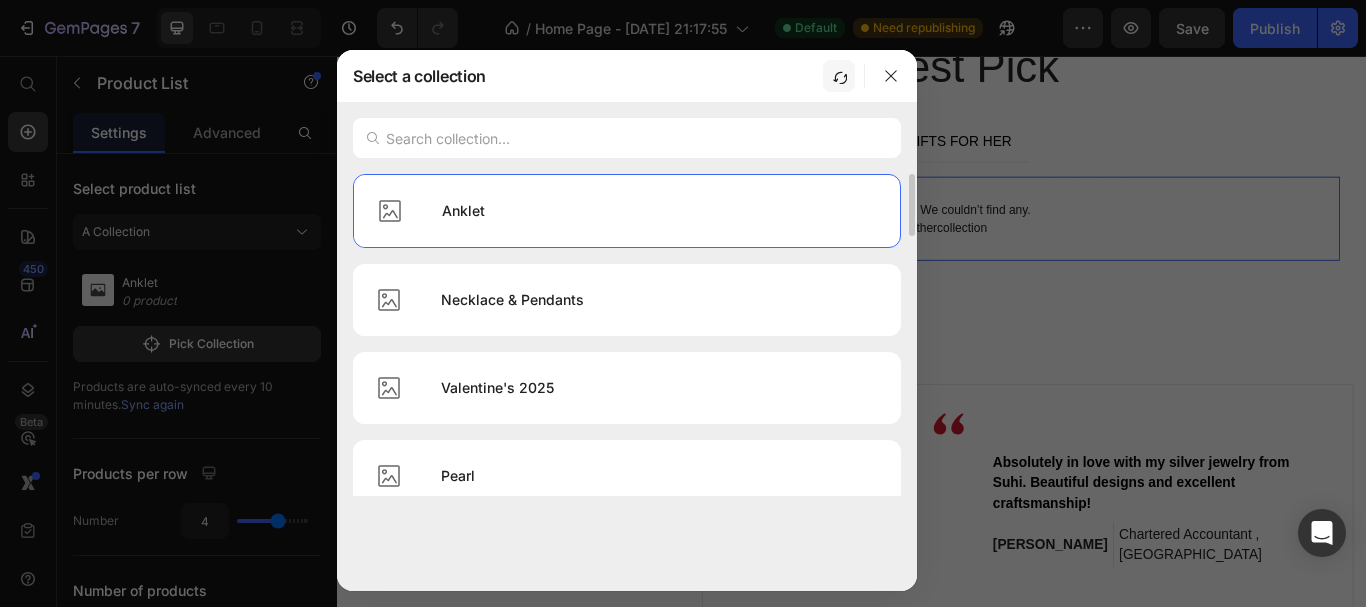 click 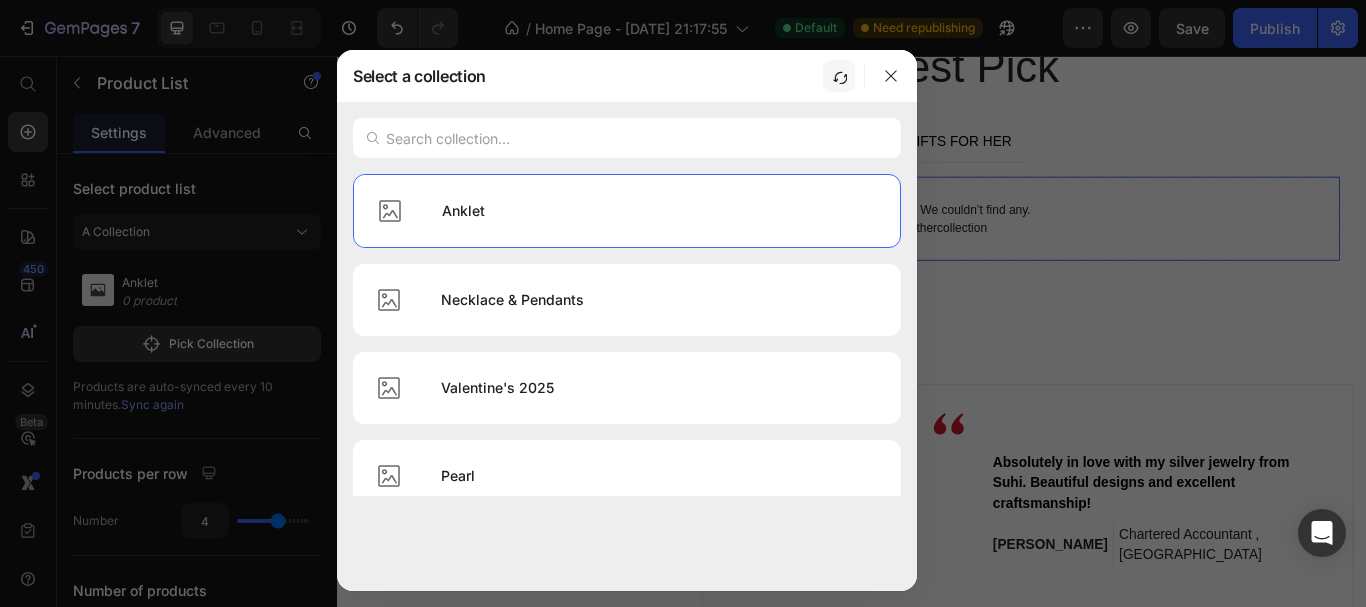 click 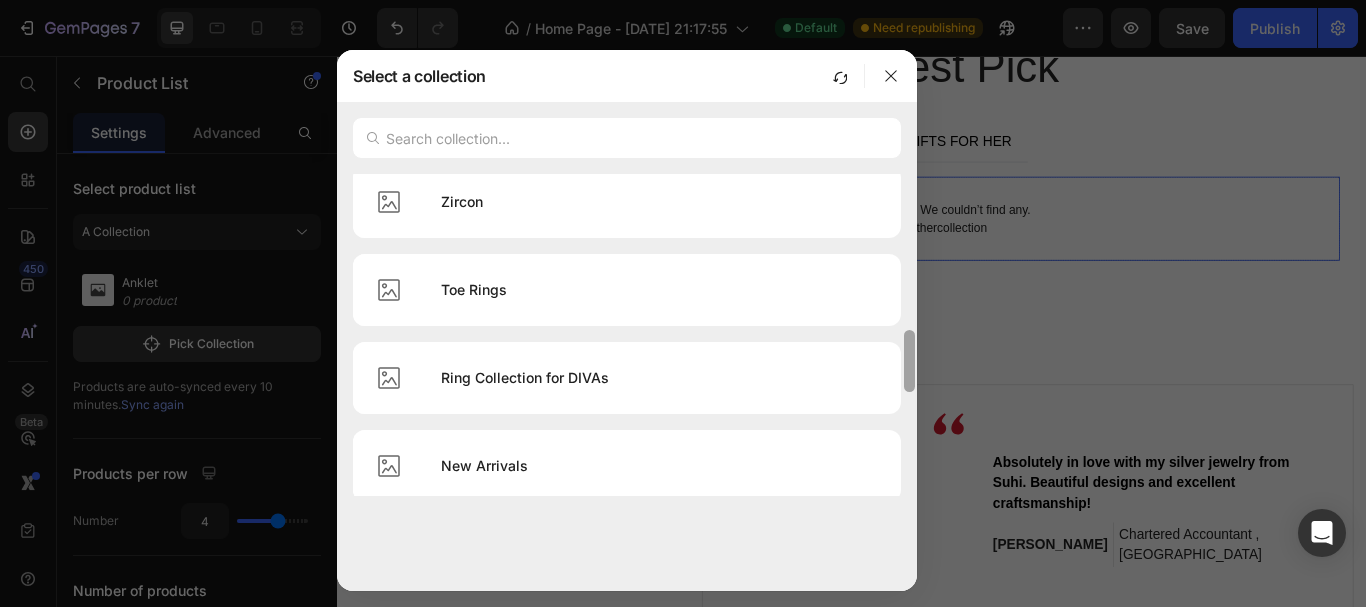 drag, startPoint x: 910, startPoint y: 186, endPoint x: 911, endPoint y: 341, distance: 155.00322 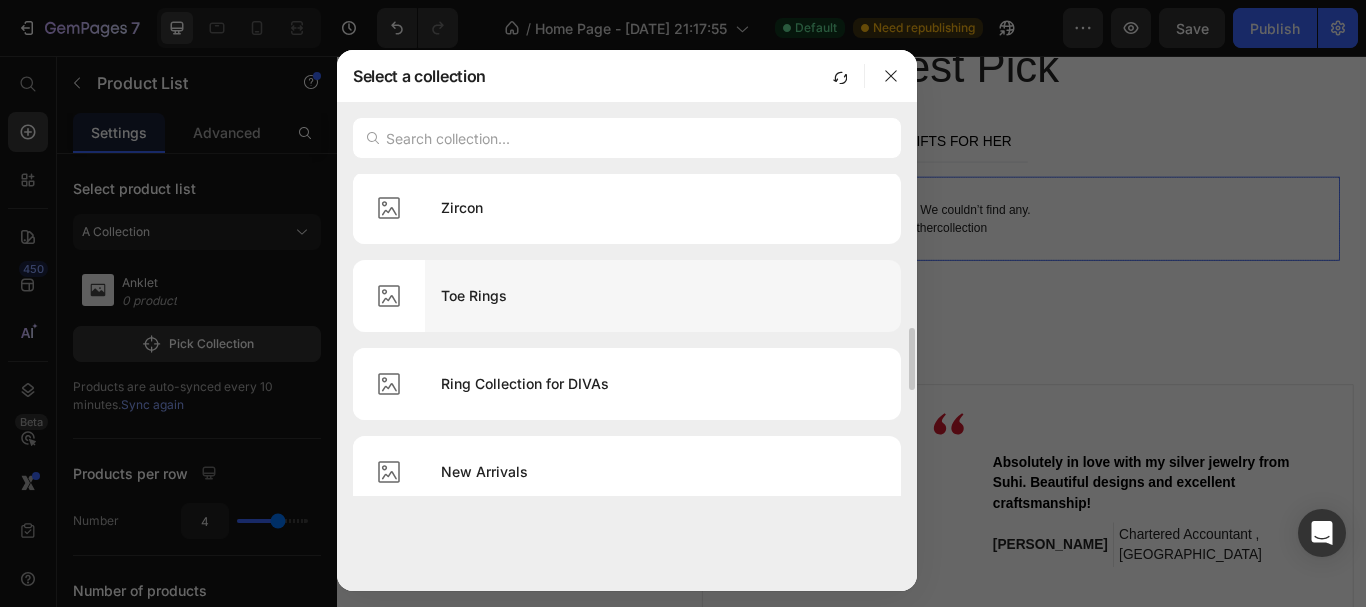 click on "Toe Rings" at bounding box center (663, 296) 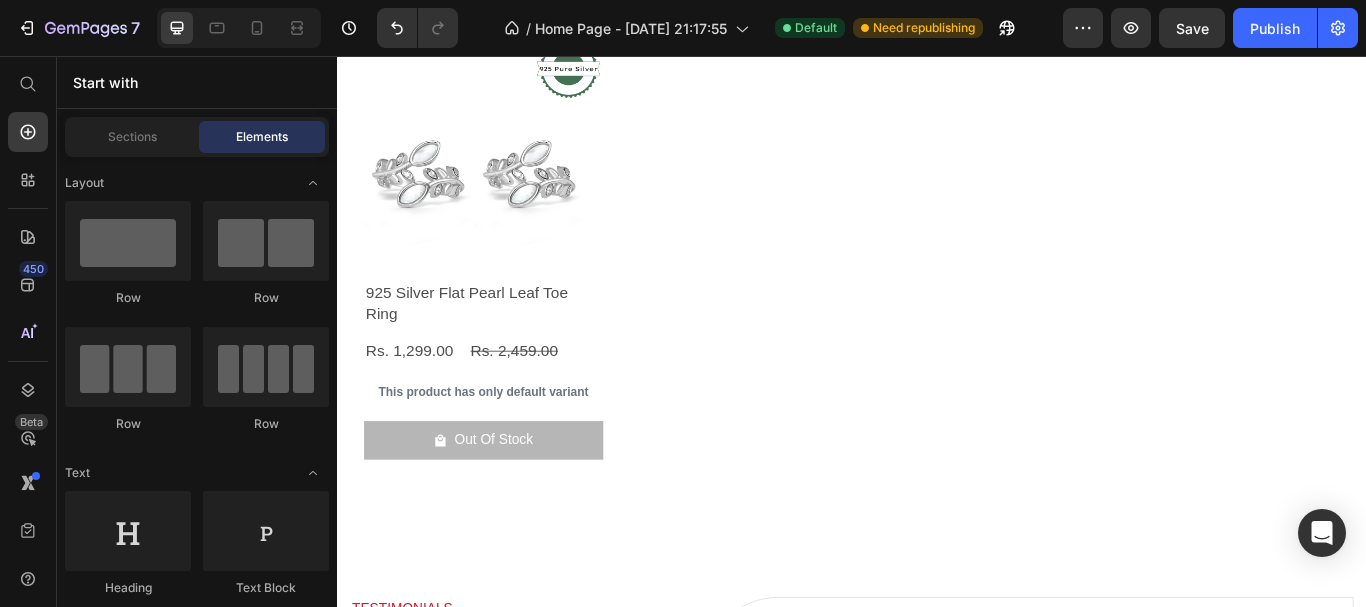 scroll, scrollTop: 2852, scrollLeft: 0, axis: vertical 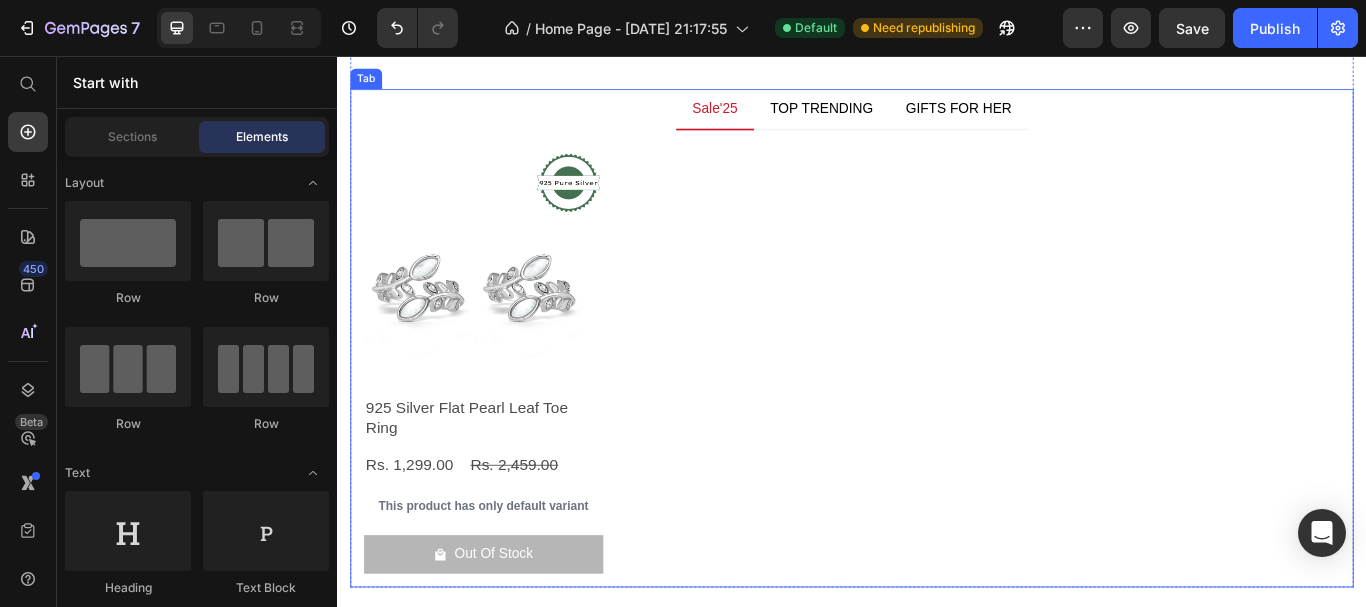 click on "Sale'25" at bounding box center (777, 118) 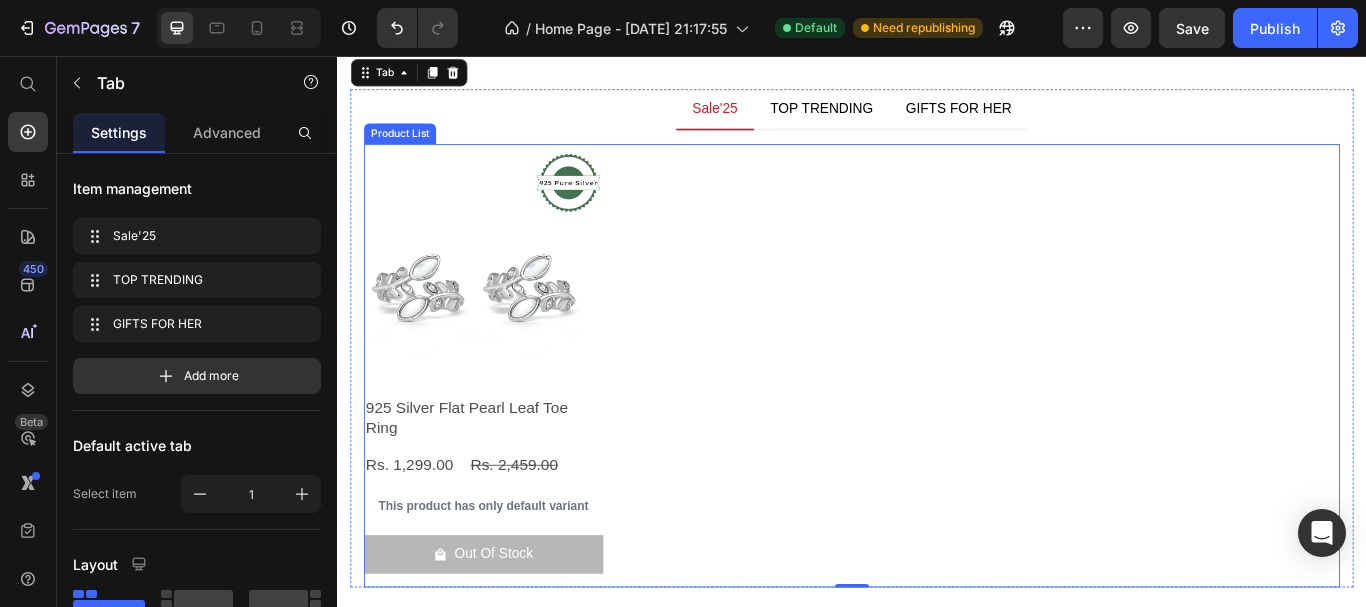 click on "Product Images 925 Silver Flat Pearl Leaf Toe Ring Product Title Rs. 1,299.00 Product Price Rs. 2,459.00 Product Price Row This product has only default variant Product Variants & Swatches Out Of Stock Product Cart Button Row" at bounding box center (937, 418) 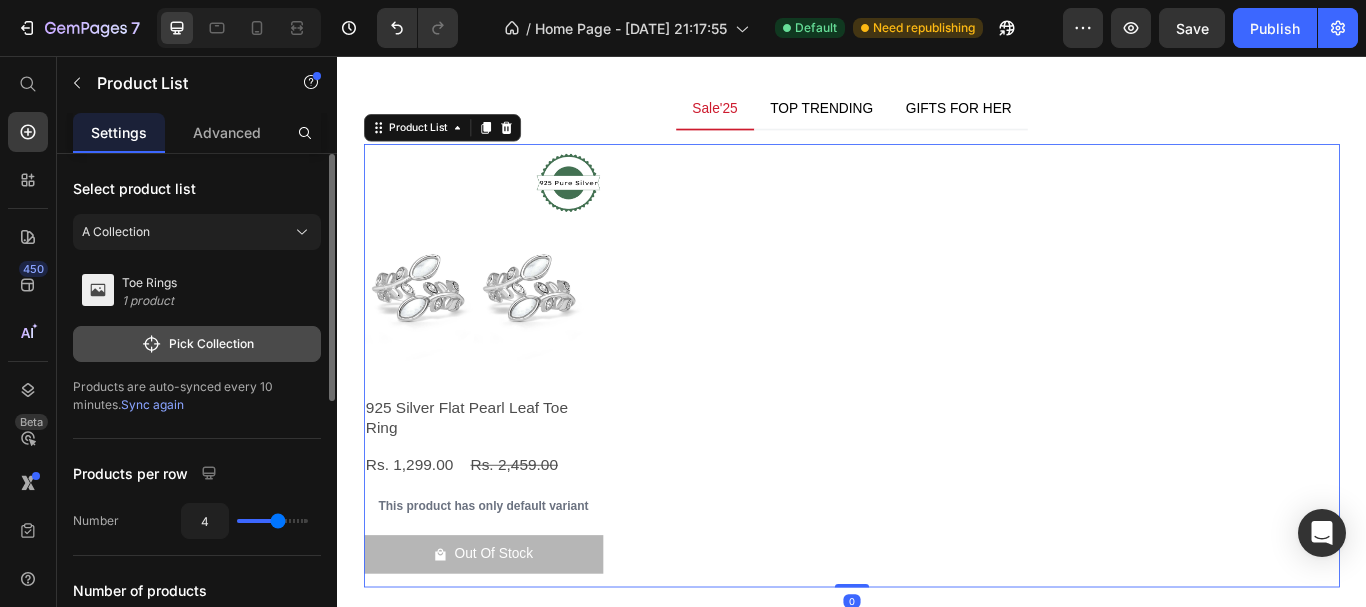 click on "Pick Collection" at bounding box center [197, 344] 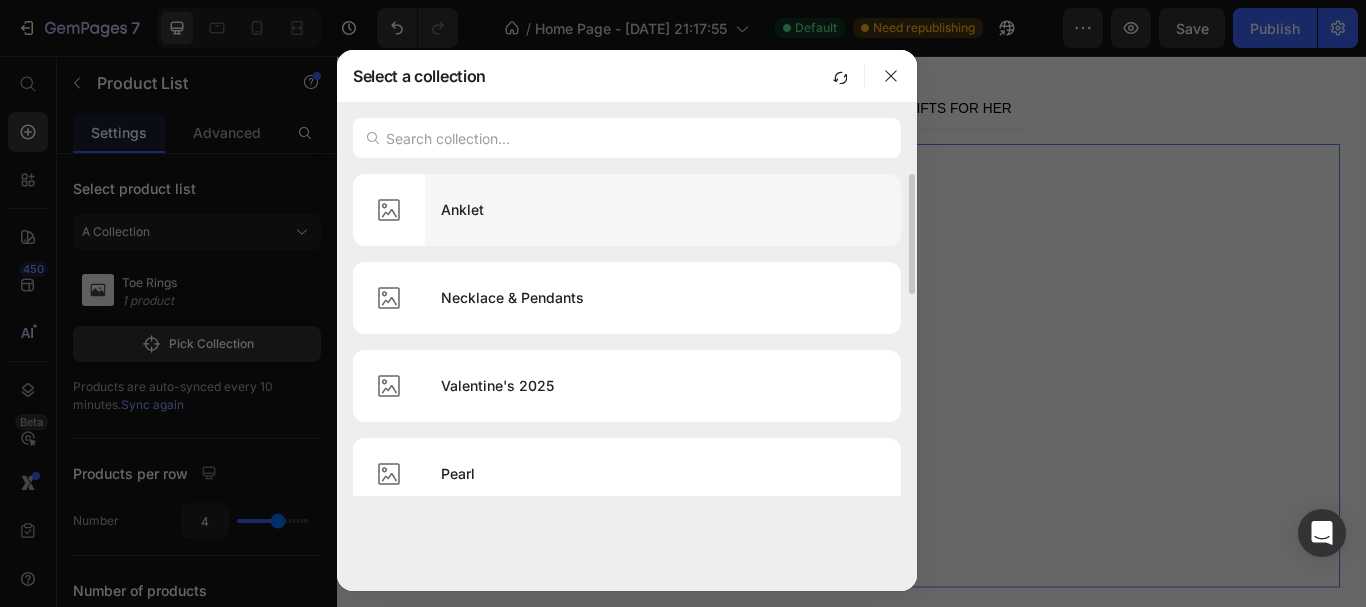 click on "Anklet" at bounding box center (663, 210) 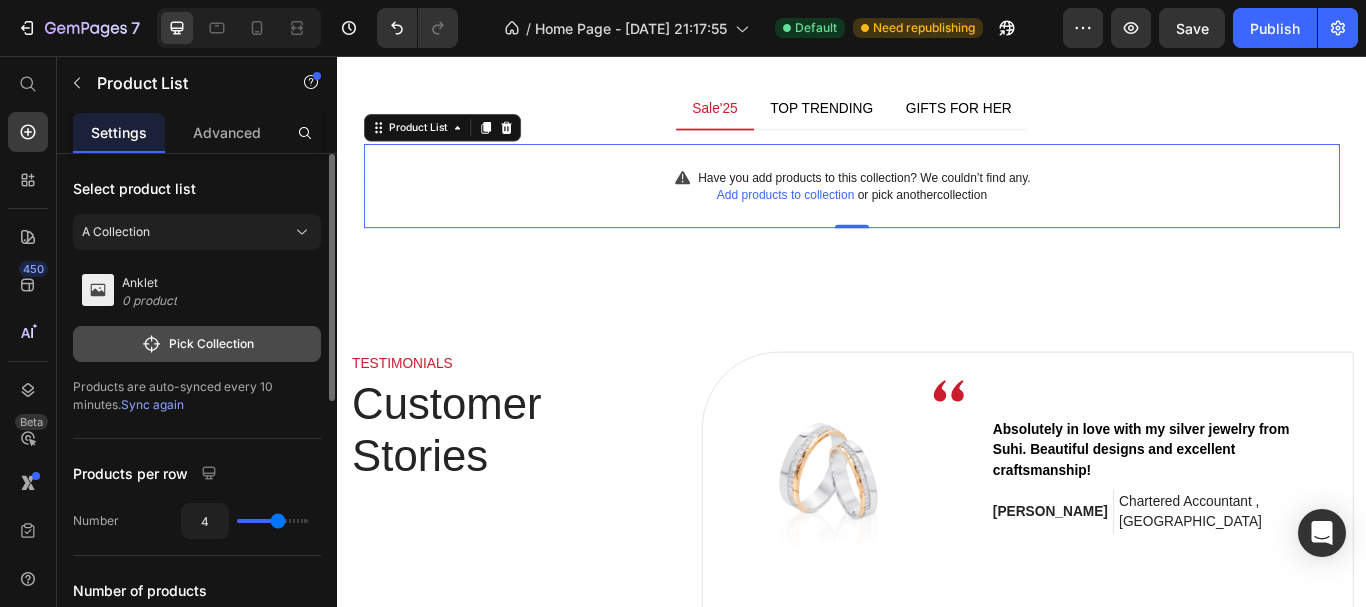 click on "Pick Collection" 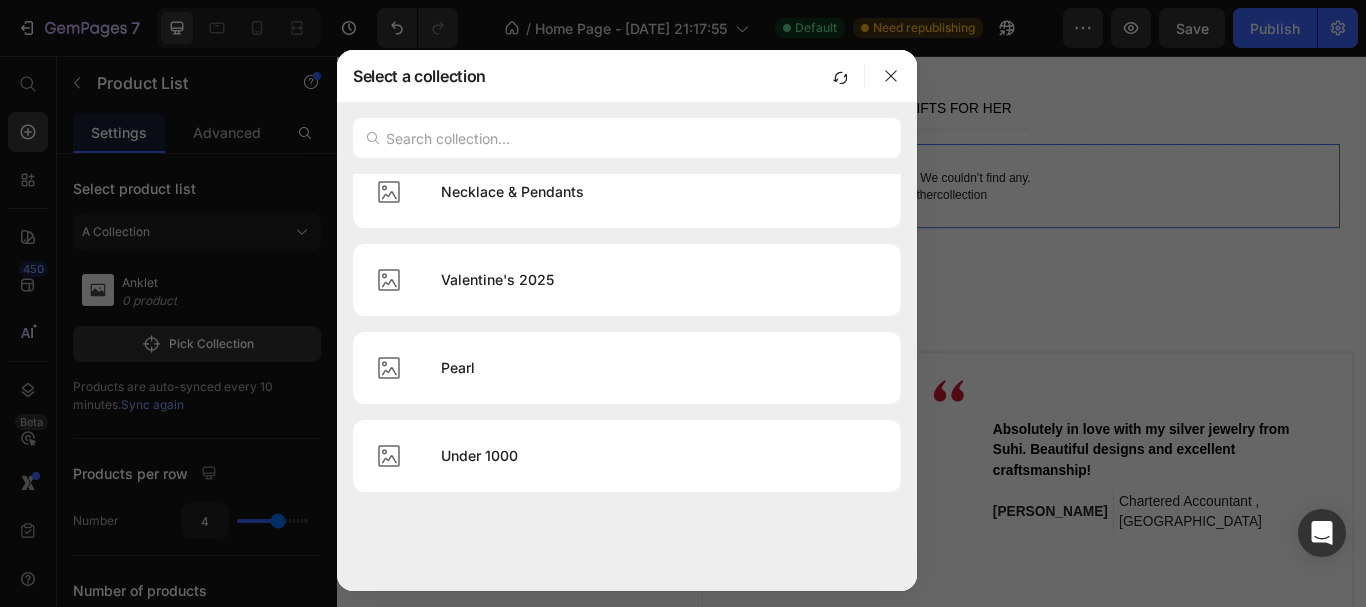 scroll, scrollTop: 0, scrollLeft: 0, axis: both 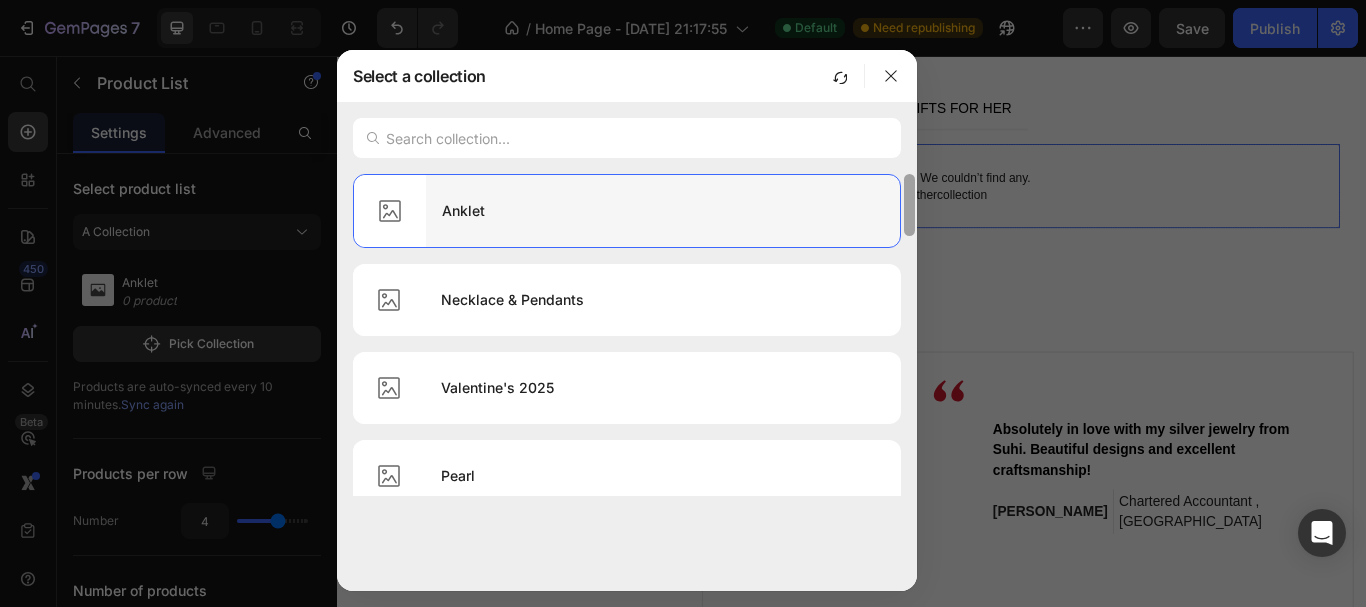 drag, startPoint x: 907, startPoint y: 221, endPoint x: 879, endPoint y: 208, distance: 30.870699 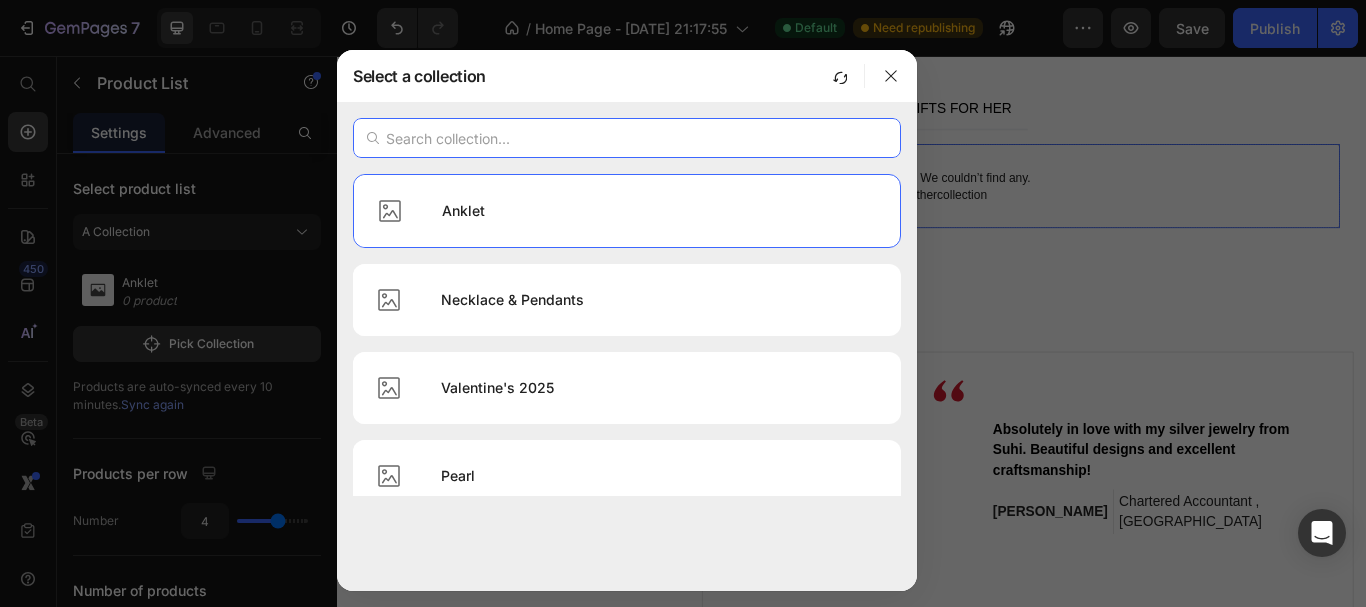 click at bounding box center (627, 138) 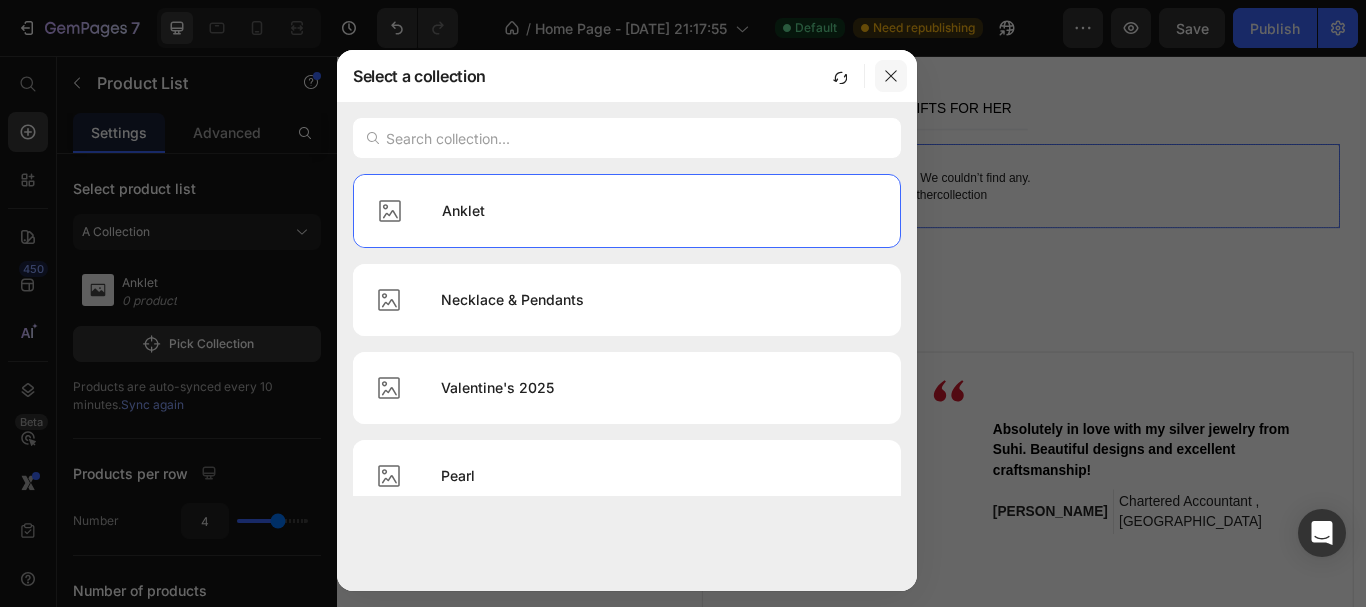 click 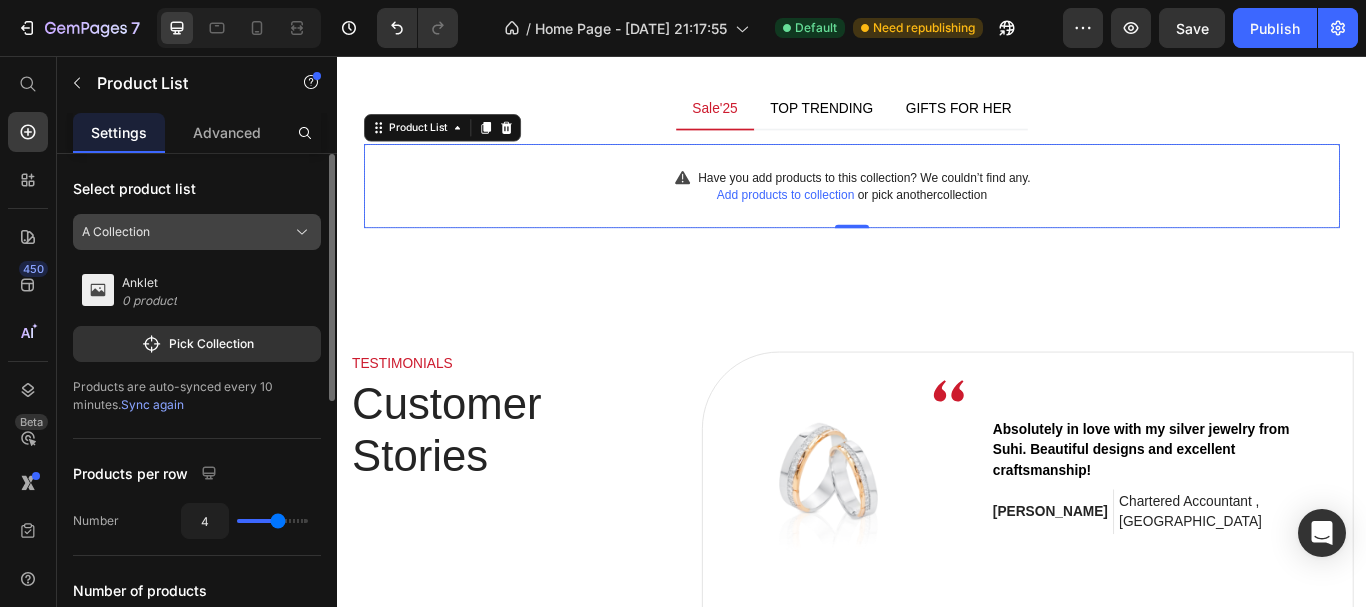 click on "A Collection" 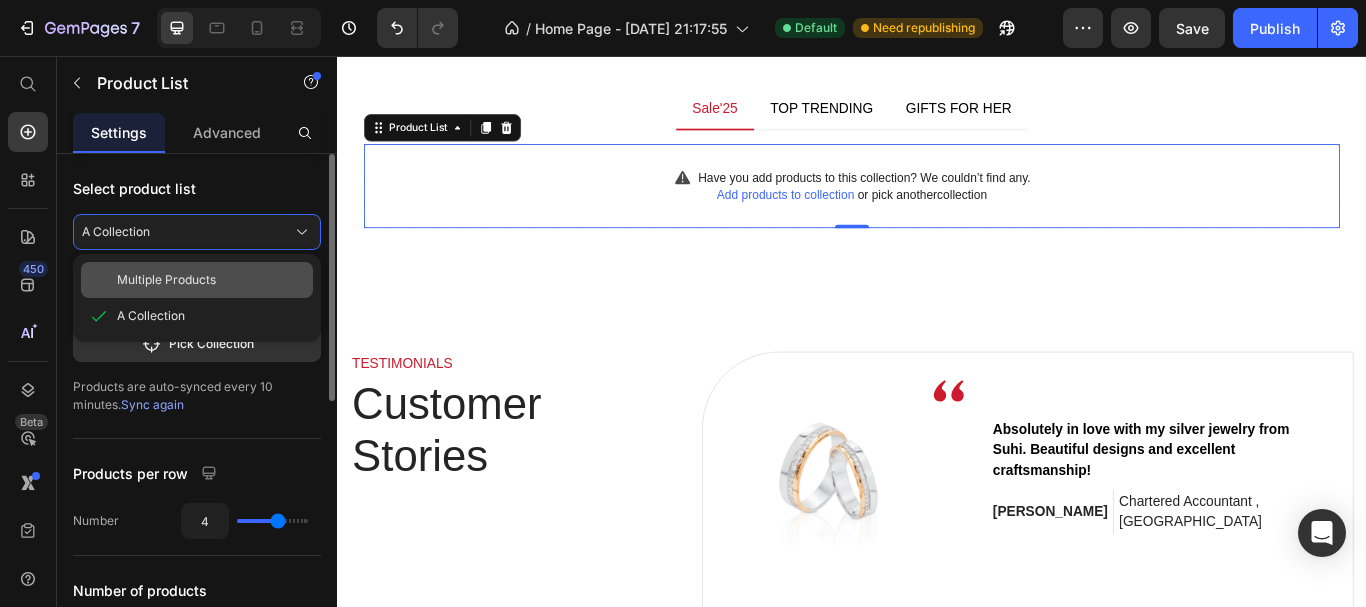 click on "Multiple Products" at bounding box center [166, 280] 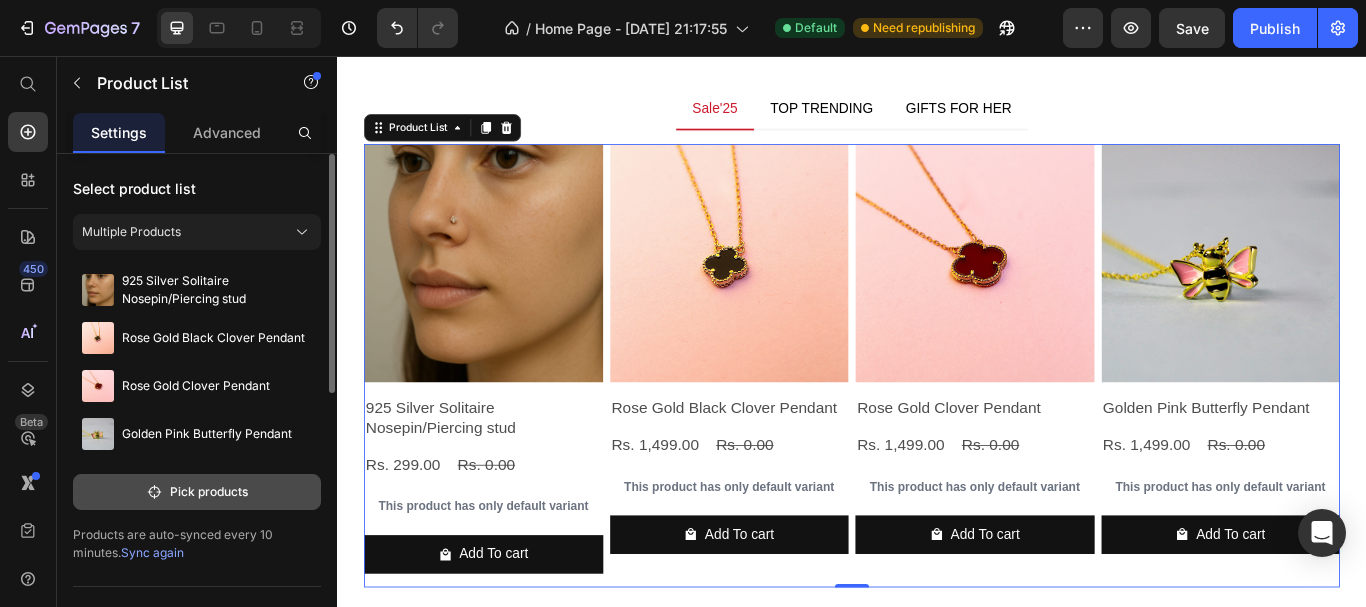click on "Pick products" at bounding box center [197, 492] 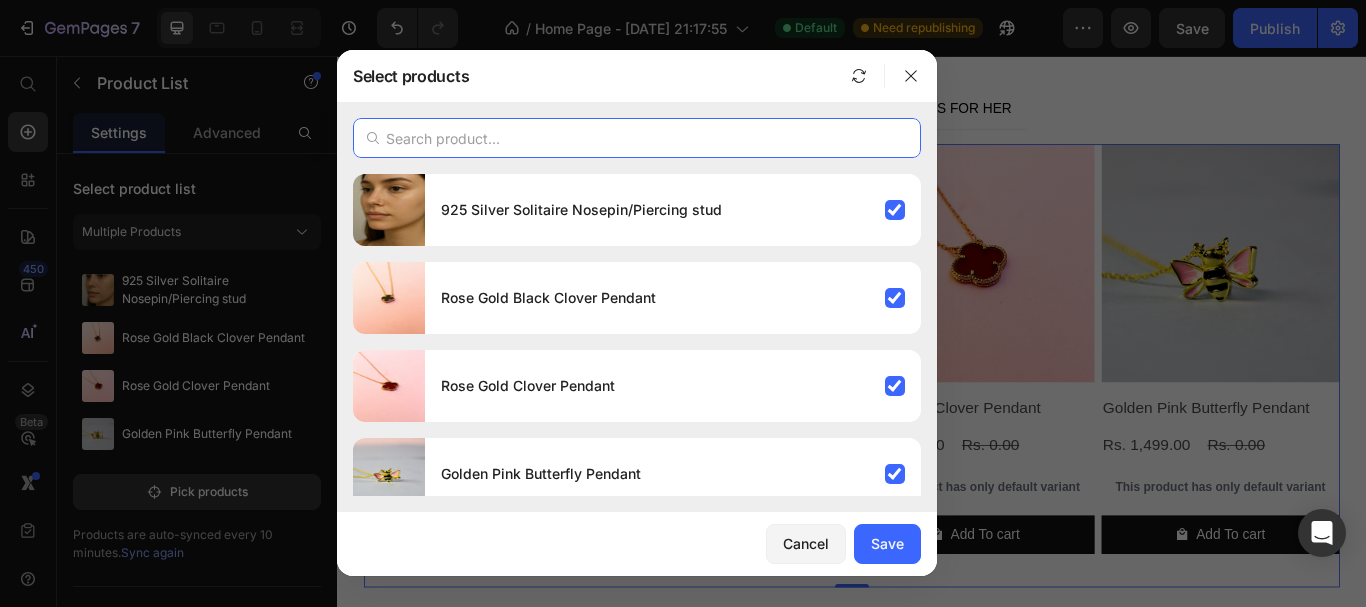 click at bounding box center (637, 138) 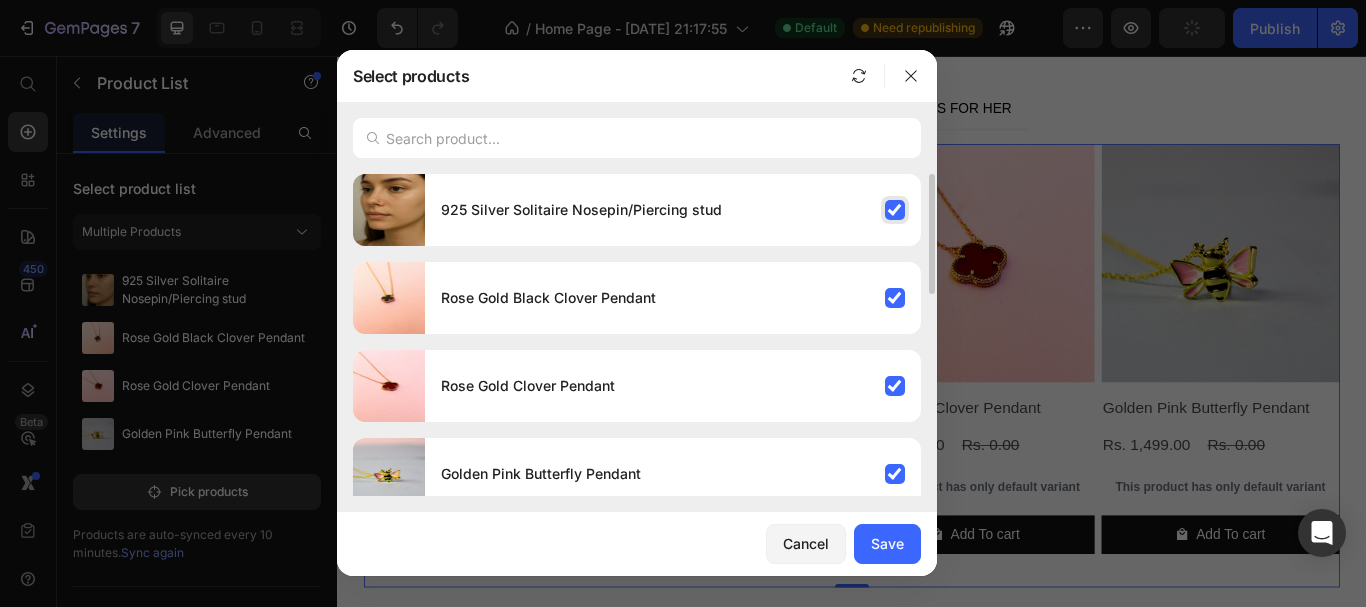 click on "925 Silver Solitaire Nosepin/Piercing stud" at bounding box center [673, 210] 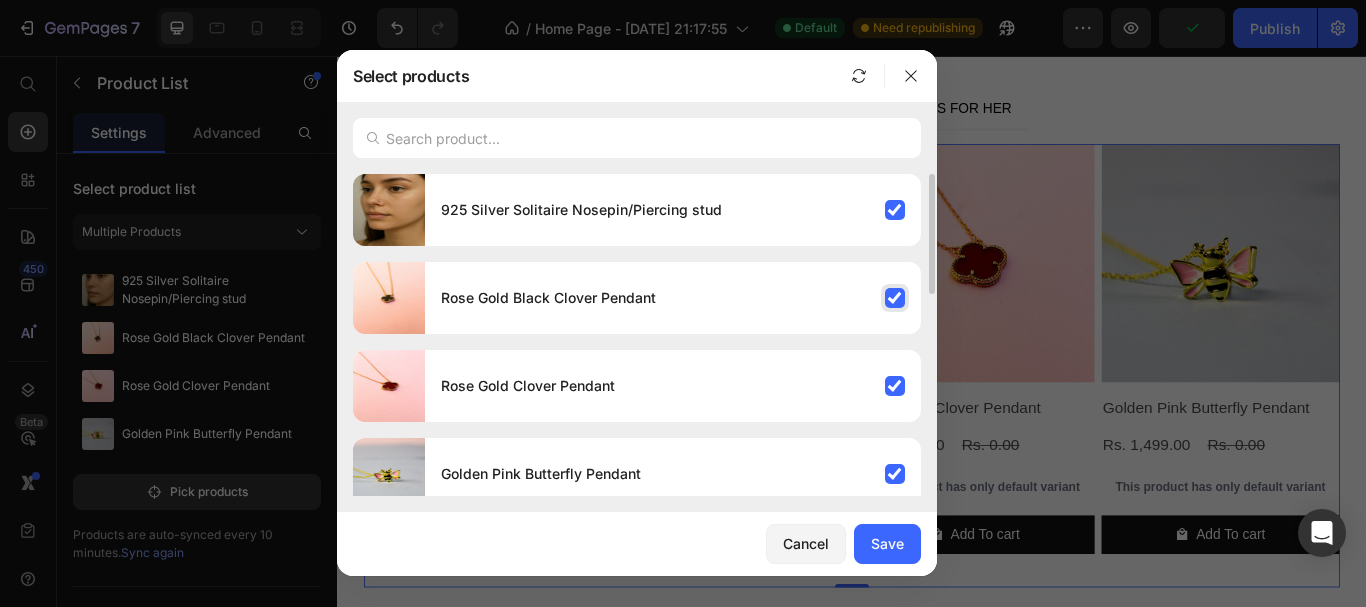 click on "Rose Gold Black Clover Pendant" at bounding box center [673, 298] 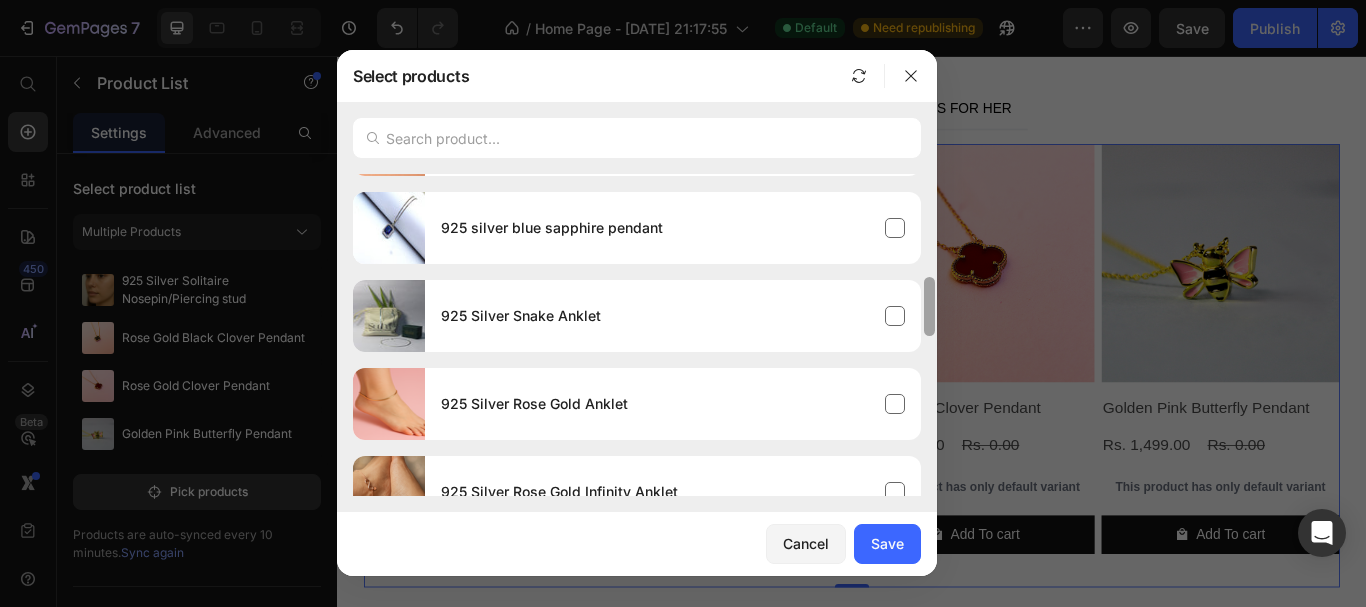 scroll, scrollTop: 518, scrollLeft: 0, axis: vertical 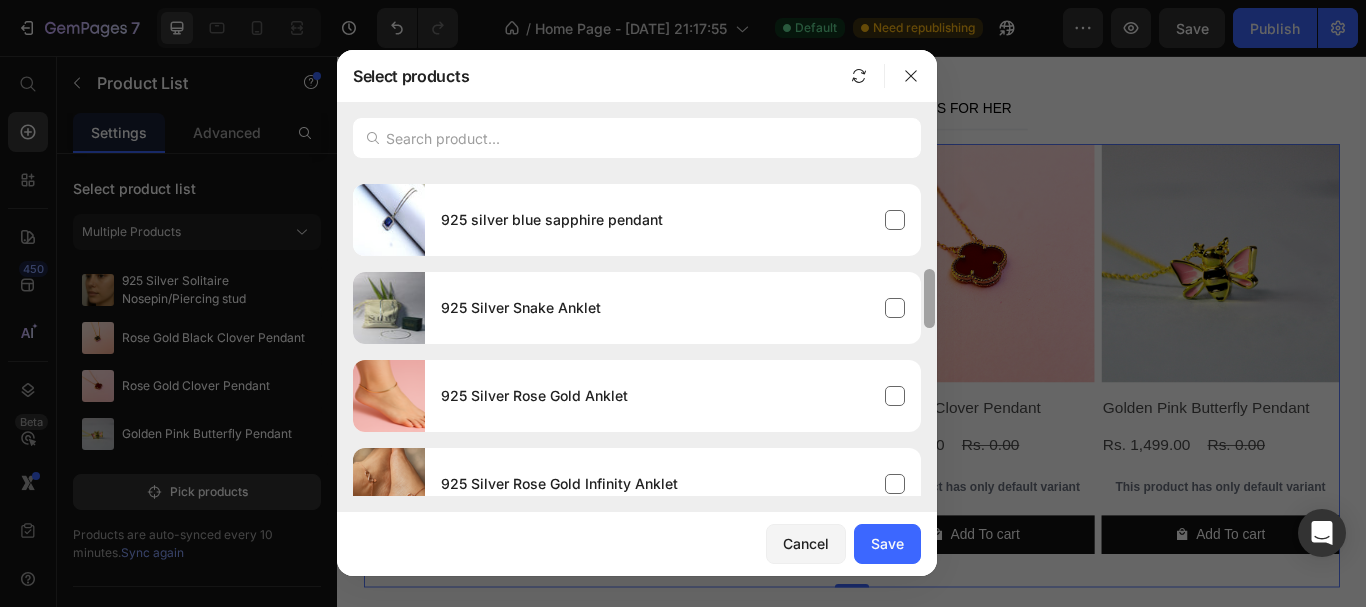 drag, startPoint x: 928, startPoint y: 266, endPoint x: 935, endPoint y: 459, distance: 193.1269 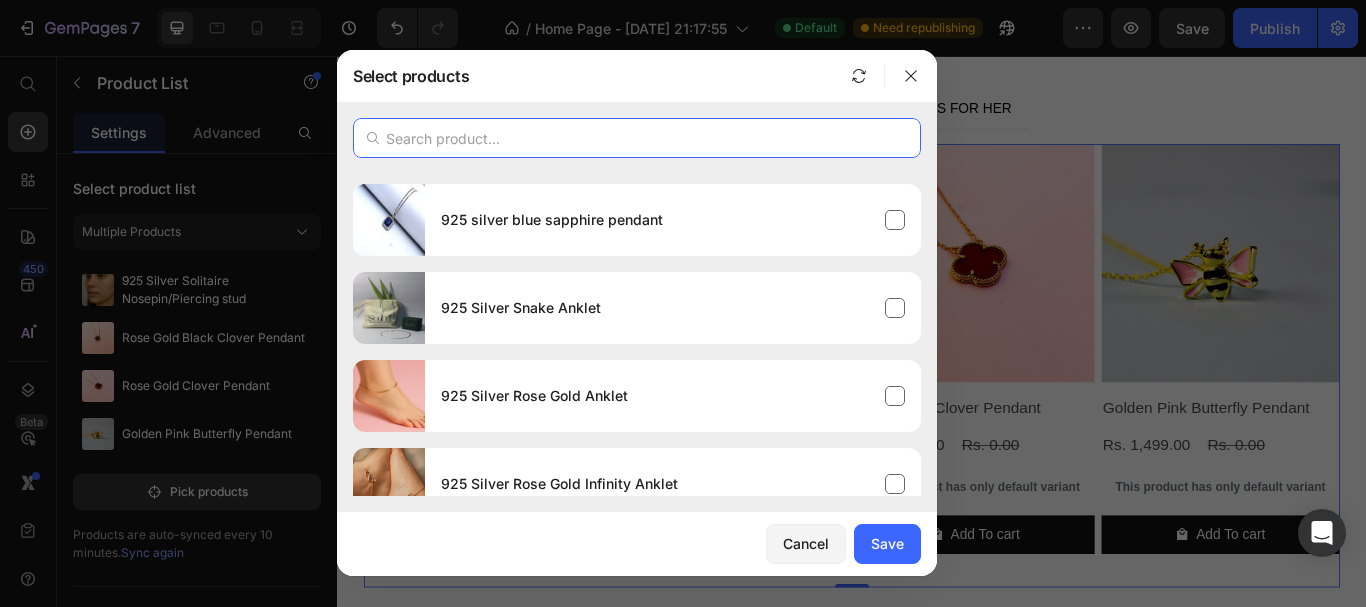 click at bounding box center [637, 138] 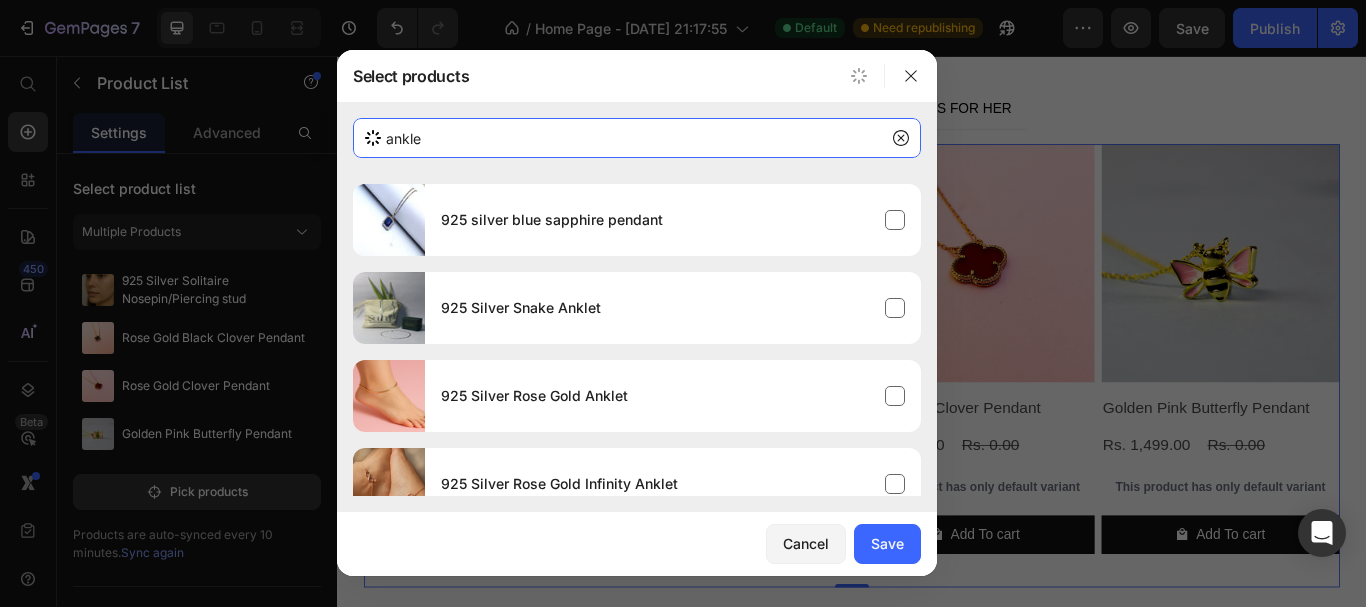 scroll, scrollTop: 102, scrollLeft: 0, axis: vertical 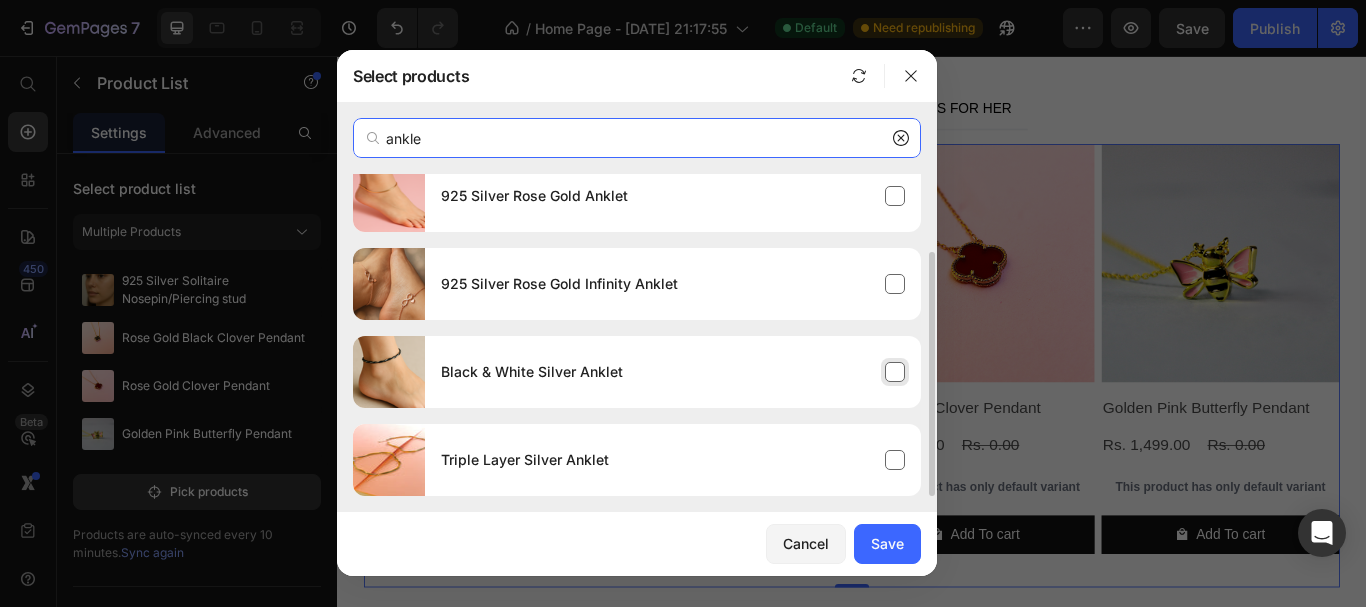 type on "ankle" 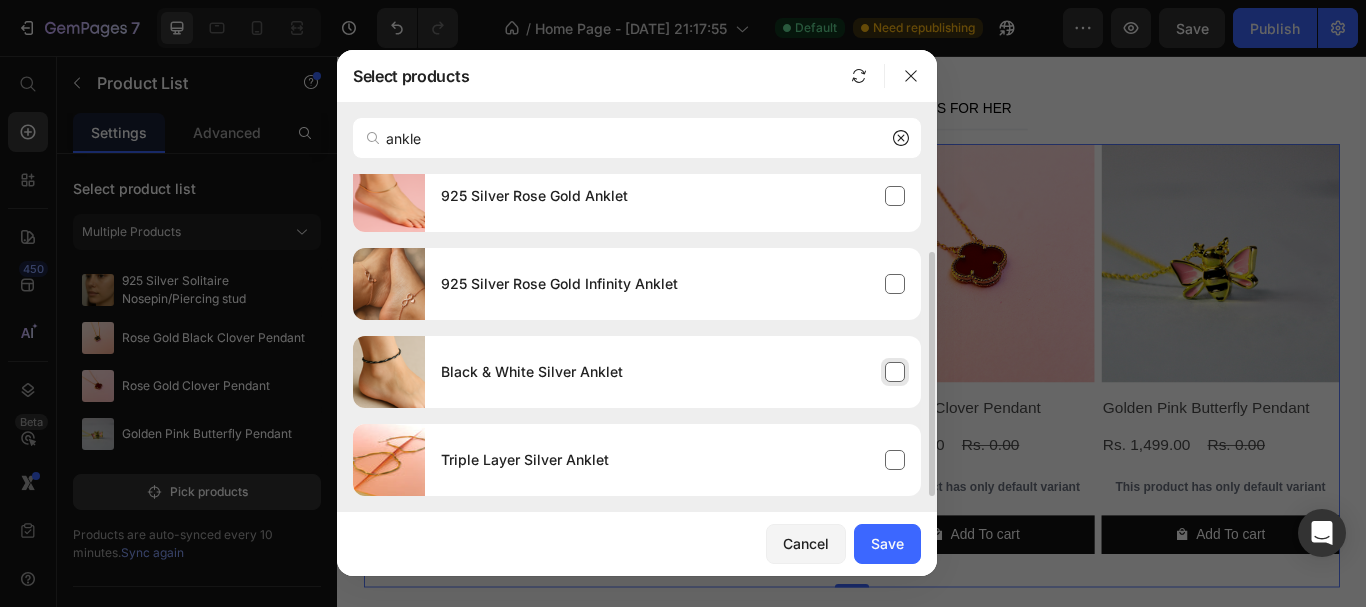 click on "Black & White Silver Anklet" at bounding box center (673, 372) 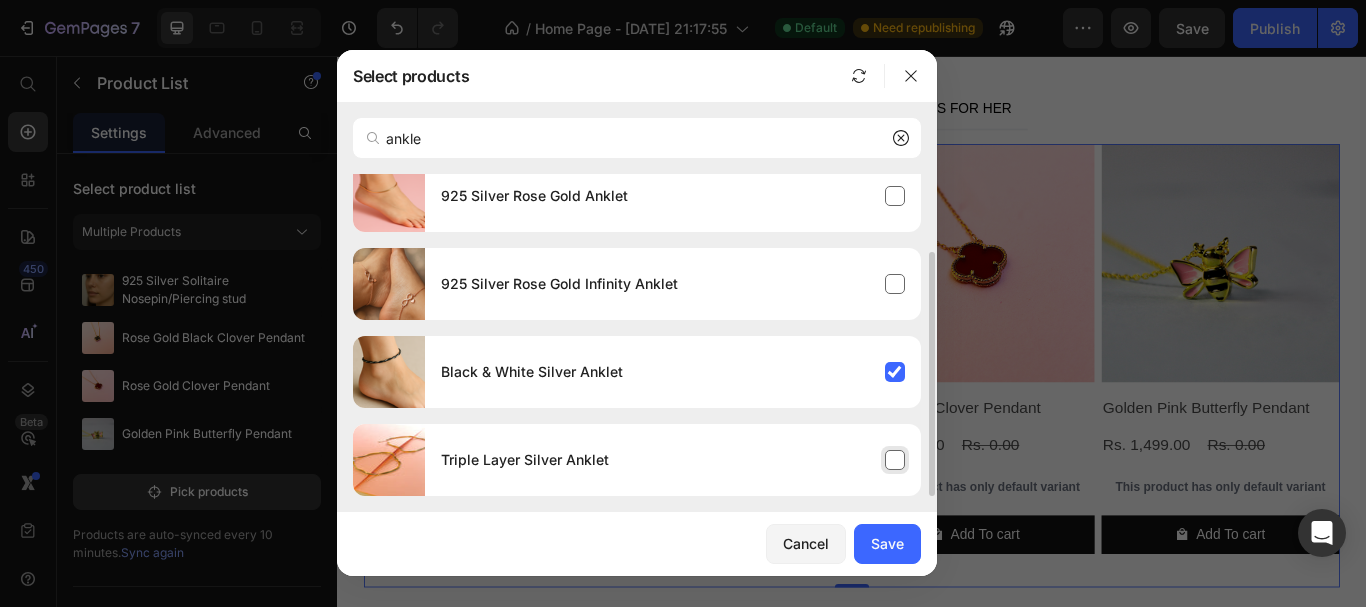 click on "Triple Layer Silver Anklet" at bounding box center (673, 460) 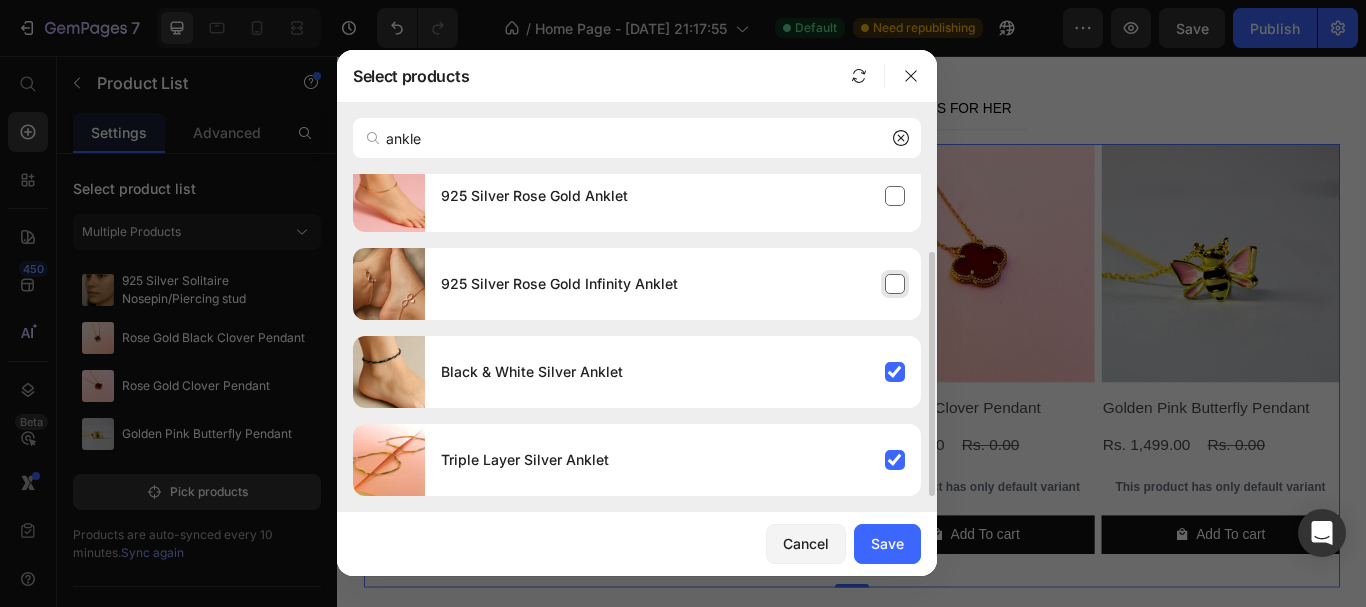click on "925 Silver Rose Gold Infinity Anklet" at bounding box center (673, 284) 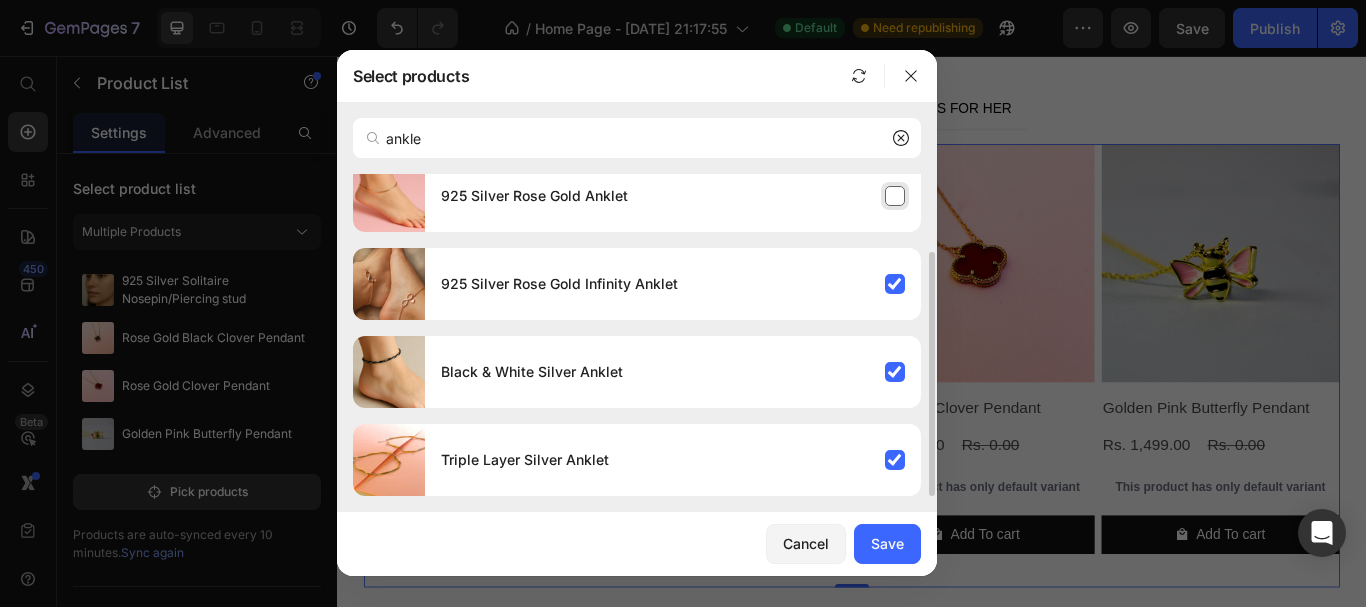 click on "925 Silver Rose Gold Anklet" at bounding box center [673, 196] 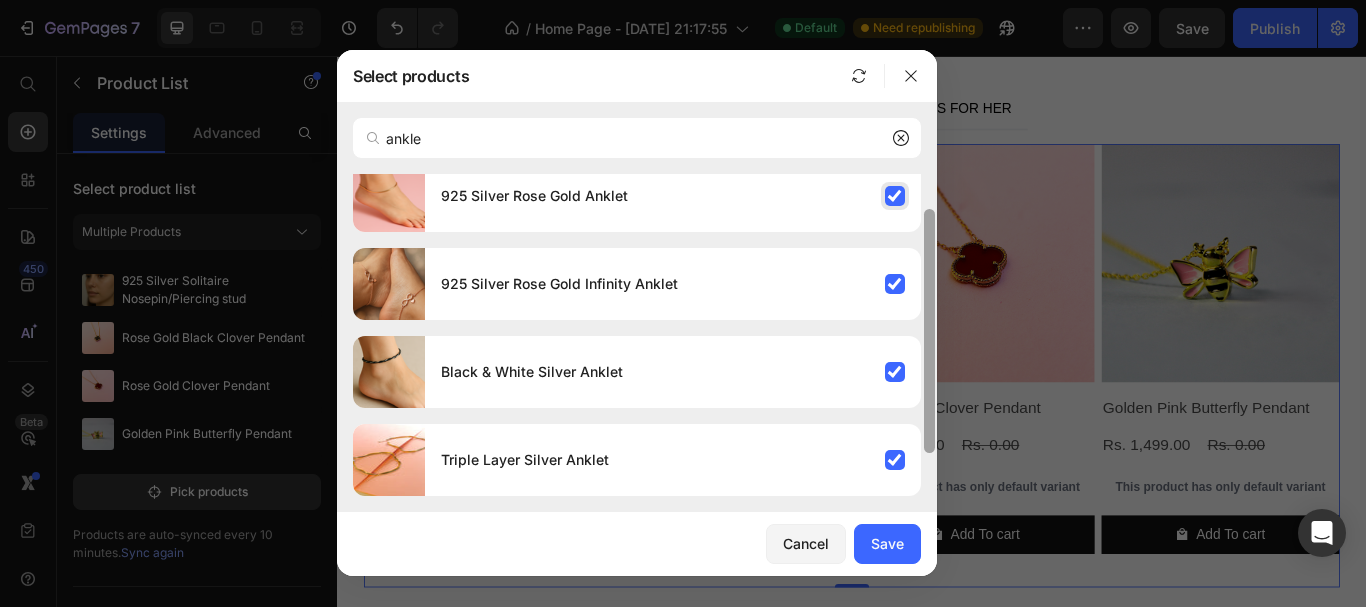 scroll, scrollTop: 0, scrollLeft: 0, axis: both 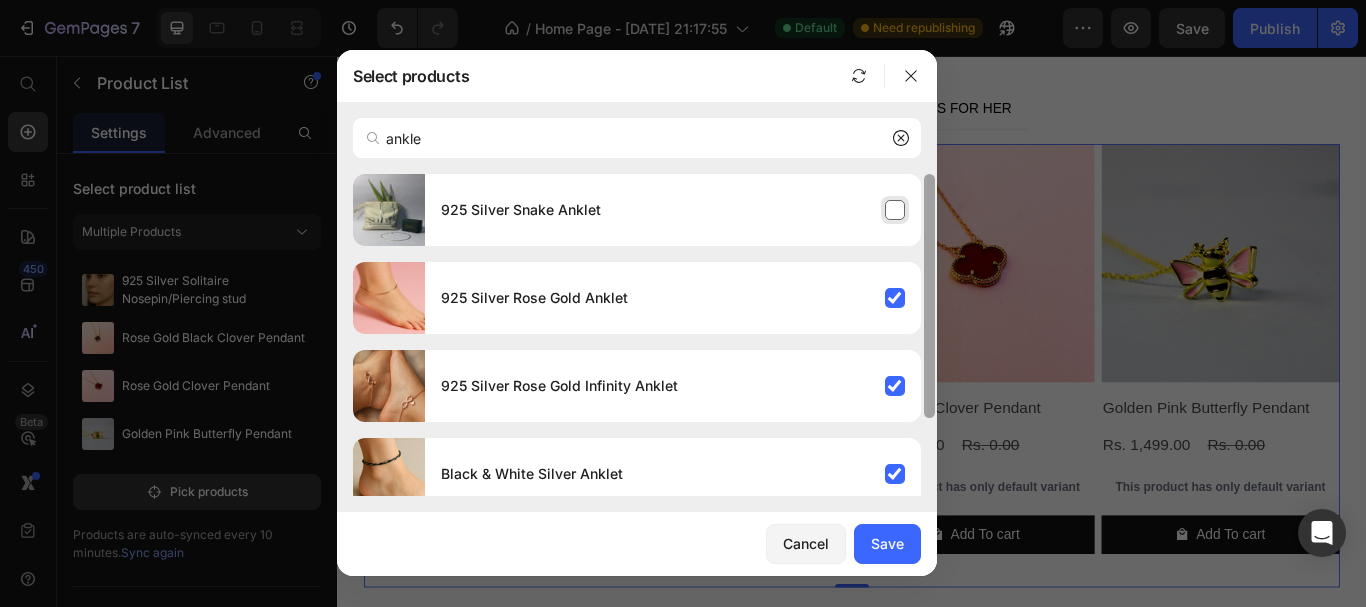 drag, startPoint x: 926, startPoint y: 367, endPoint x: 912, endPoint y: 223, distance: 144.67896 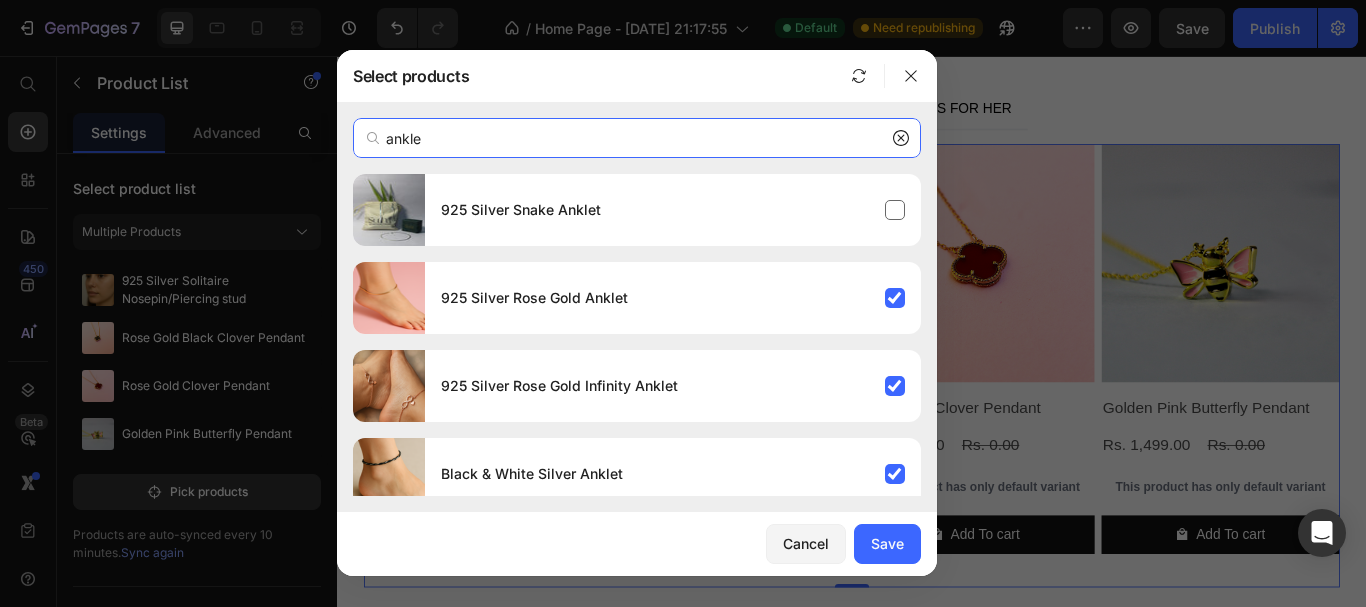 drag, startPoint x: 579, startPoint y: 146, endPoint x: 146, endPoint y: 163, distance: 433.3336 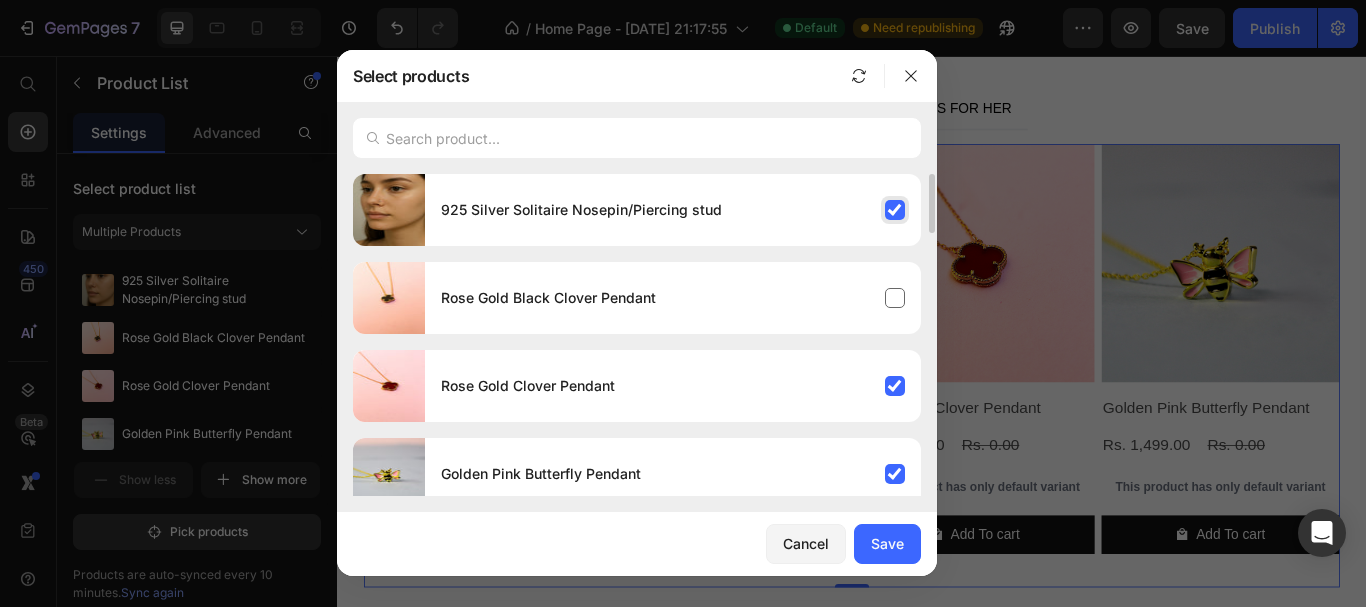 click on "925 Silver Solitaire Nosepin/Piercing stud" at bounding box center (673, 210) 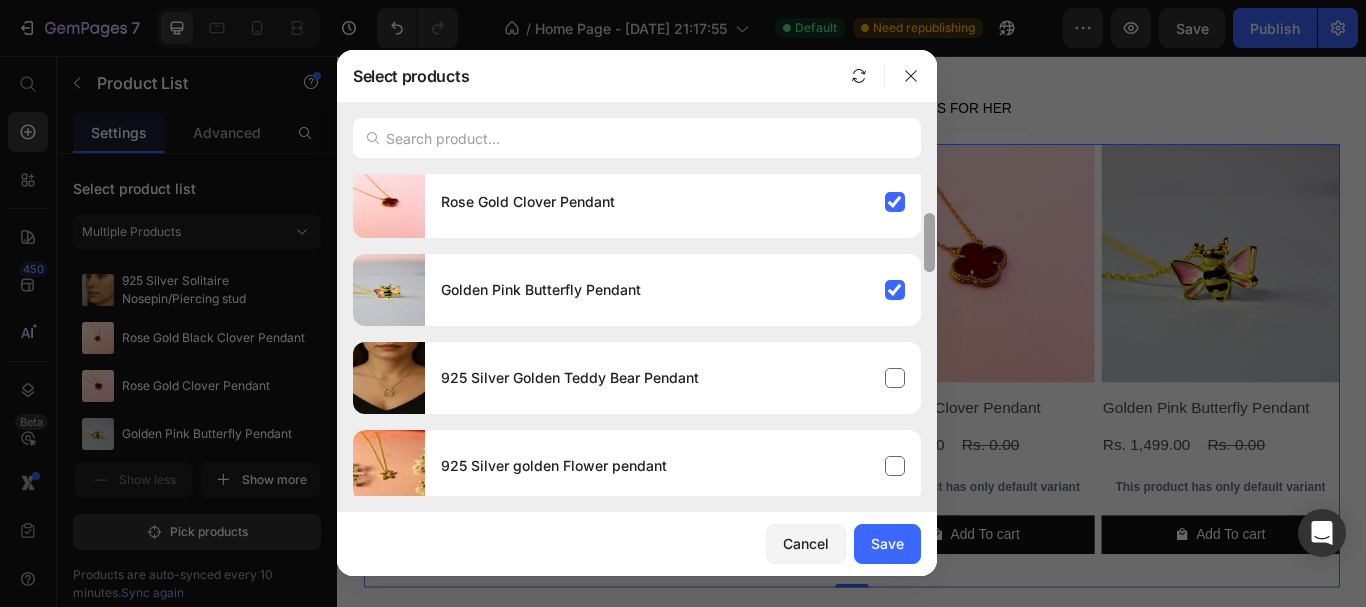 scroll, scrollTop: 189, scrollLeft: 0, axis: vertical 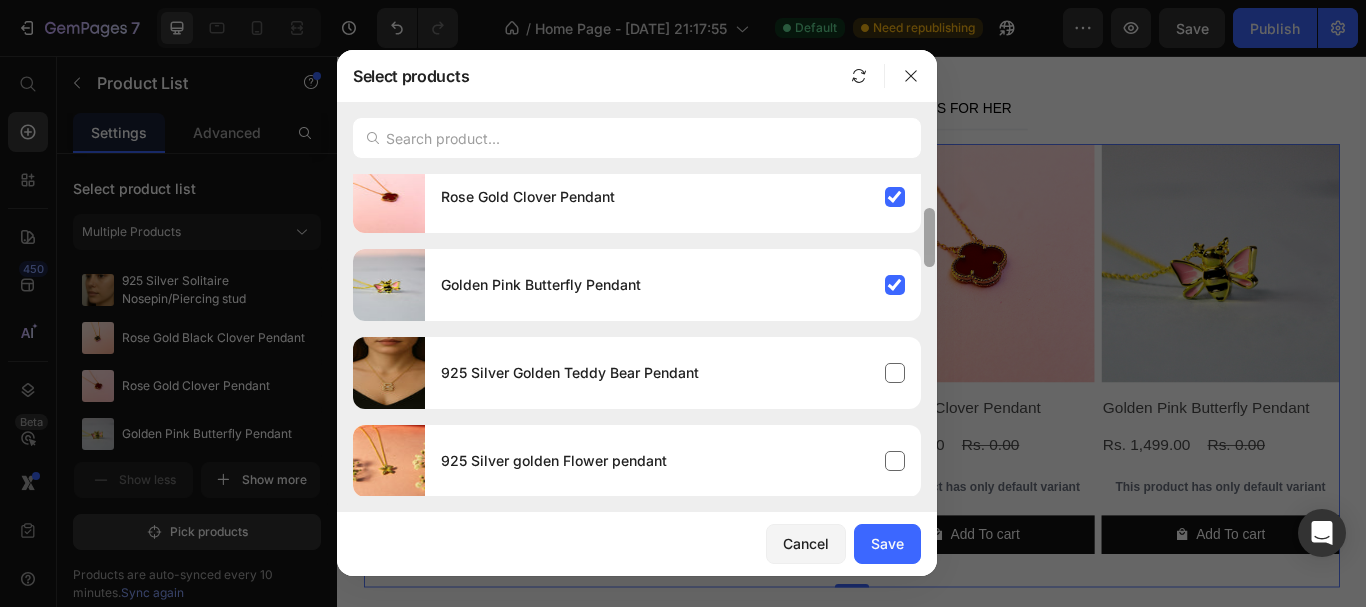 drag, startPoint x: 926, startPoint y: 218, endPoint x: 925, endPoint y: 253, distance: 35.014282 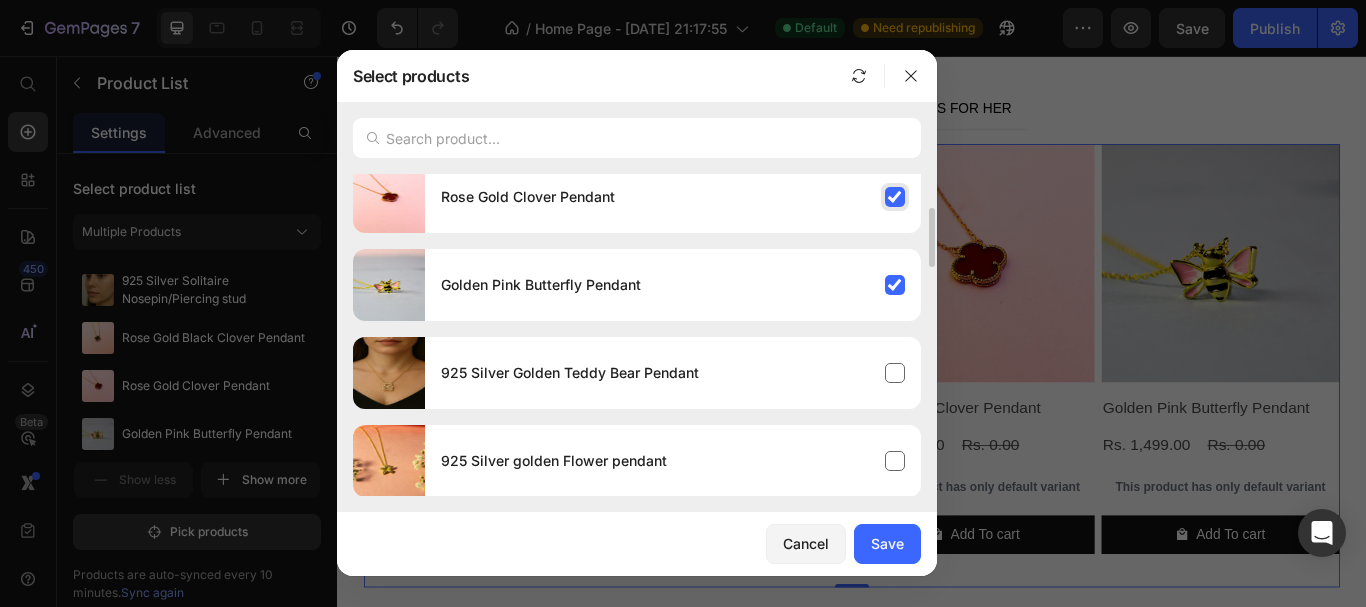 click on "Rose Gold Clover Pendant" at bounding box center (673, 197) 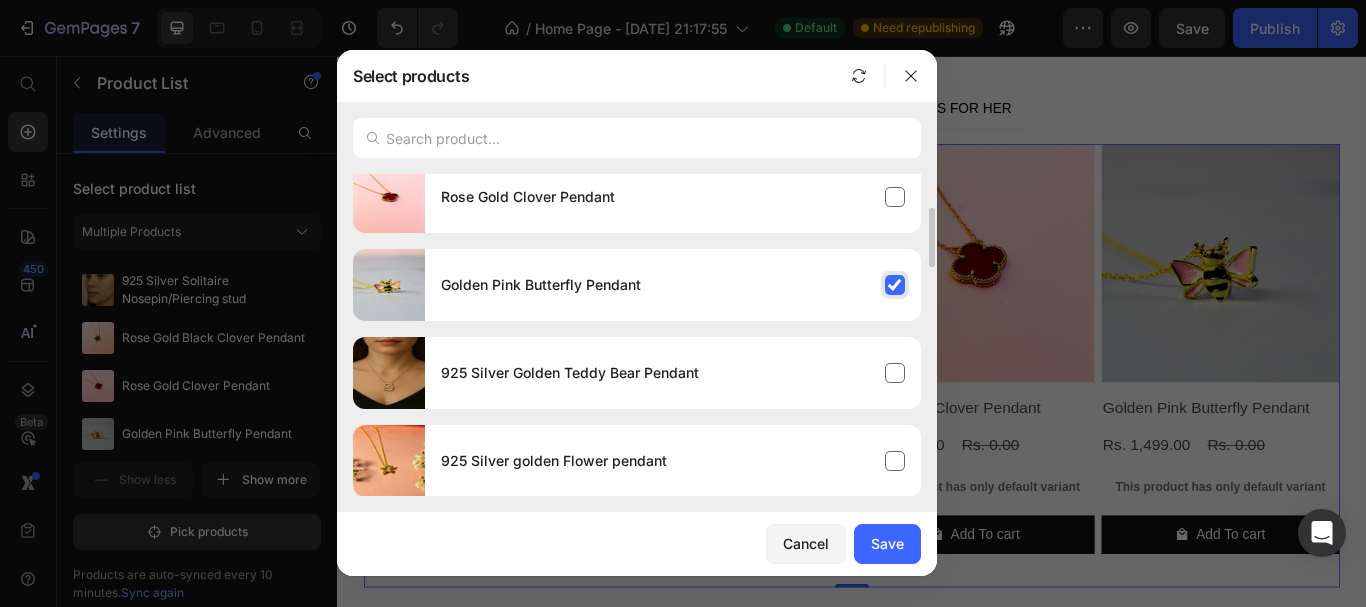 click on "Golden Pink Butterfly Pendant" at bounding box center (673, 285) 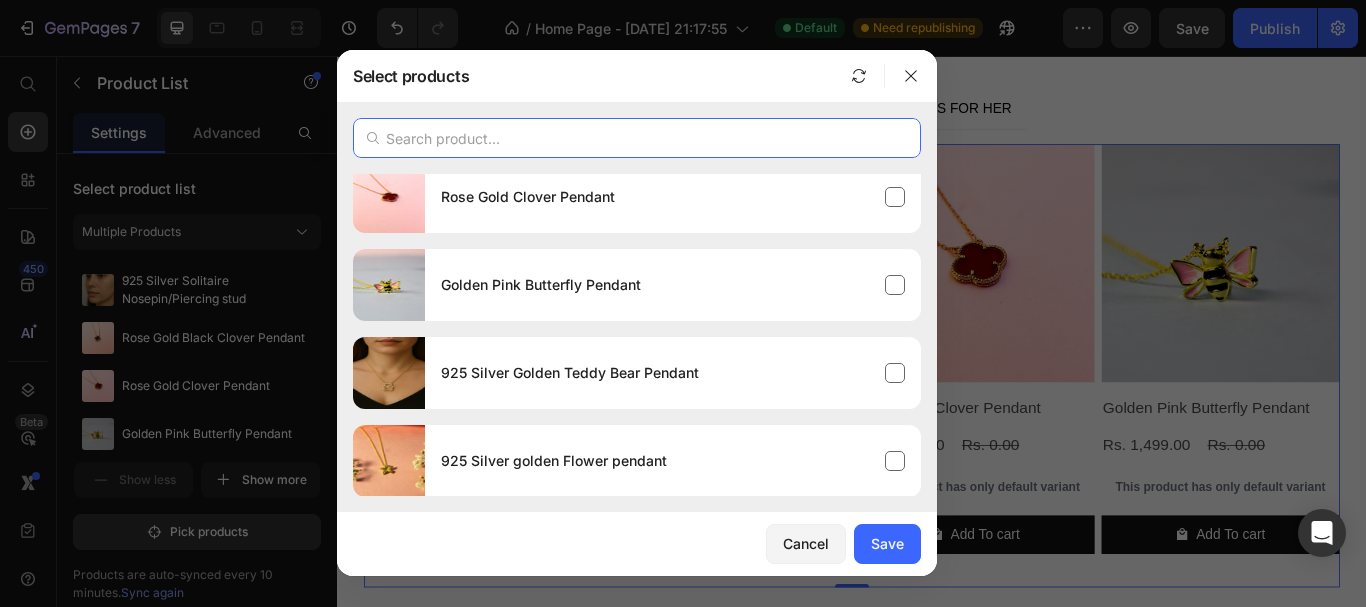 click at bounding box center (637, 138) 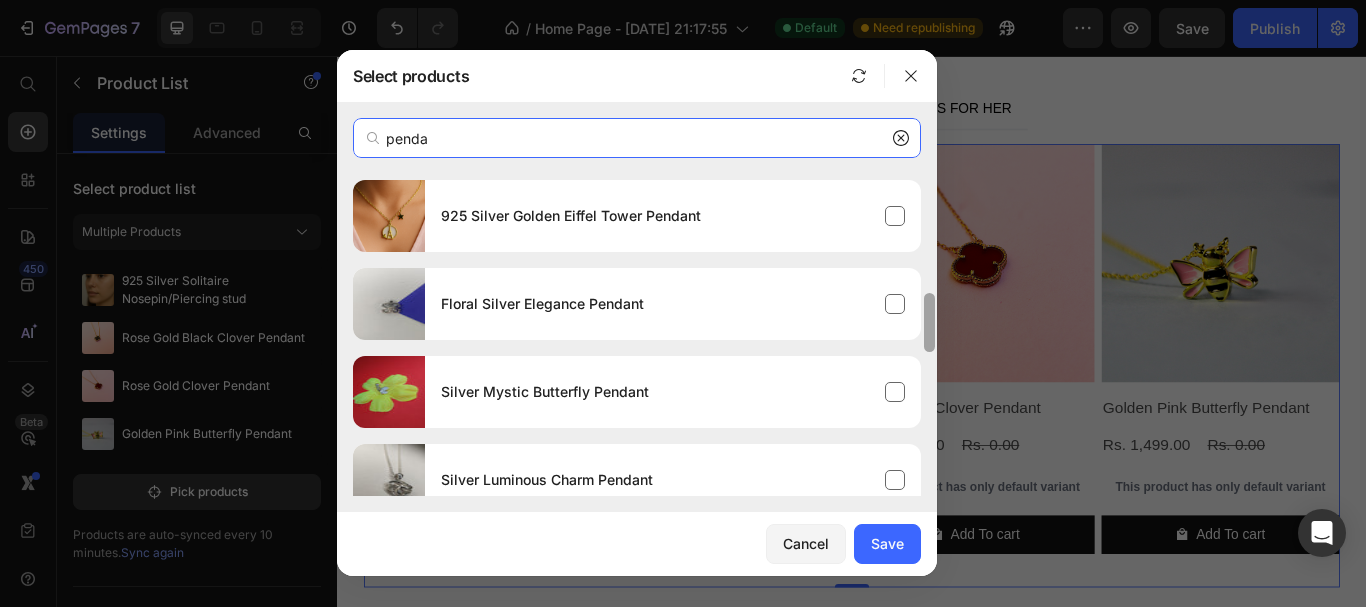 scroll, scrollTop: 616, scrollLeft: 0, axis: vertical 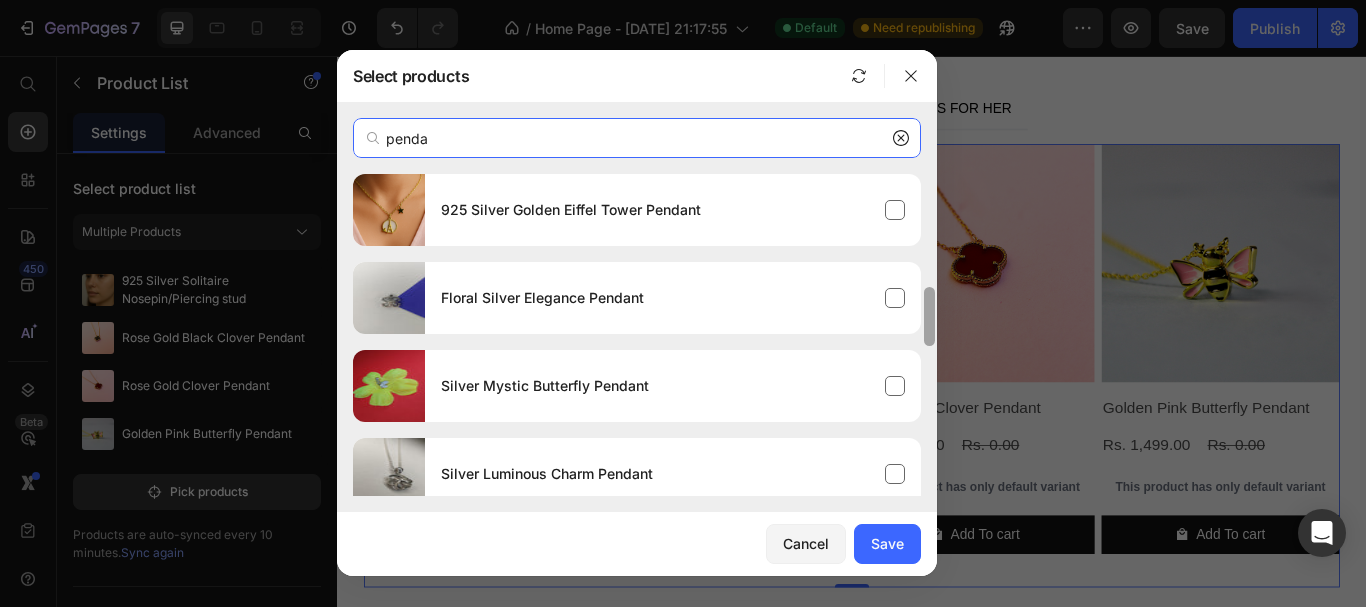 drag, startPoint x: 926, startPoint y: 268, endPoint x: 934, endPoint y: 427, distance: 159.20113 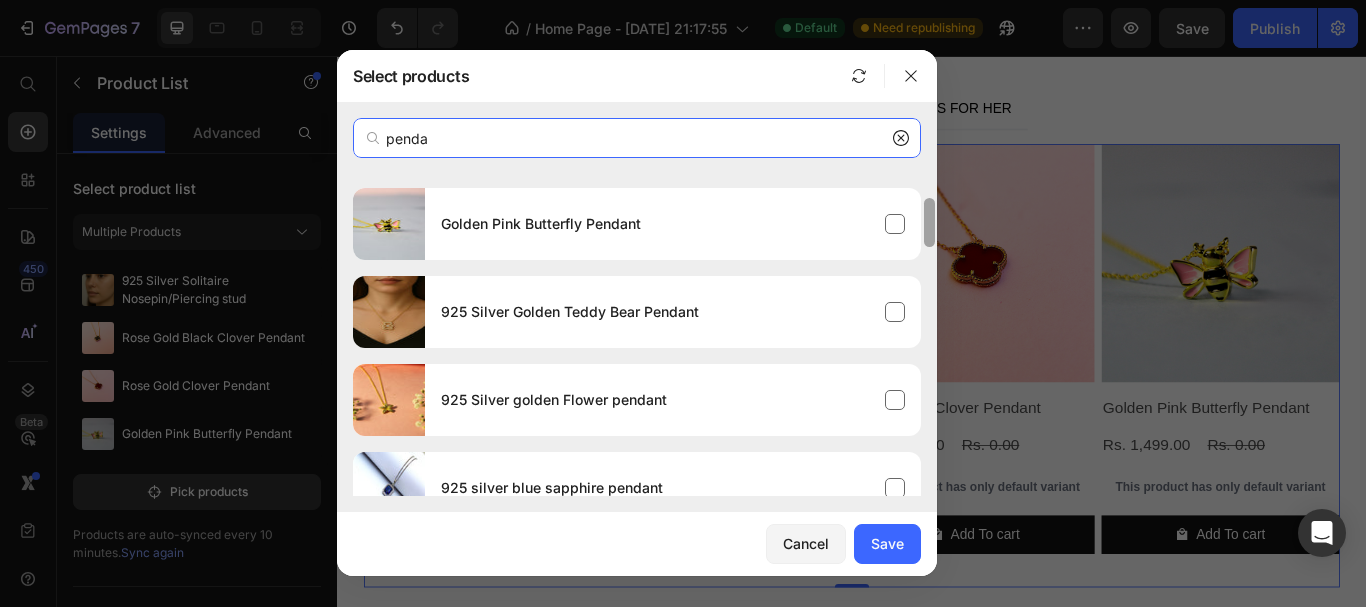 scroll, scrollTop: 0, scrollLeft: 0, axis: both 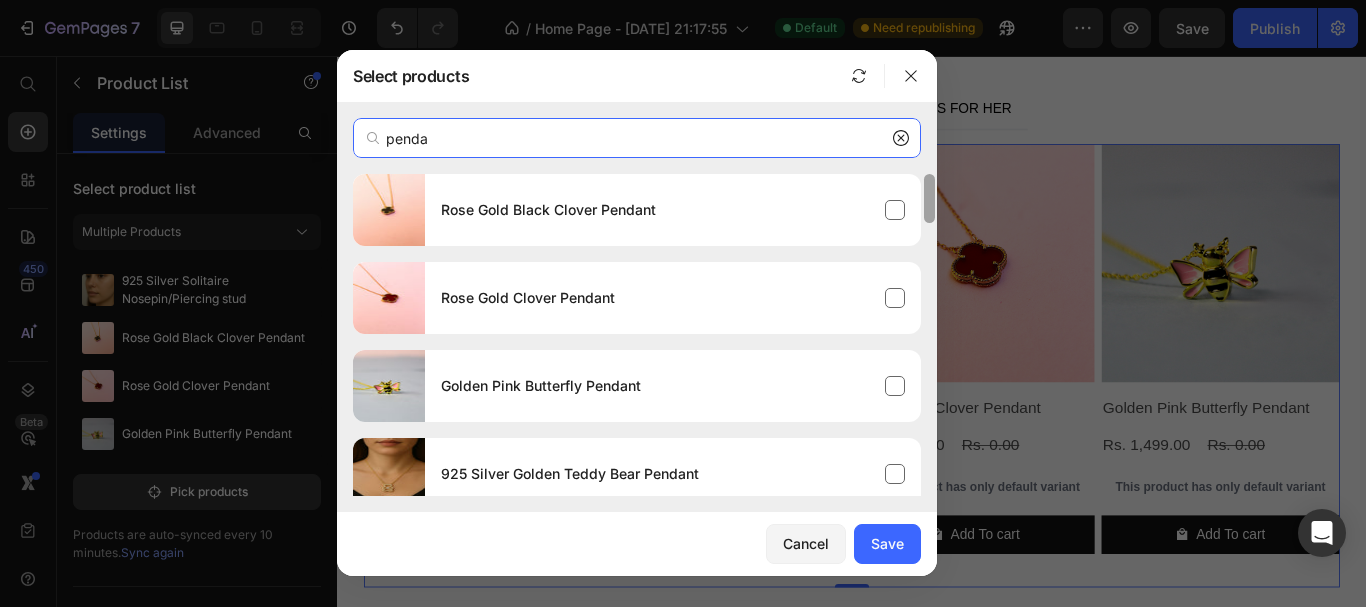 drag, startPoint x: 933, startPoint y: 316, endPoint x: 925, endPoint y: 168, distance: 148.21606 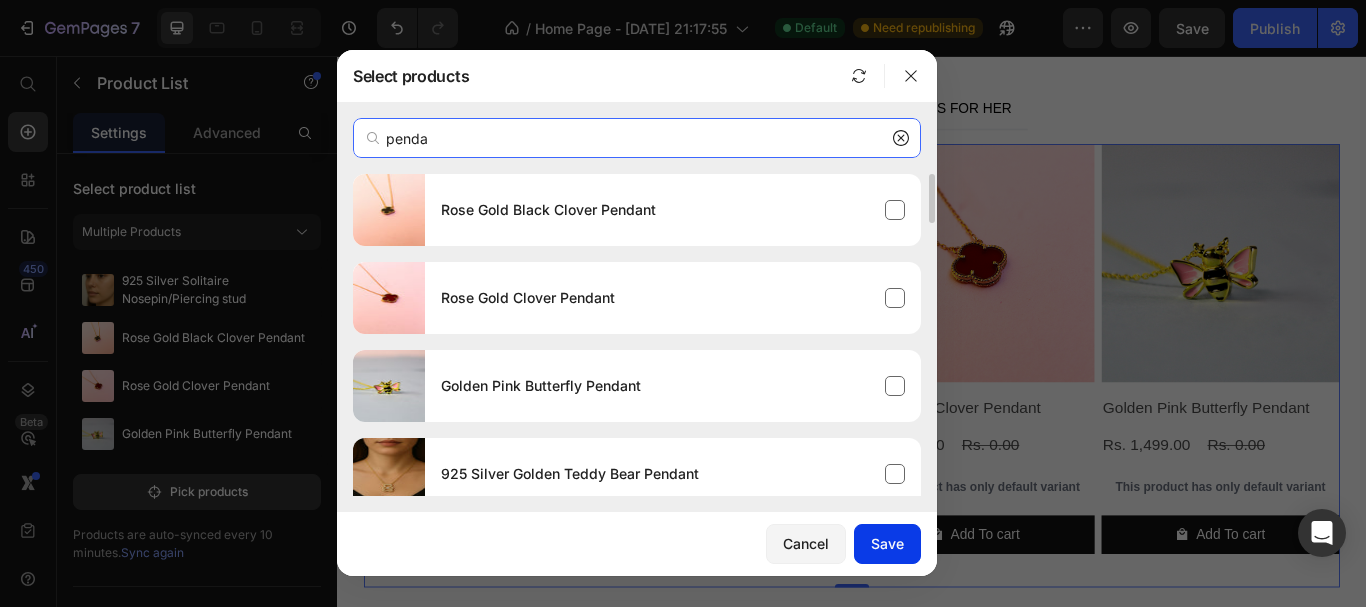 type on "penda" 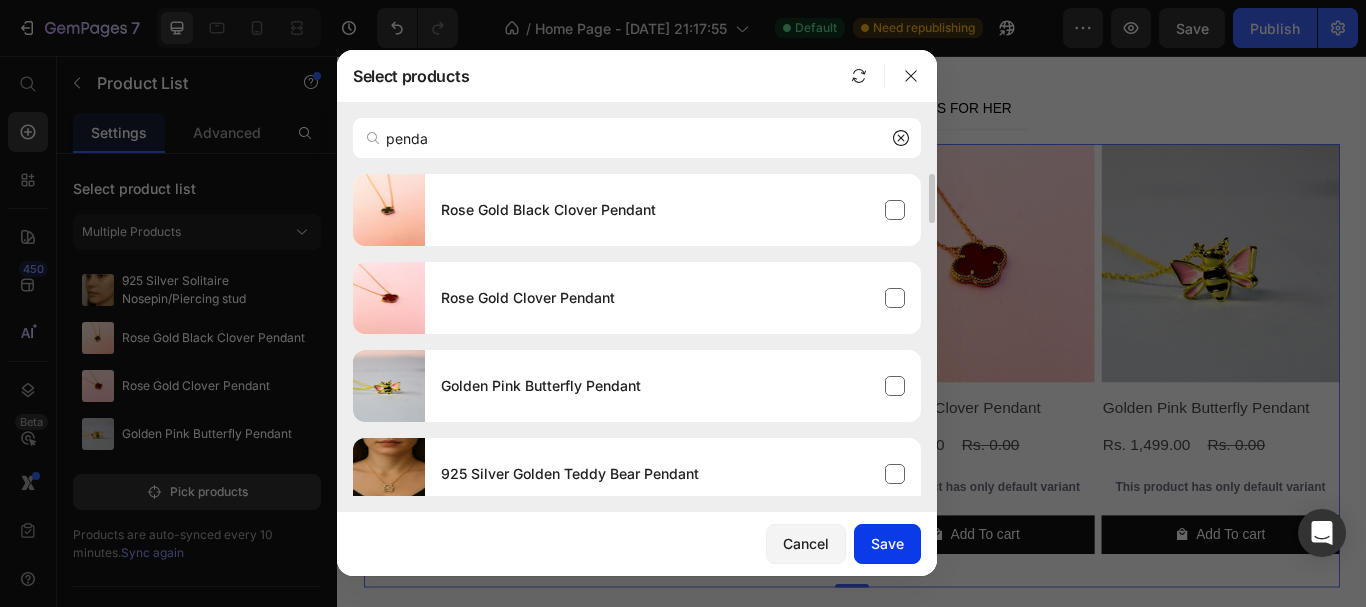 click on "Save" at bounding box center (887, 543) 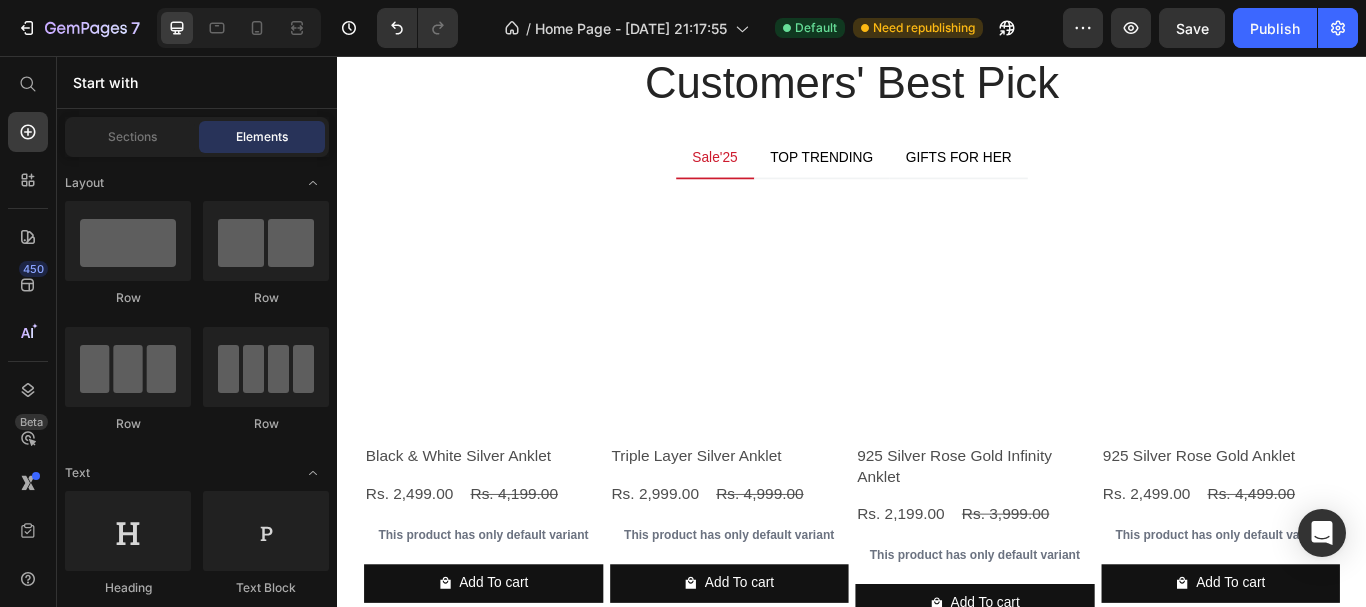 scroll, scrollTop: 2786, scrollLeft: 0, axis: vertical 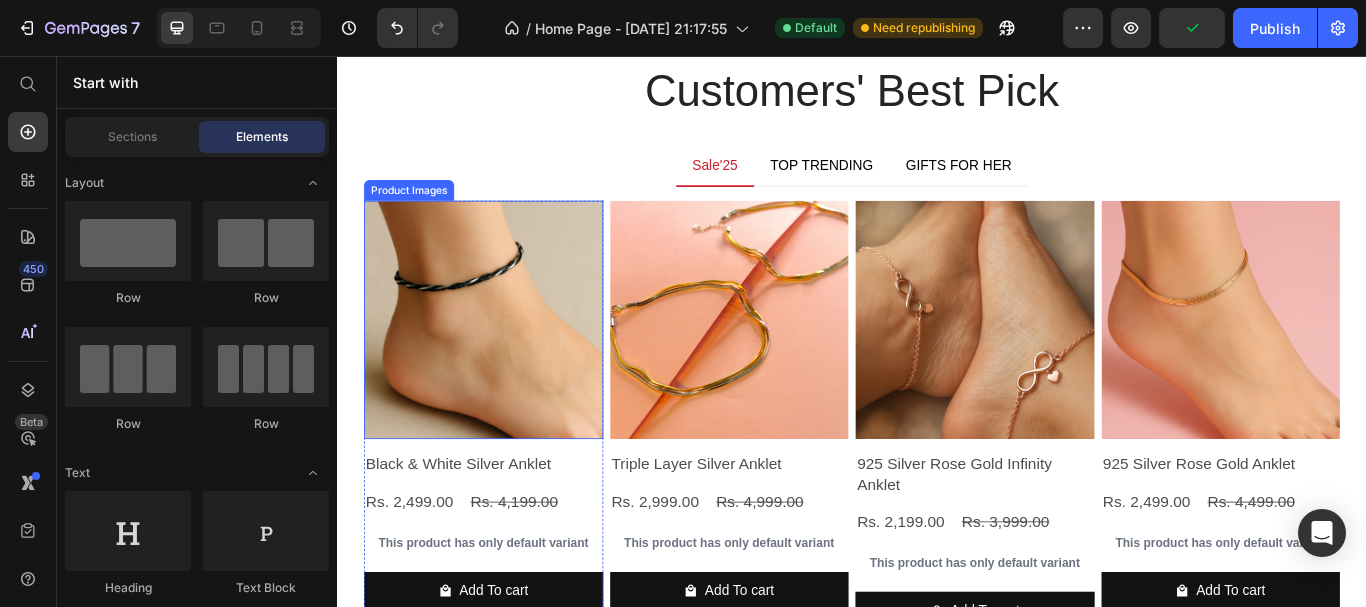 click on "Product Images" at bounding box center [420, 213] 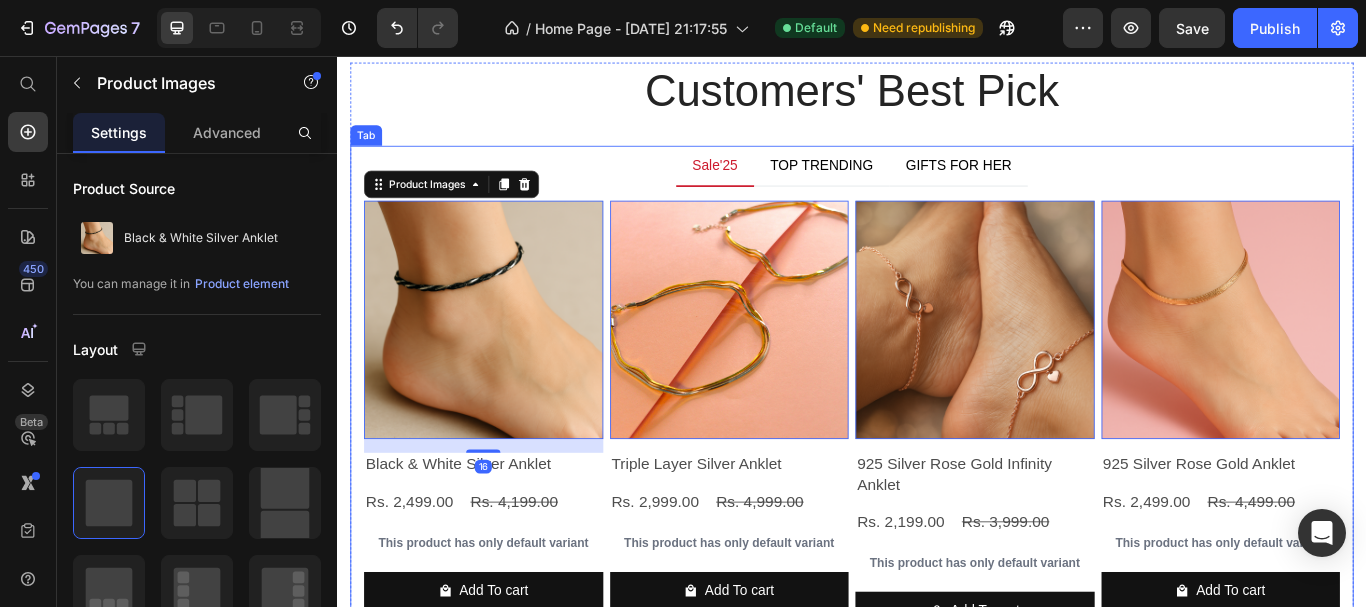 click on "Sale'25 TOP TRENDING GIFTS FOR HER" at bounding box center [937, 185] 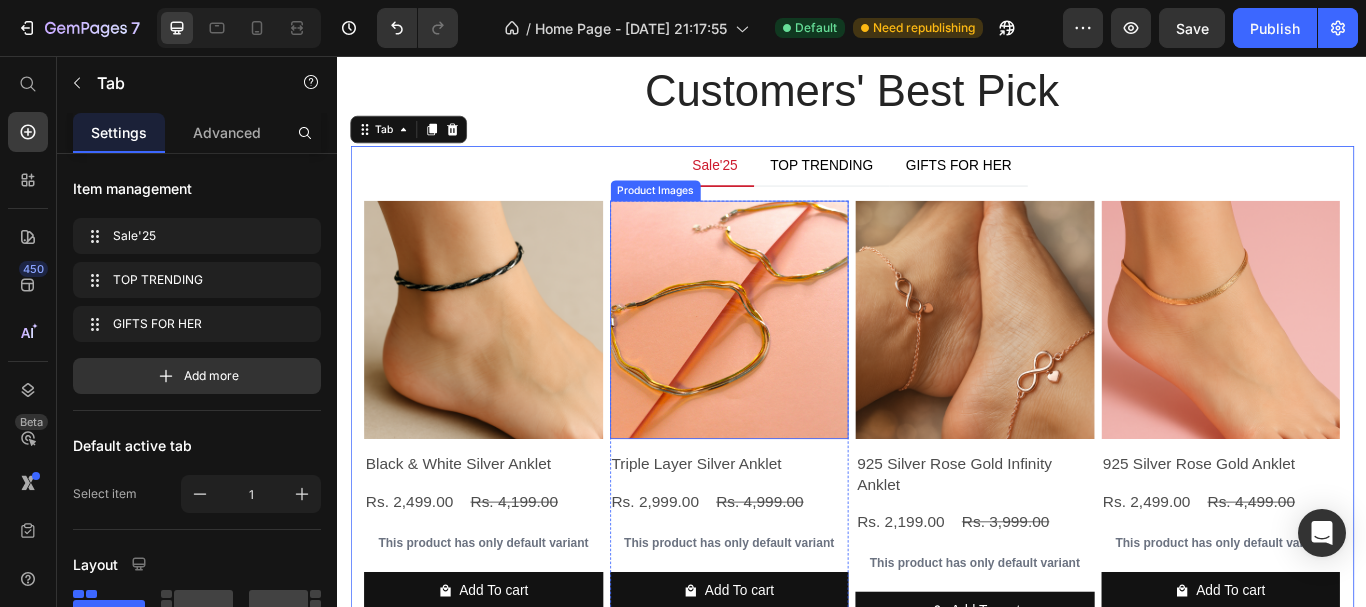 click at bounding box center (794, 364) 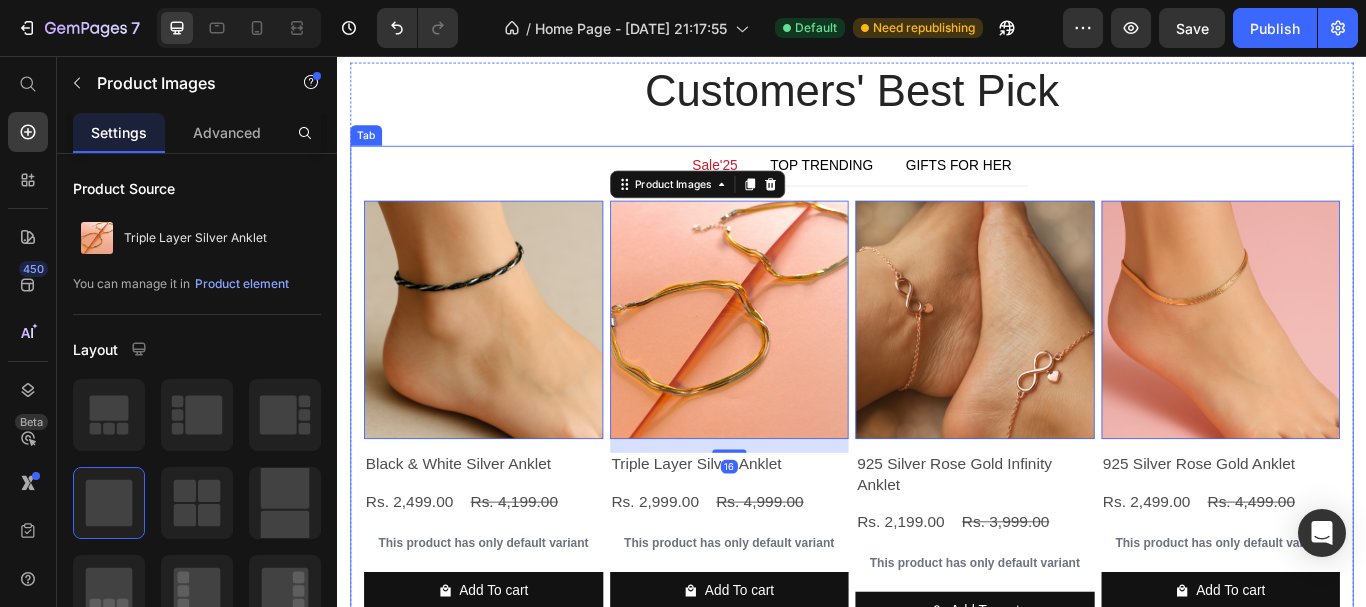 click on "Sale'25 TOP TRENDING GIFTS FOR HER" at bounding box center (937, 185) 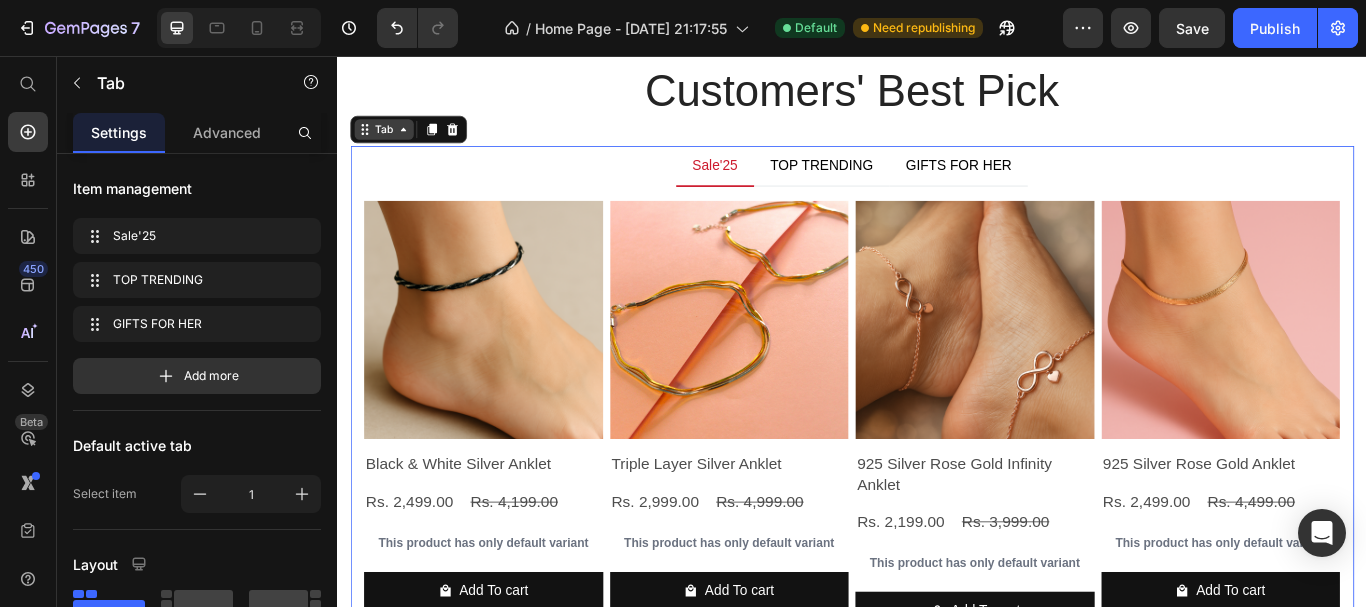 click on "Tab" at bounding box center [391, 142] 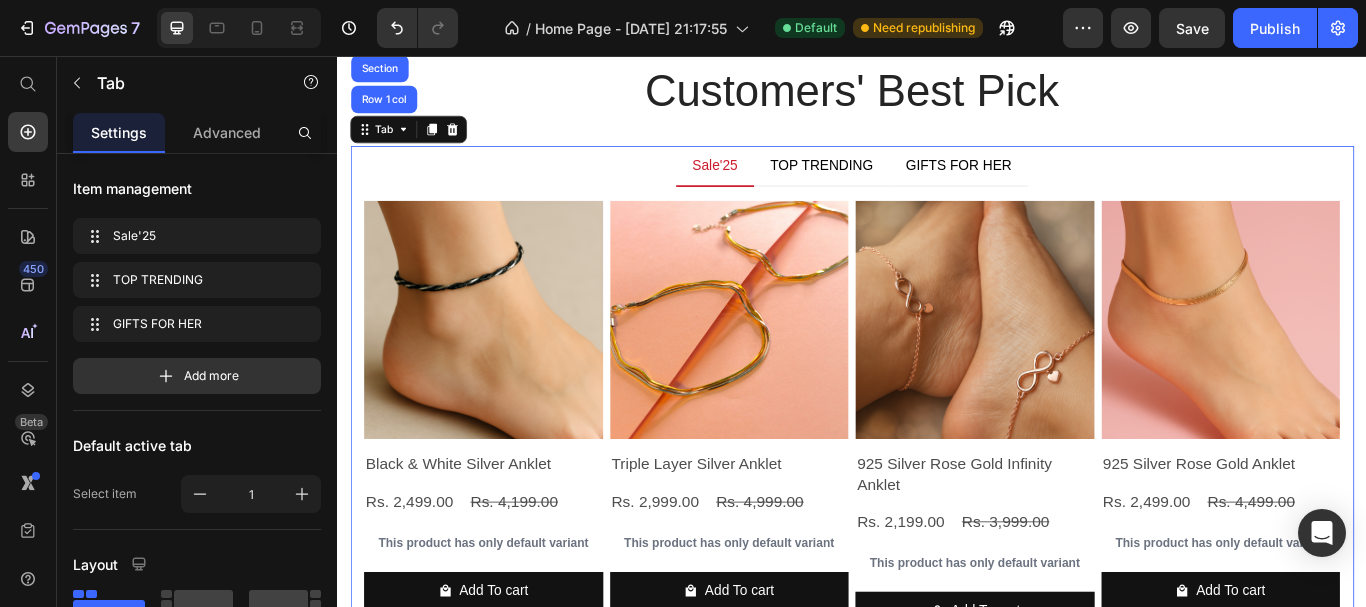 click on "Sale'25 TOP TRENDING GIFTS FOR HER" at bounding box center (937, 185) 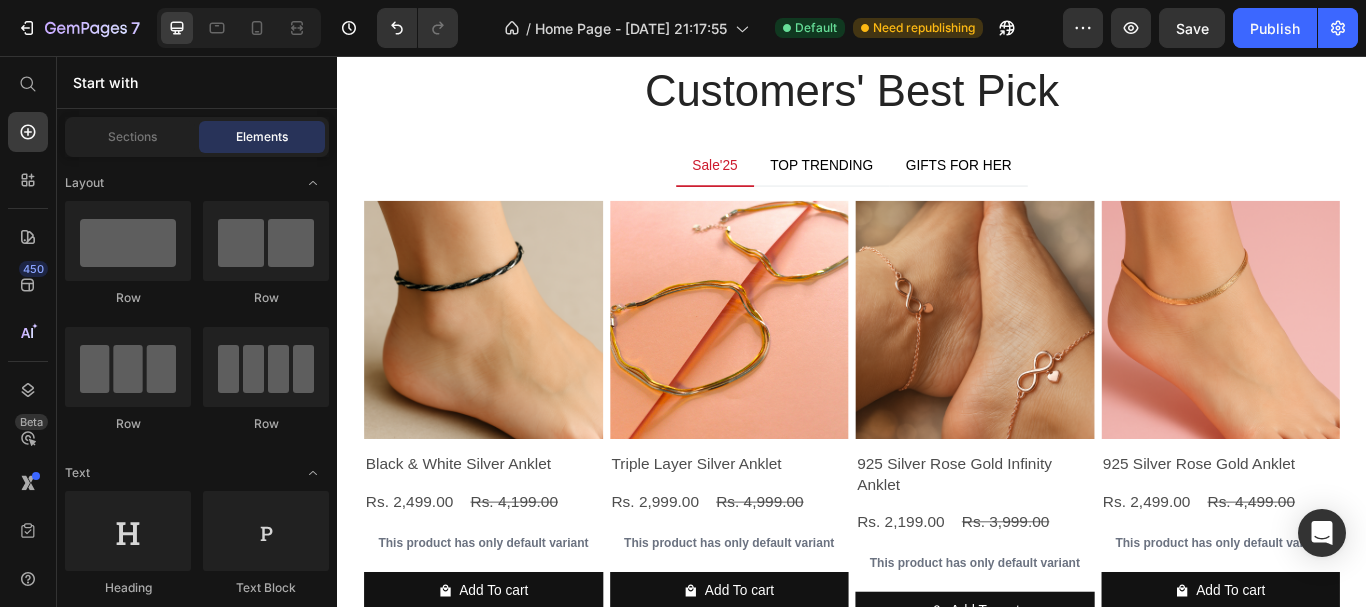 scroll, scrollTop: 3166, scrollLeft: 0, axis: vertical 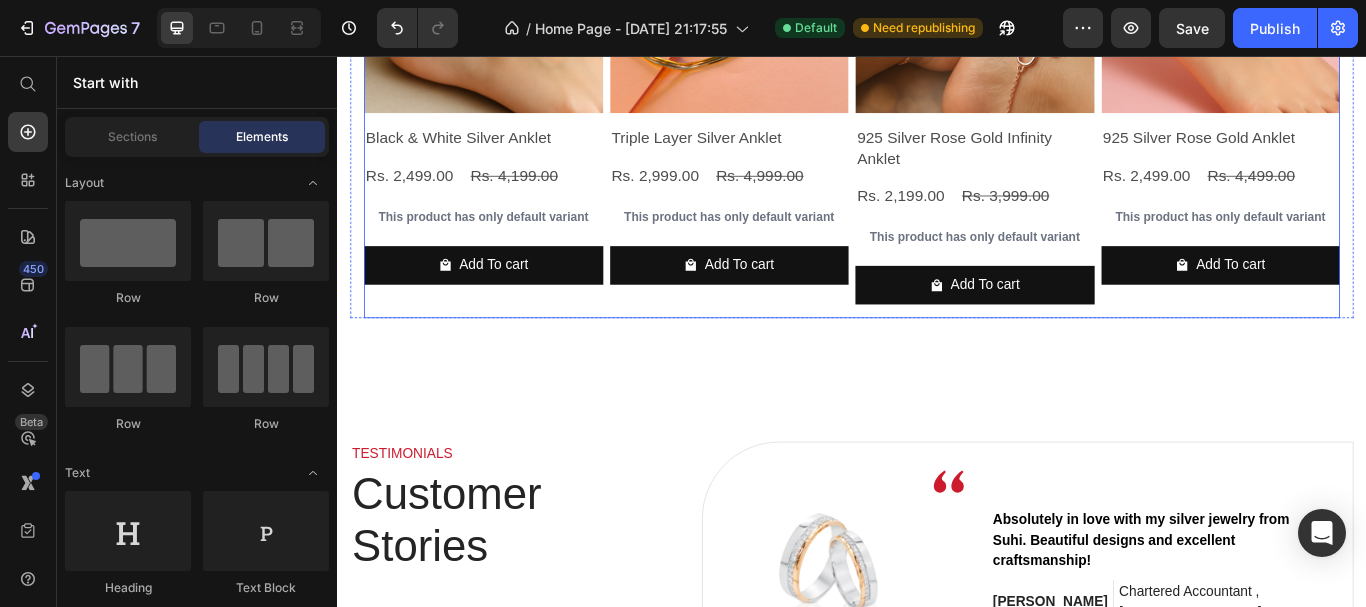 click on "Product Images Triple Layer Silver Anklet Product Title Rs. 2,999.00 Product Price Rs. 4,999.00 Product Price Row This product has only default variant Product Variants & Swatches Add To cart Product Cart Button Row" at bounding box center (794, 104) 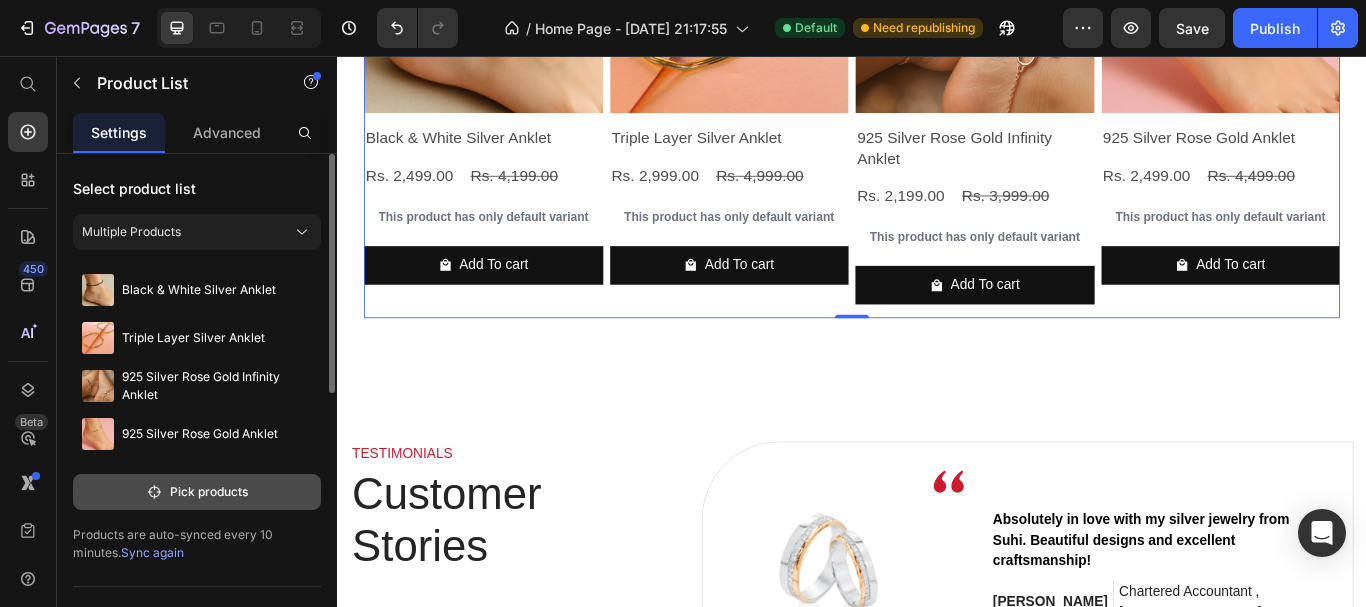 click on "Pick products" at bounding box center [197, 492] 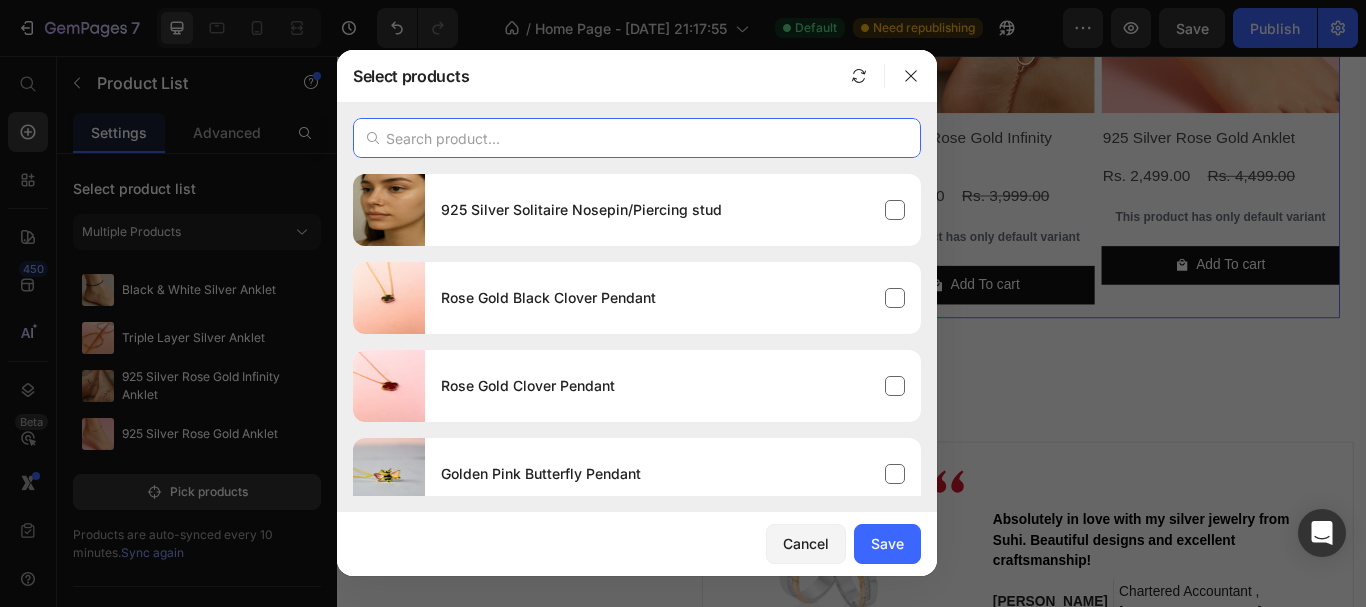 click at bounding box center [637, 138] 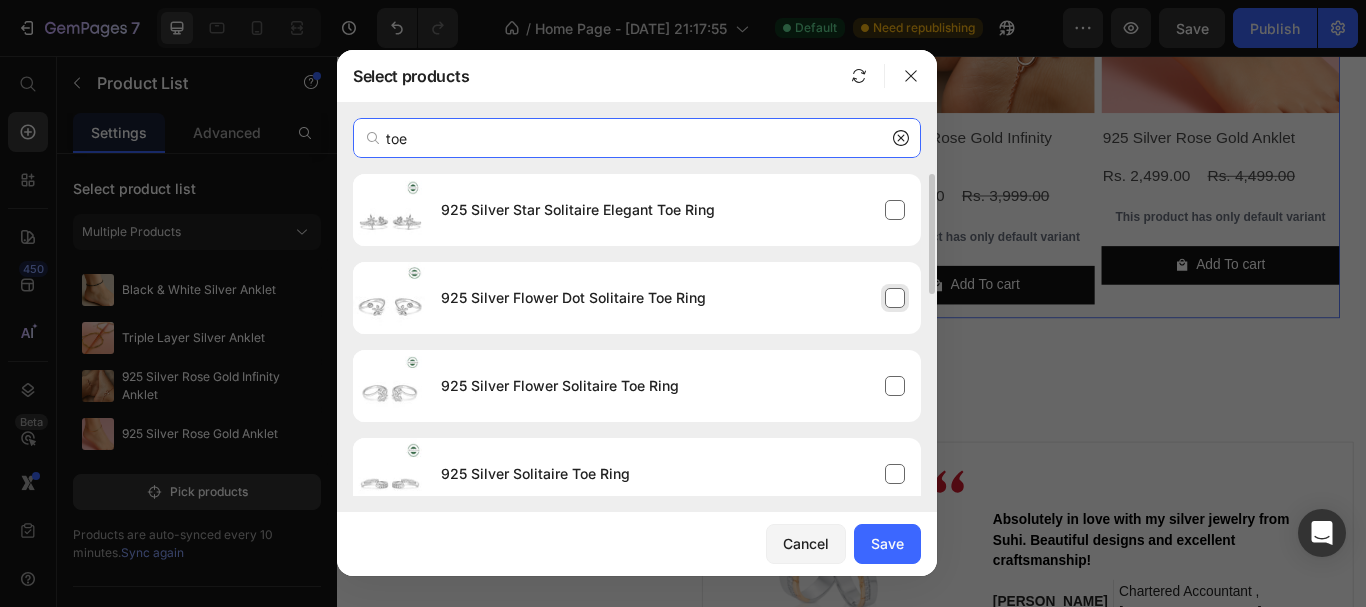 type on "toe" 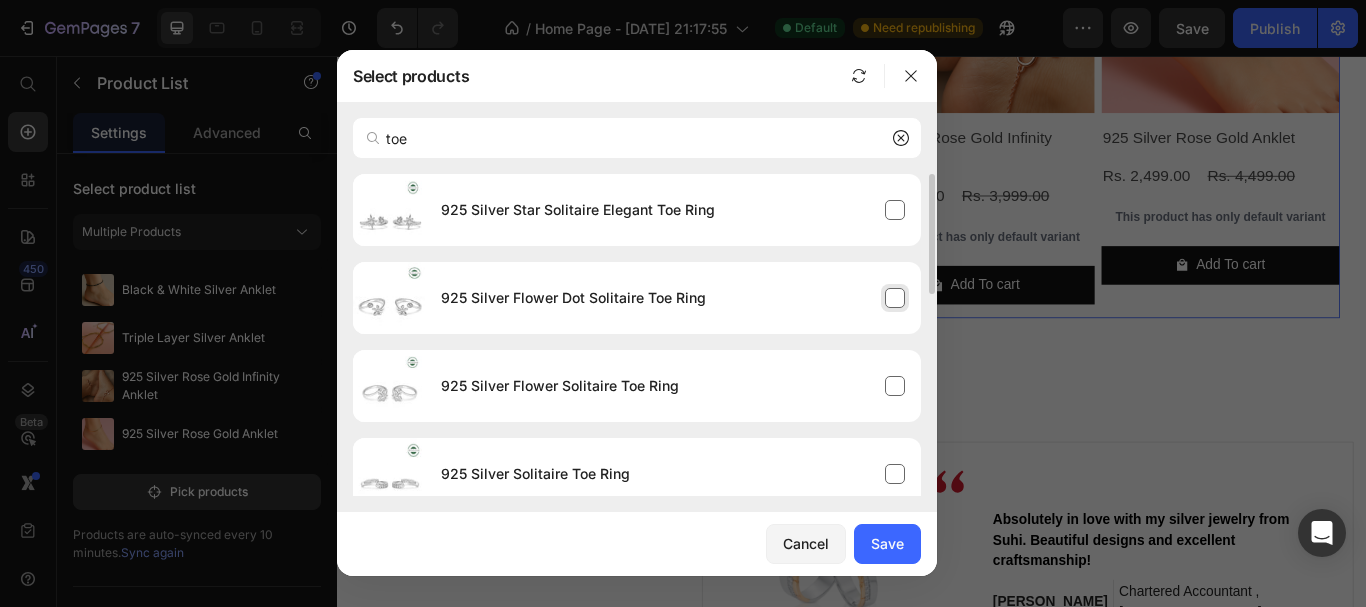 click on "925 Silver Flower Dot Solitaire Toe Ring" at bounding box center (673, 298) 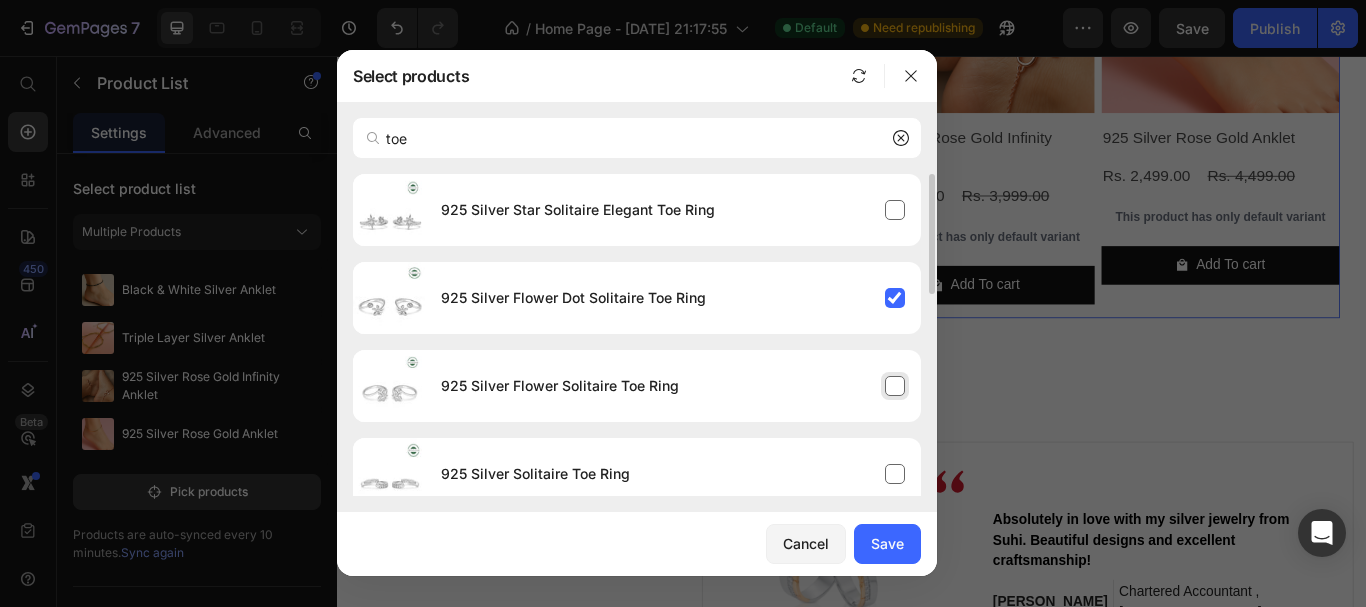 click on "925 Silver Flower Solitaire Toe Ring" at bounding box center [673, 386] 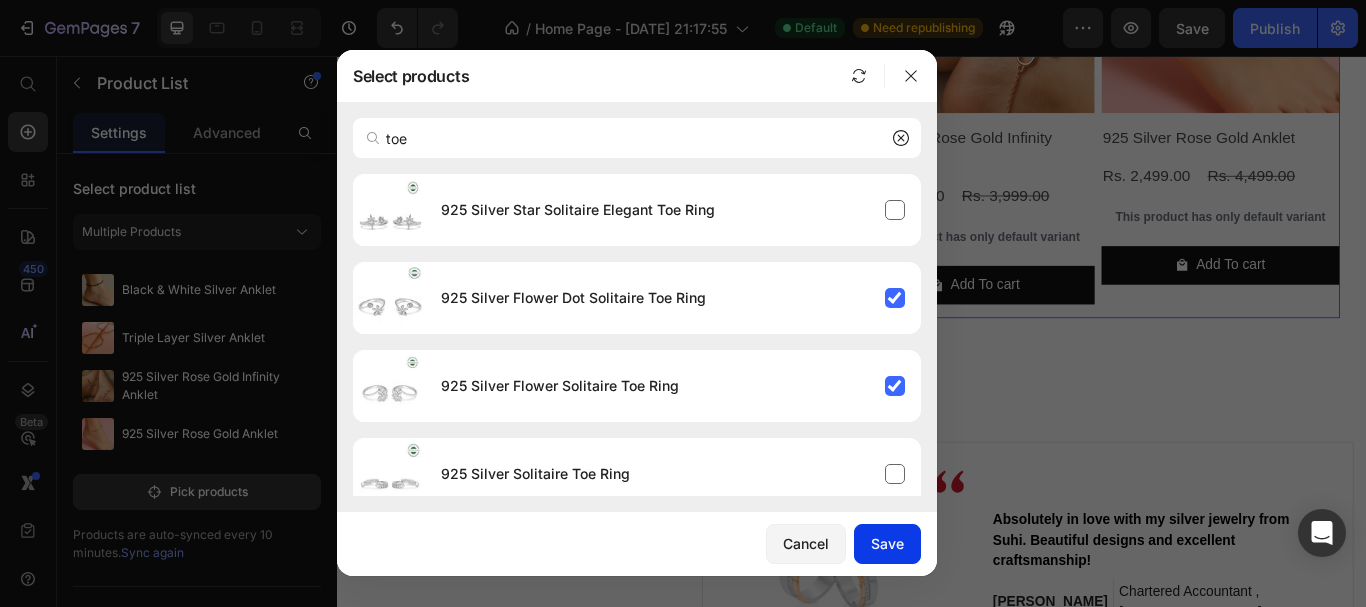click on "Save" at bounding box center (887, 543) 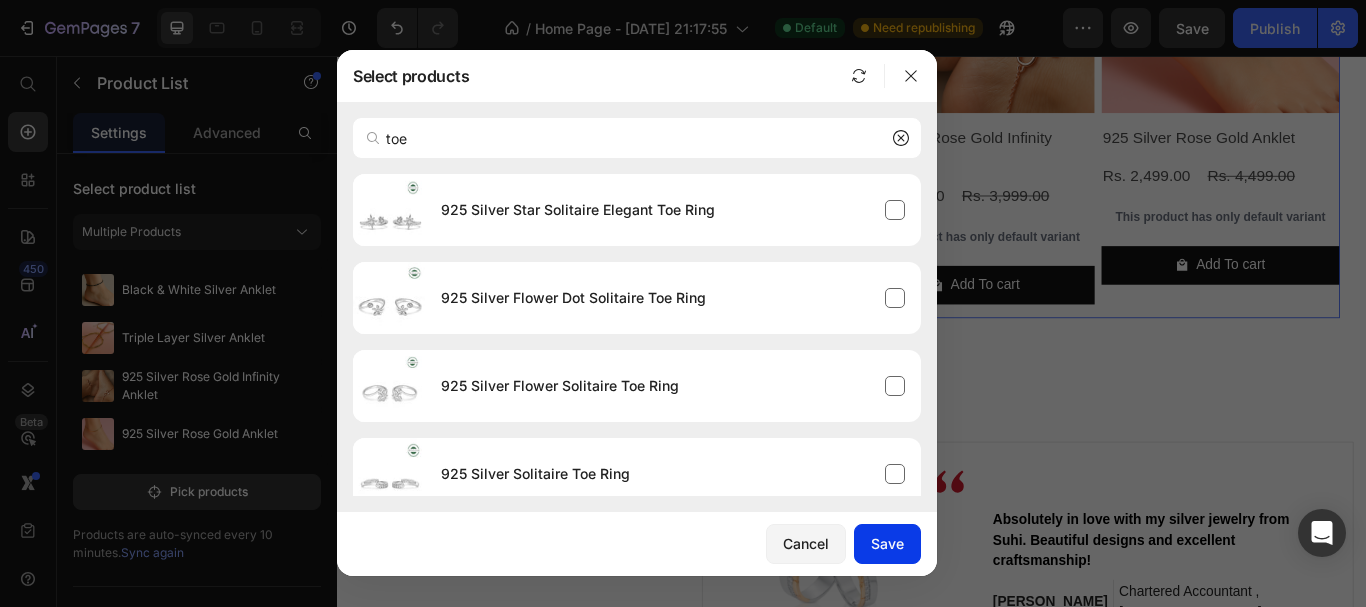 type 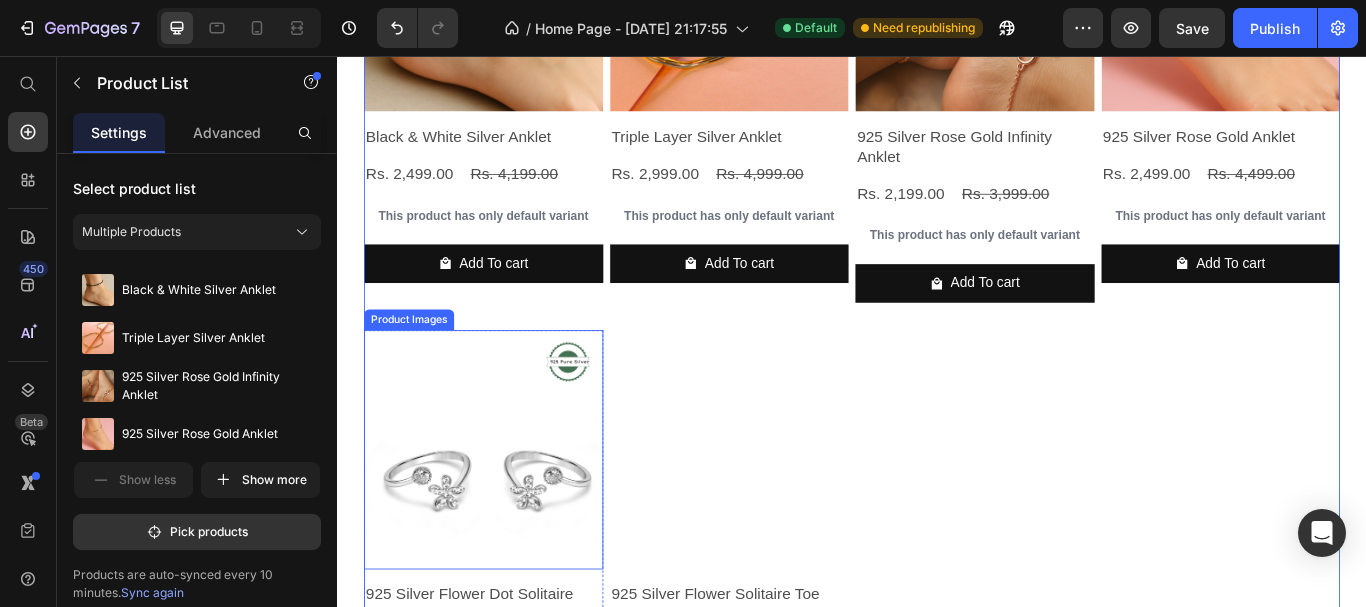 scroll, scrollTop: 3166, scrollLeft: 0, axis: vertical 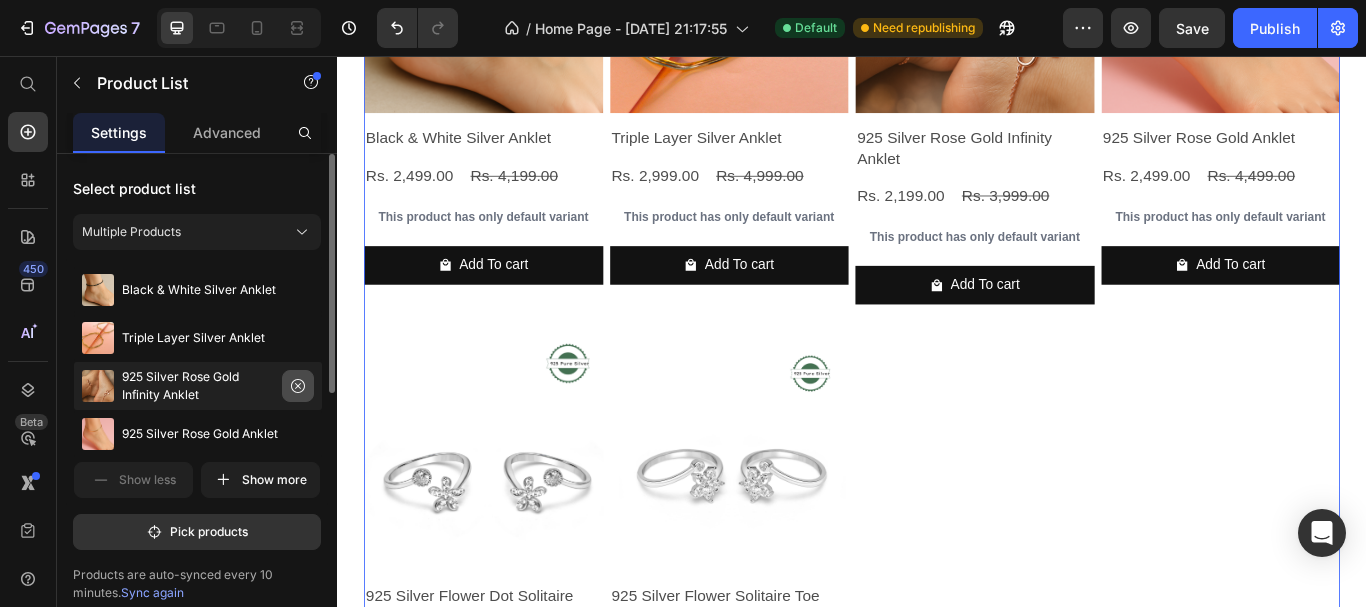click 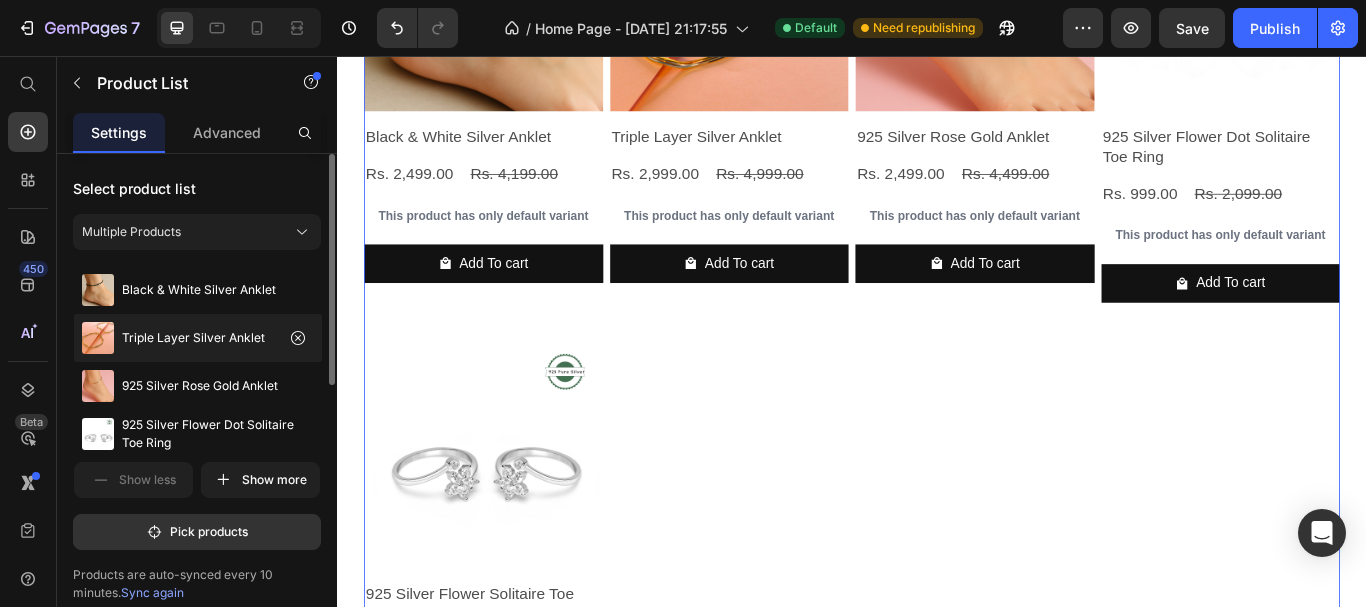scroll, scrollTop: 3166, scrollLeft: 0, axis: vertical 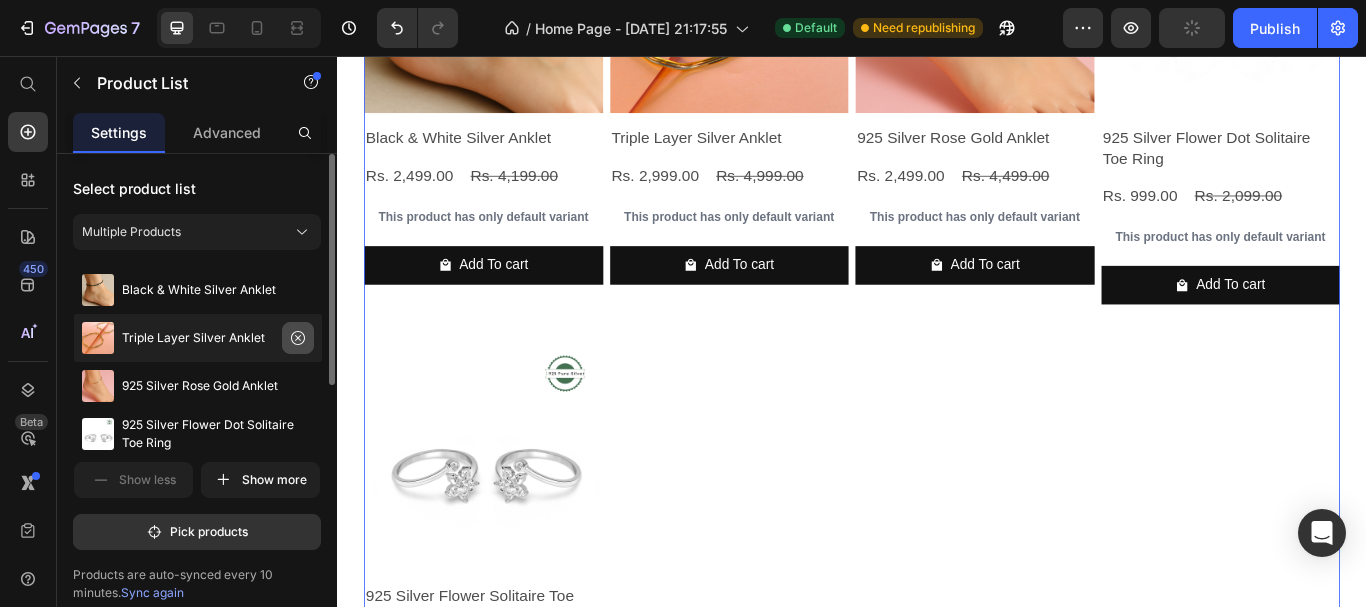 click 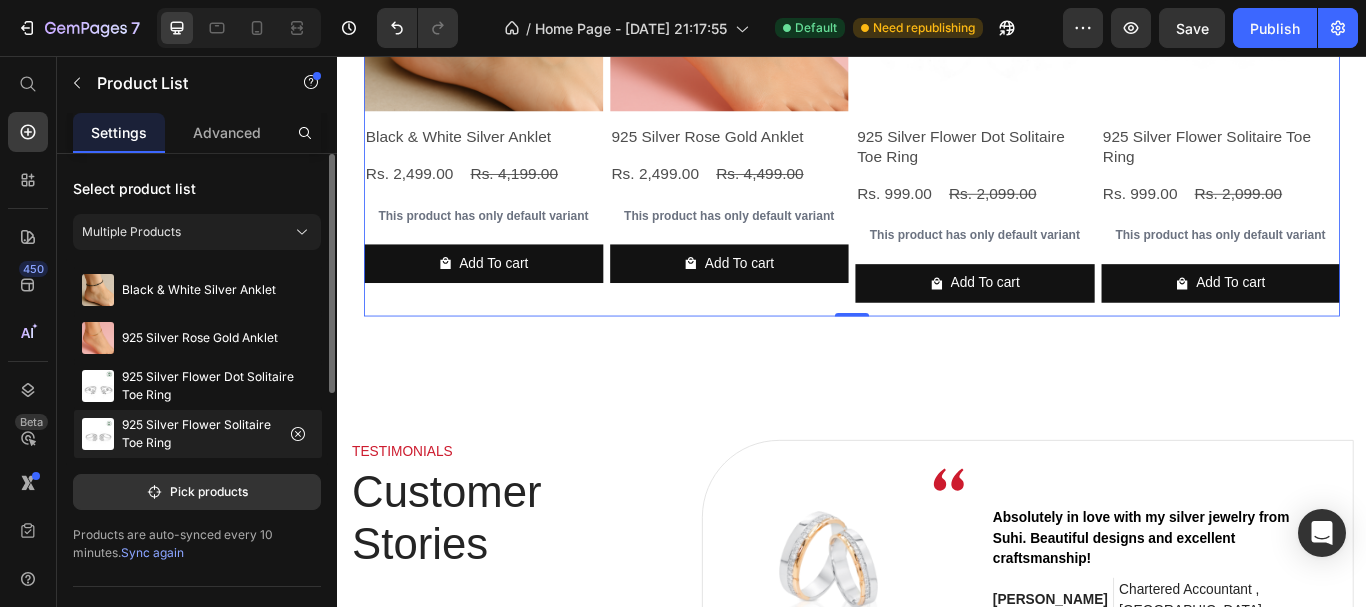 scroll, scrollTop: 3166, scrollLeft: 0, axis: vertical 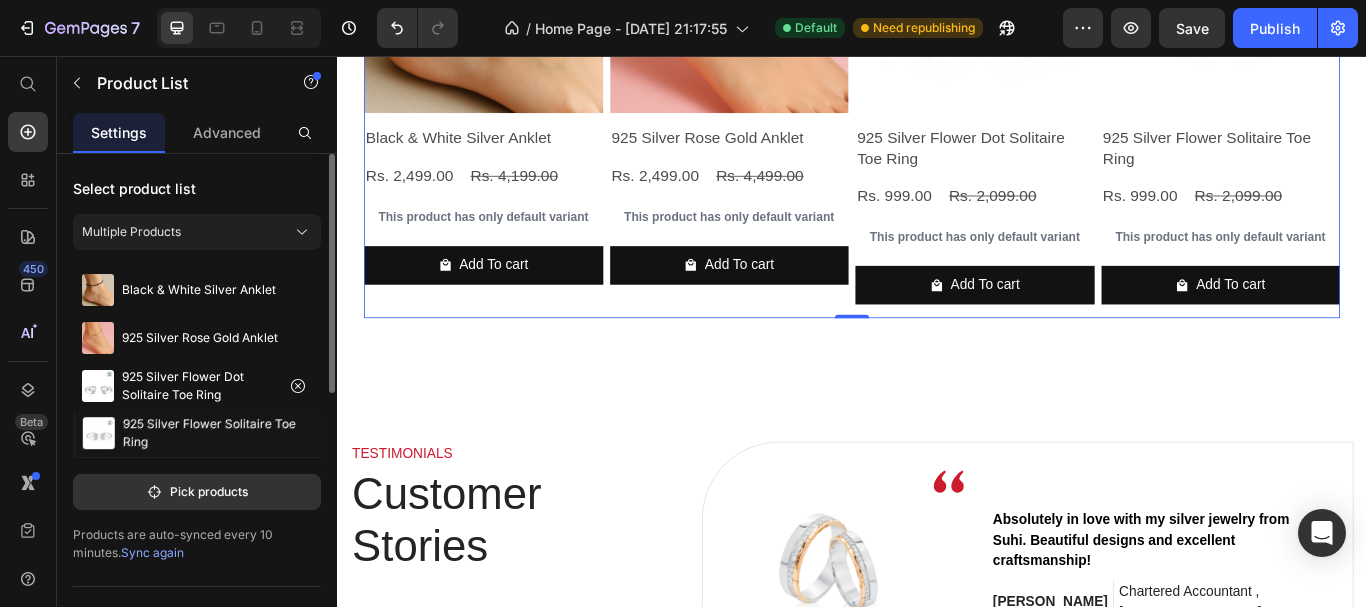 type 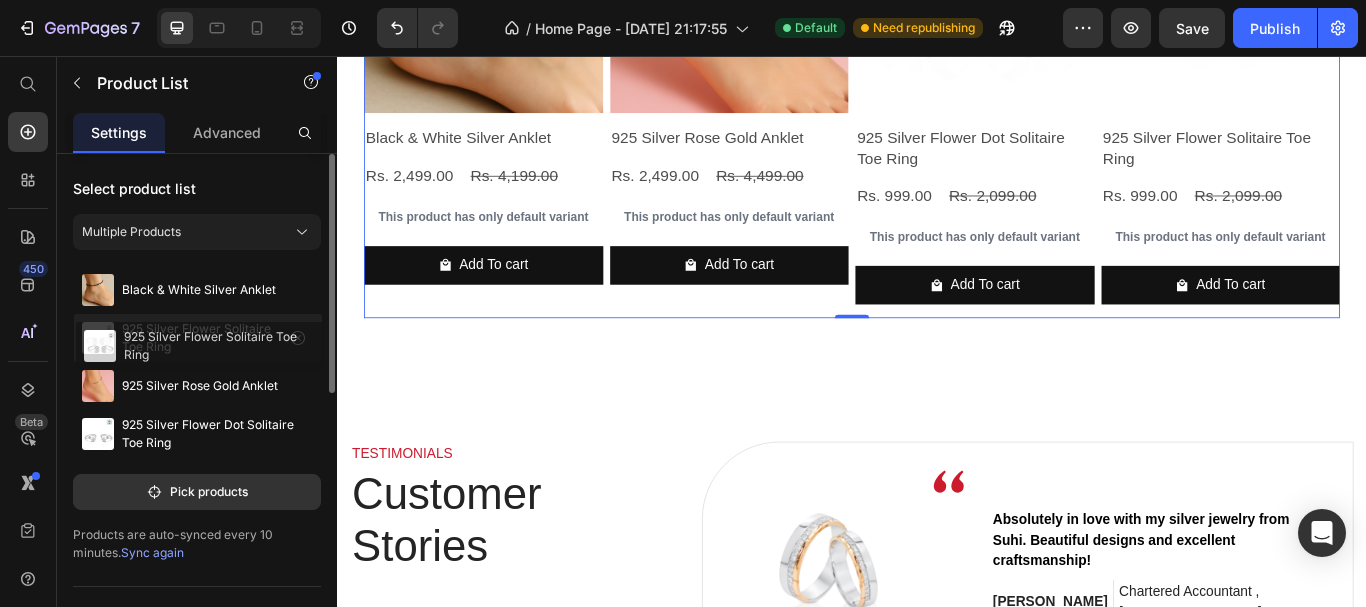 drag, startPoint x: 129, startPoint y: 432, endPoint x: 131, endPoint y: 344, distance: 88.02273 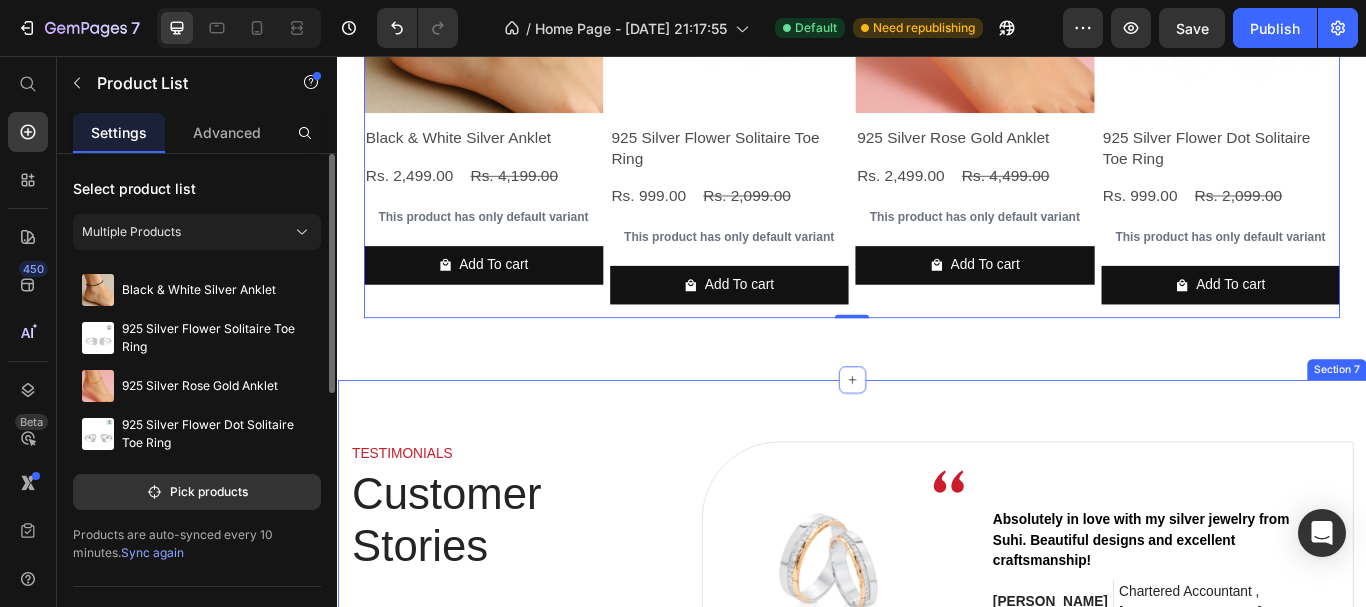 click on "TESTIMONIALS Text block Customer Stories Heading Image Image Row Absolutely in love with my silver jewelry from Suhi. Beautiful designs and excellent craftsmanship! Text block [PERSON_NAME] Text block Chartered Accountant , Ghaziabad Text block Row Row Row Image Image Row My wife was at a loss for words when I surprised her with this magnificent Pendant. Text block [PERSON_NAME] Text block Manager,Dehradun Text block Row Row Row Image Image Row I recently purchased a stunning 925 silver Earrings from Suhi, and I couldn't be happier! The intricate design and craftsmanship are truly exceptional. It's versatile enough to wear with both casual and formal outfits. I've received so many compliments every time I wear it. Plus, knowing that it's ethically sourced makes me appreciate it even more. Highly recommend! Text block [PERSON_NAME] Text block Interior Designer,Ambala Text block Row Row Row Image Image Row I purchased this beautiful bracelet for my wife, Thanks Suhi for on time delivery and your quick service! [GEOGRAPHIC_DATA]" at bounding box center (937, 667) 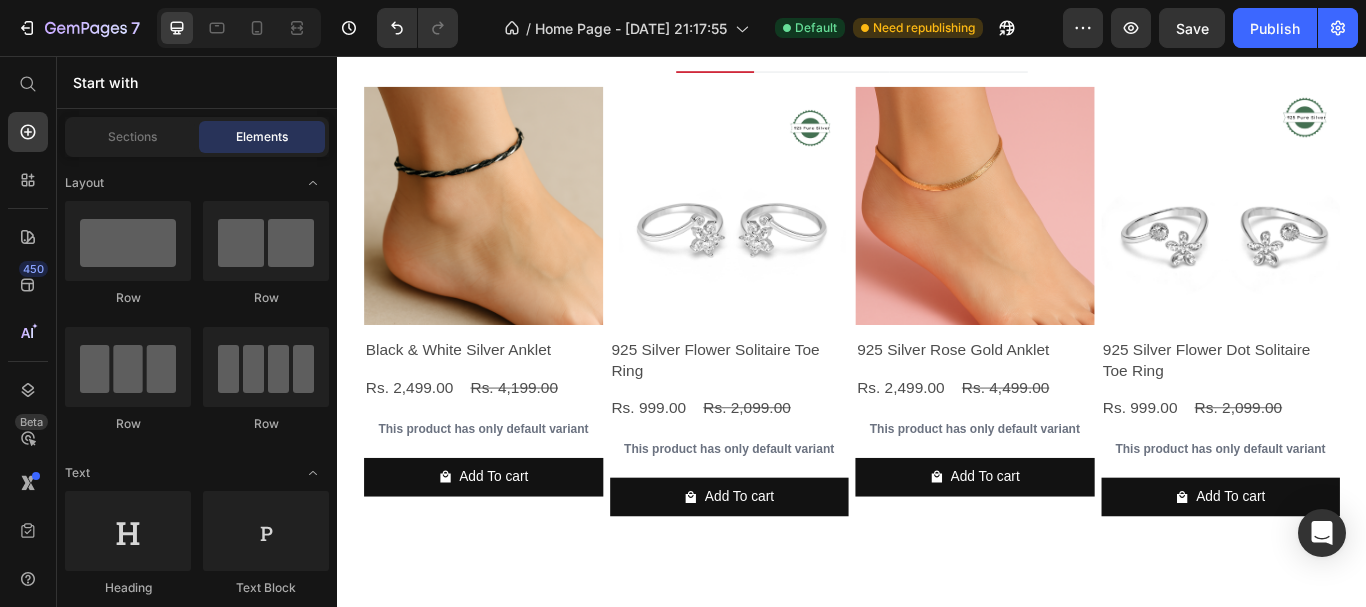 scroll, scrollTop: 2824, scrollLeft: 0, axis: vertical 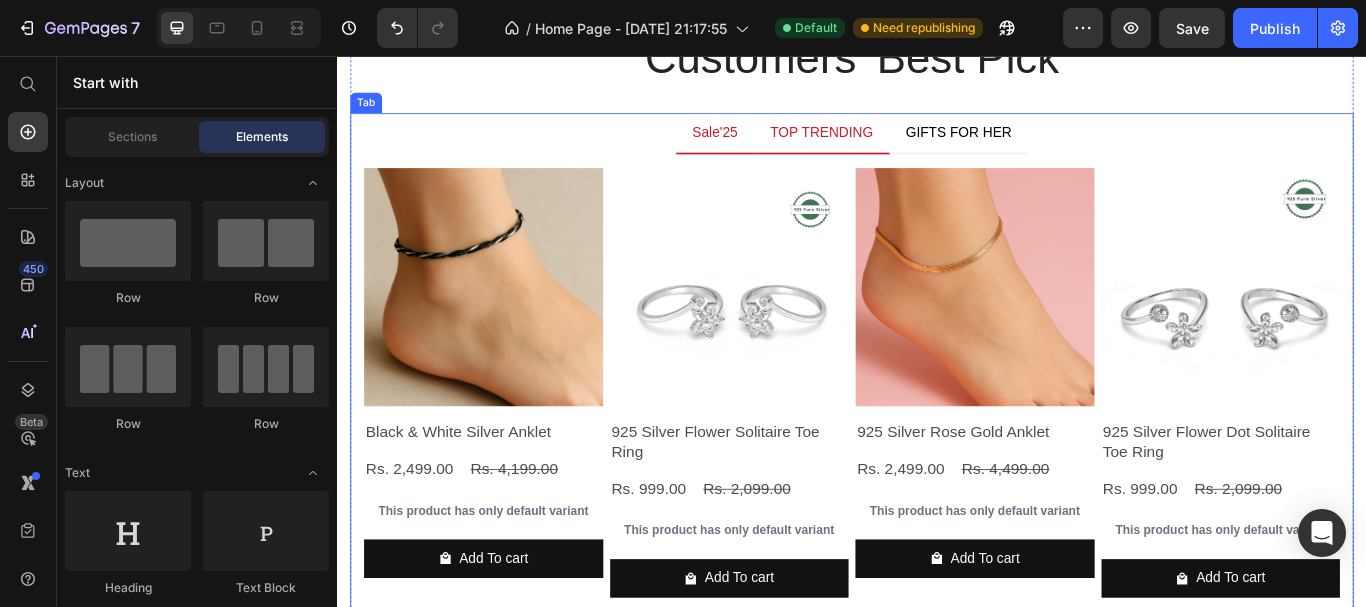 click on "TOP TRENDING" at bounding box center (902, 146) 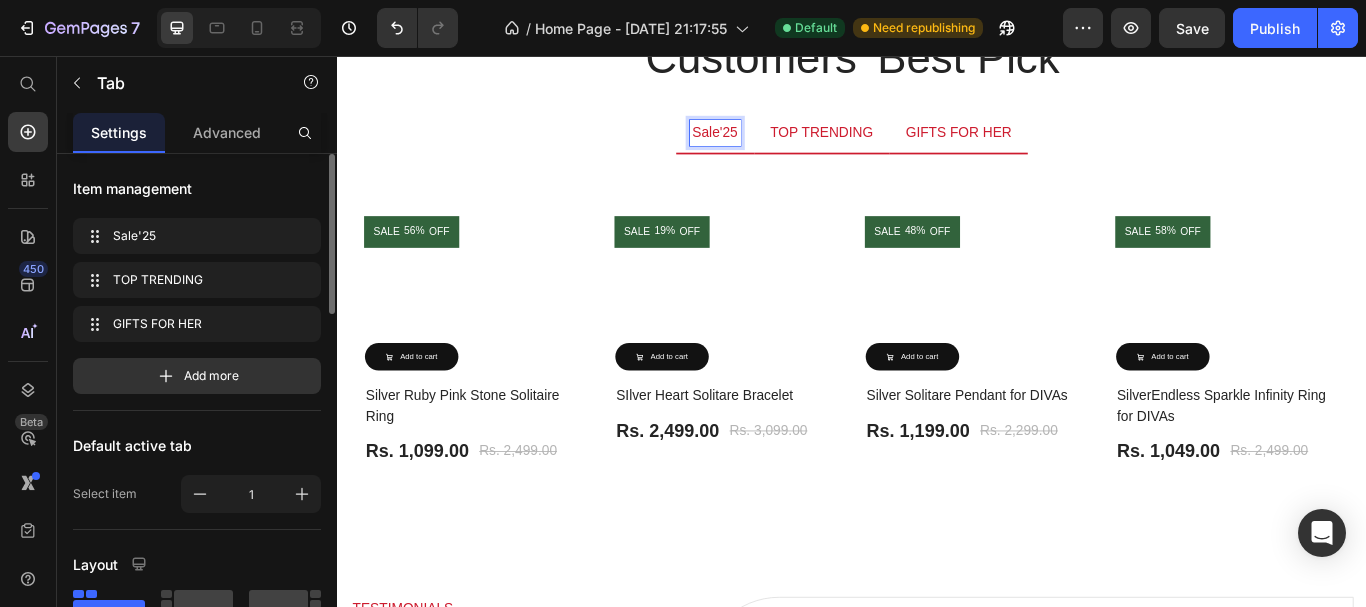 click on "Sale'25" at bounding box center [777, 146] 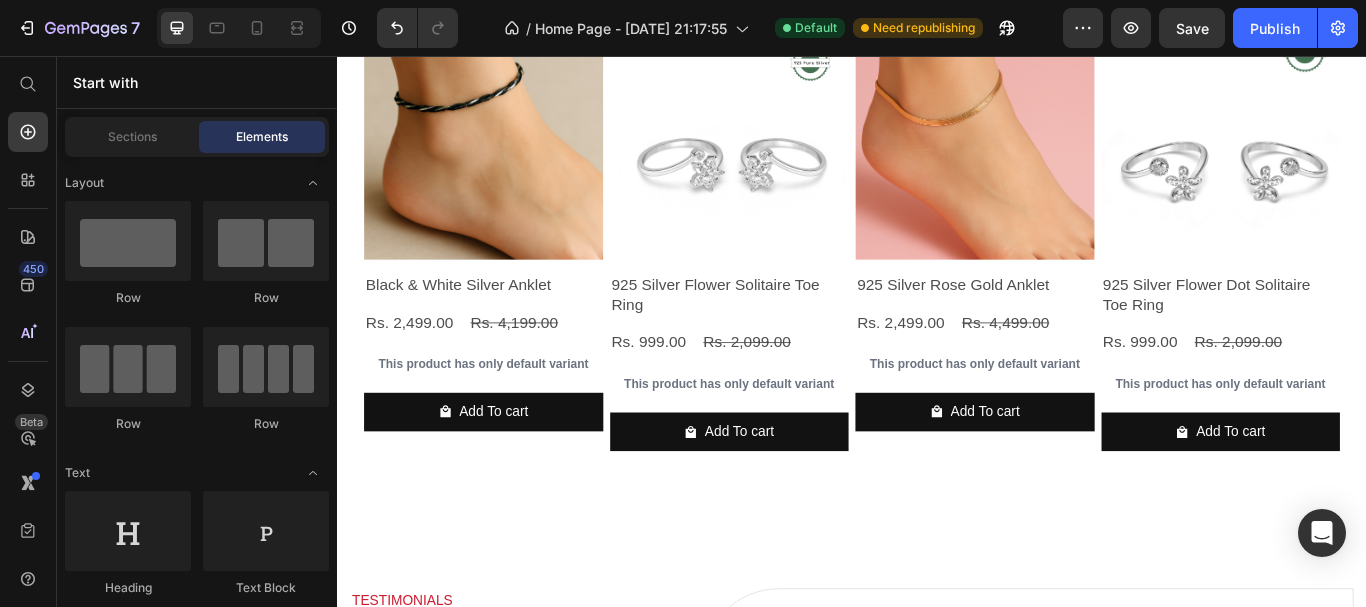 scroll, scrollTop: 2862, scrollLeft: 0, axis: vertical 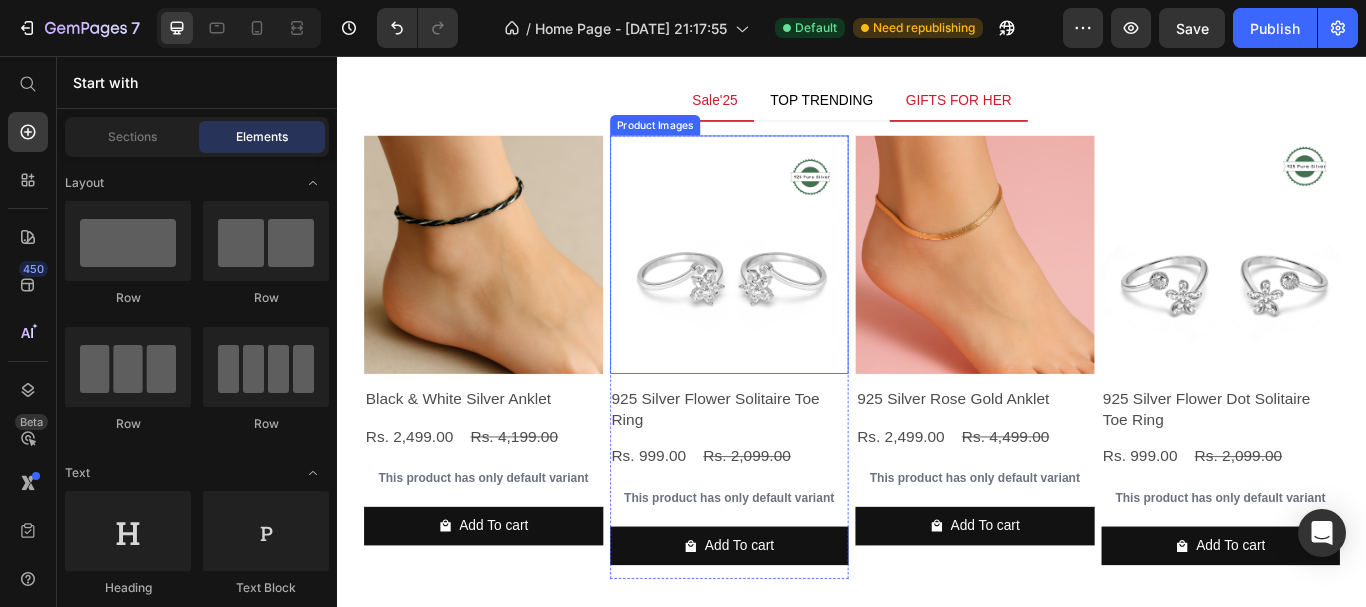 click on "Product Images" at bounding box center [421, 137] 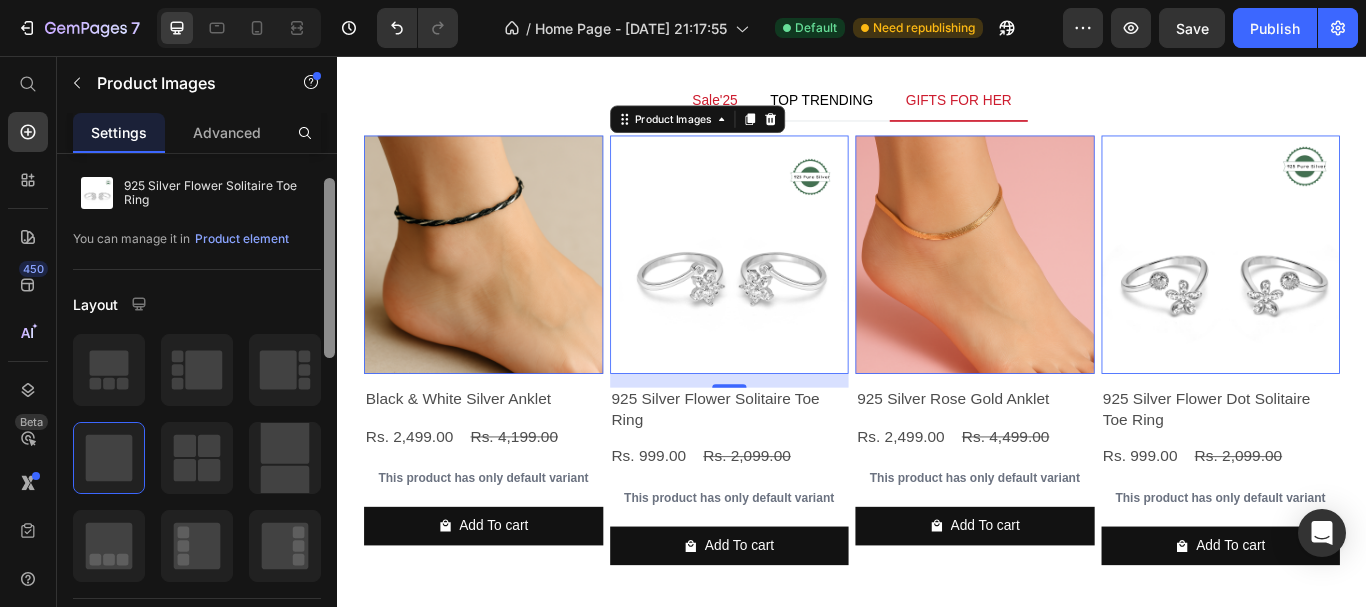 scroll, scrollTop: 54, scrollLeft: 0, axis: vertical 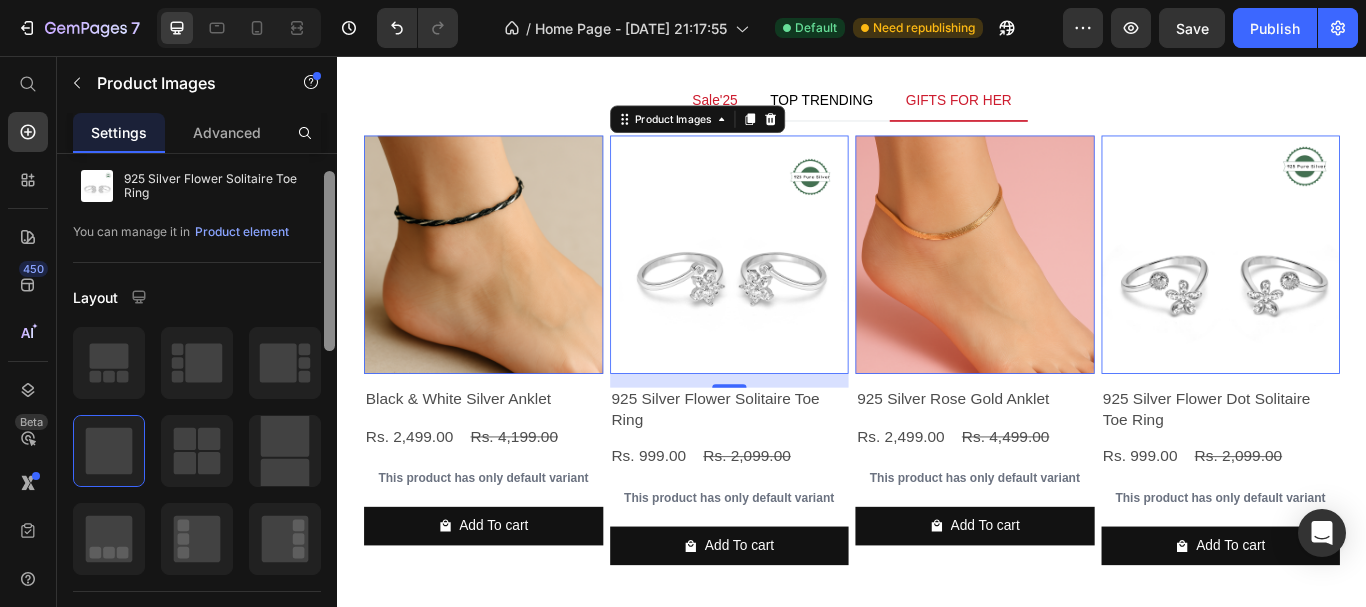 drag, startPoint x: 331, startPoint y: 328, endPoint x: 331, endPoint y: 347, distance: 19 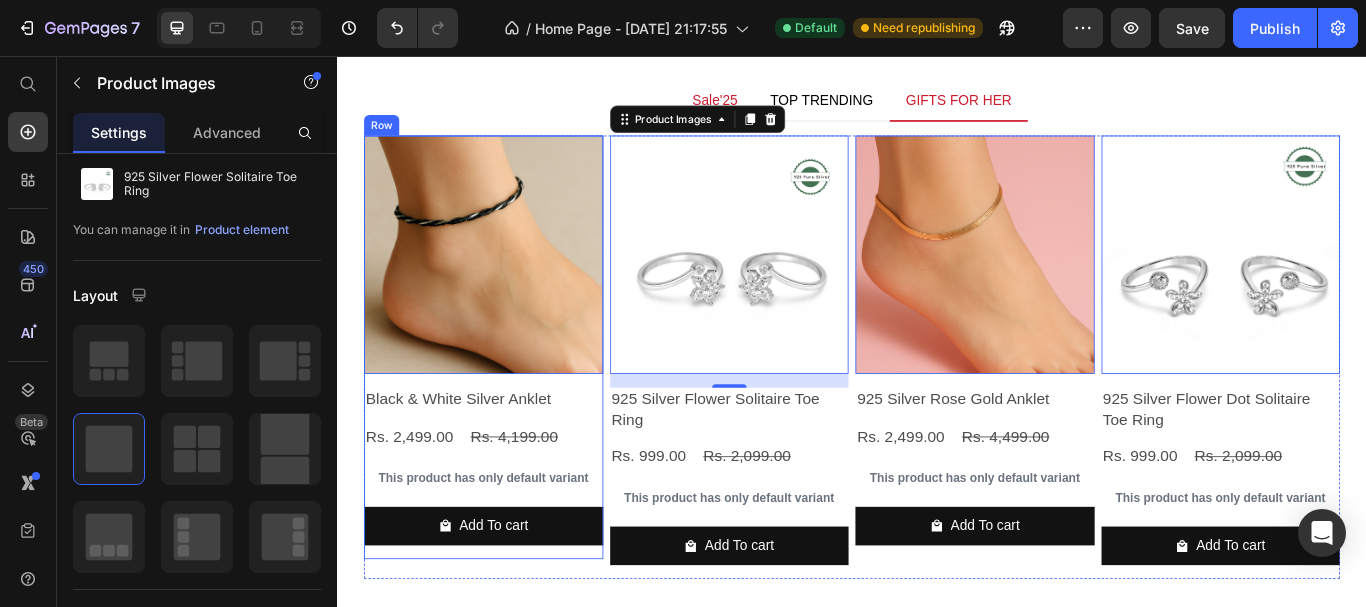 click on "Product Images   0 Black & White Silver Anklet Product Title Rs. 2,499.00 Product Price Rs. 4,199.00 Product Price Row This product has only default variant Product Variants & Swatches Add To cart Product Cart Button" at bounding box center (507, 396) 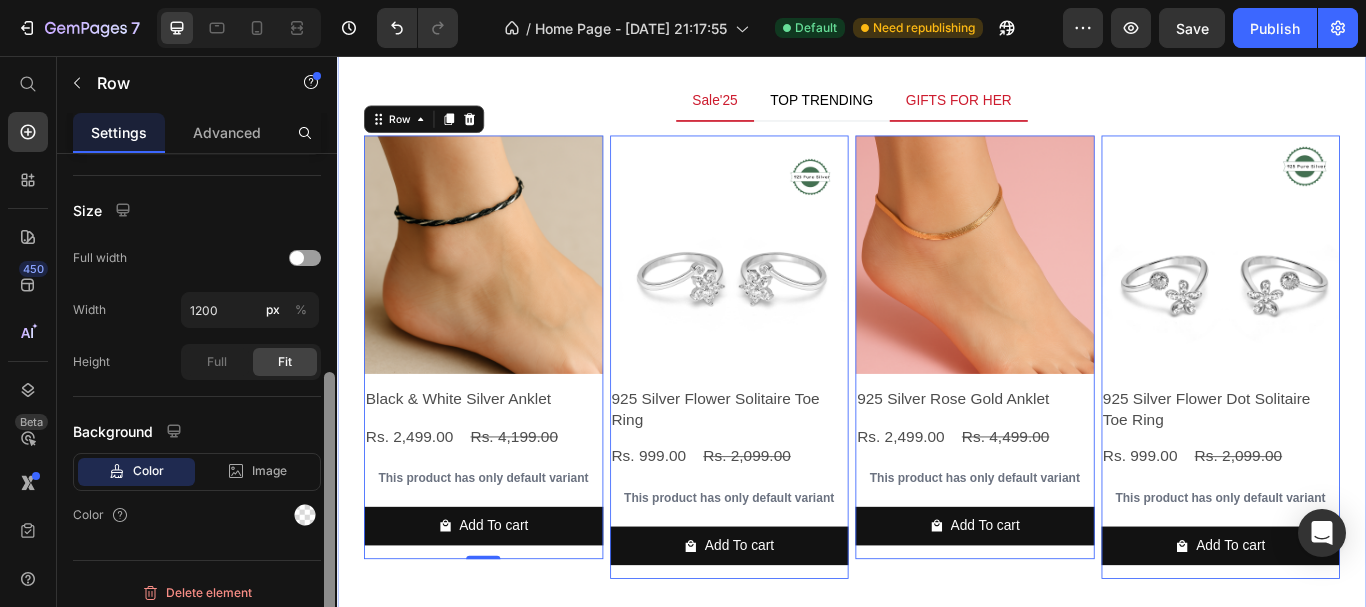 scroll, scrollTop: 0, scrollLeft: 0, axis: both 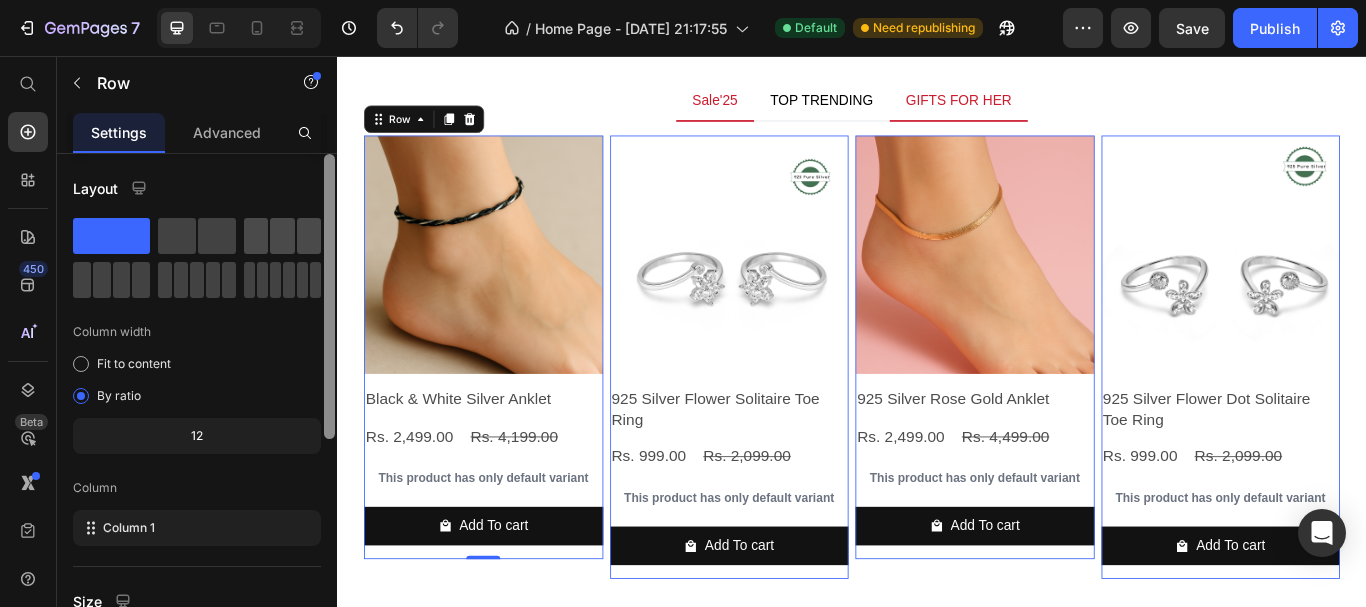 drag, startPoint x: 325, startPoint y: 334, endPoint x: 301, endPoint y: 248, distance: 89.28606 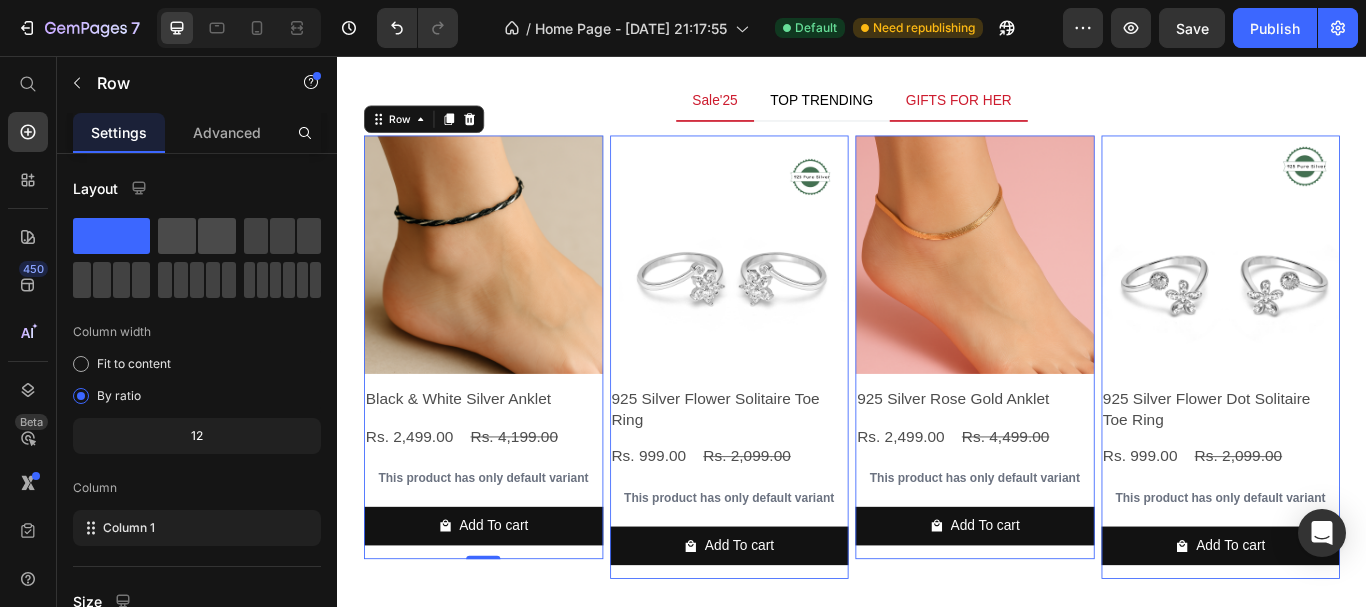 click 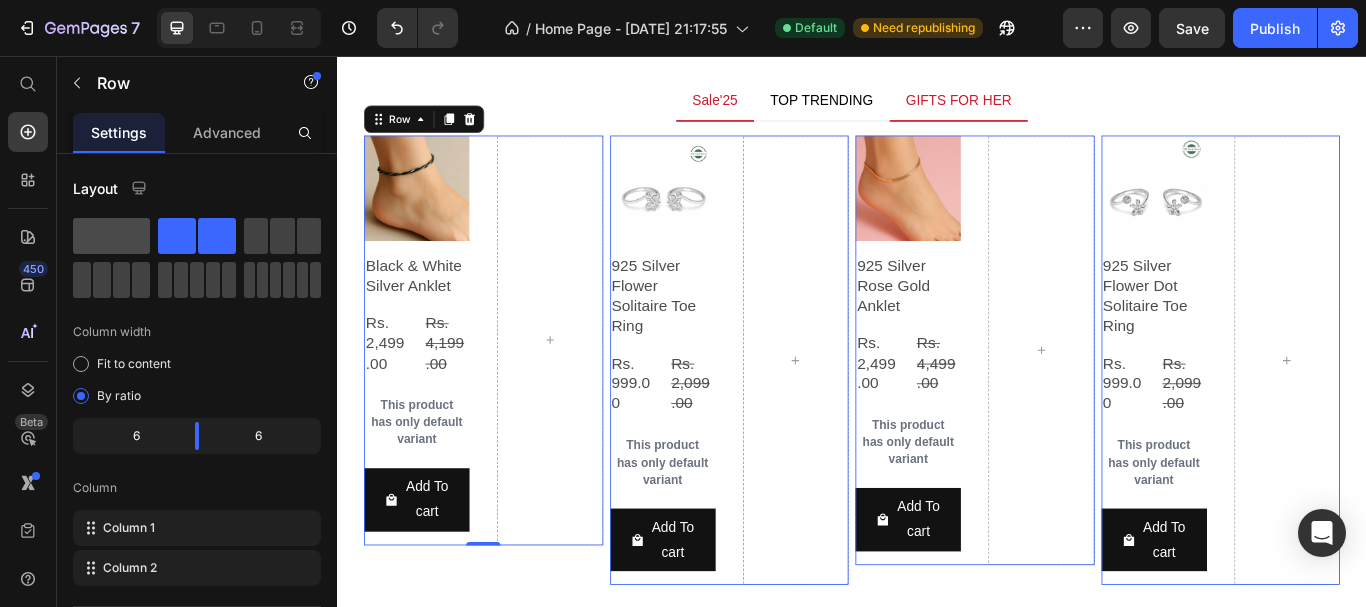 click 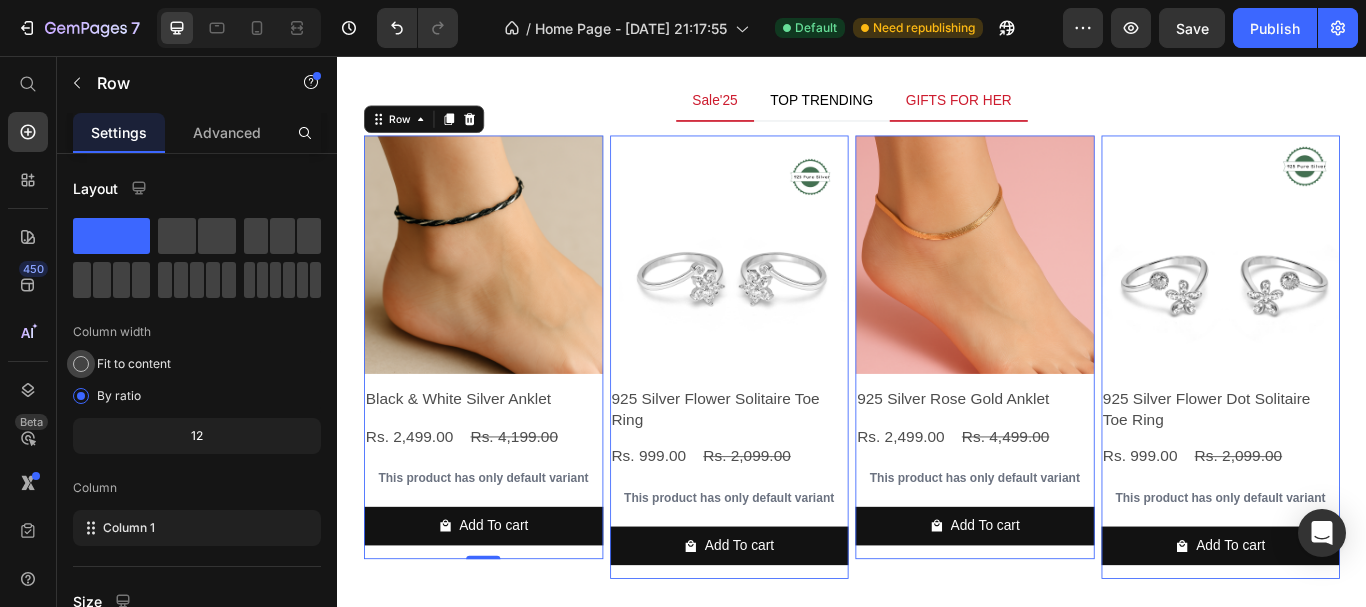 click on "Fit to content" at bounding box center [134, 364] 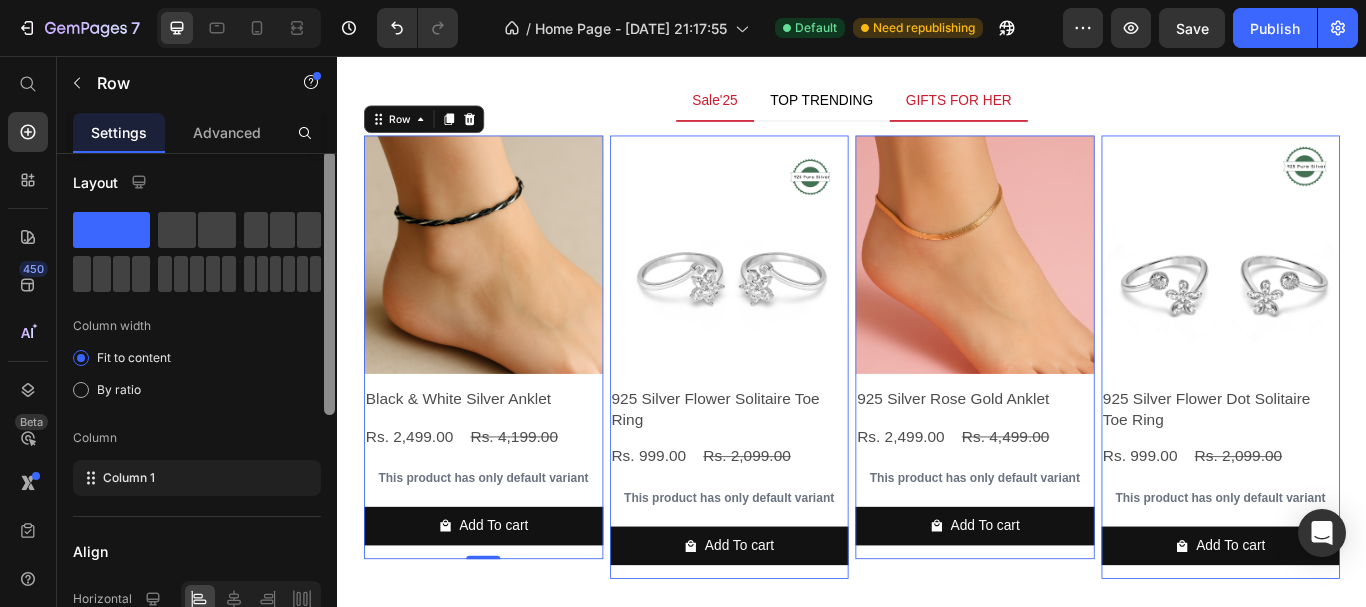 scroll, scrollTop: 37, scrollLeft: 0, axis: vertical 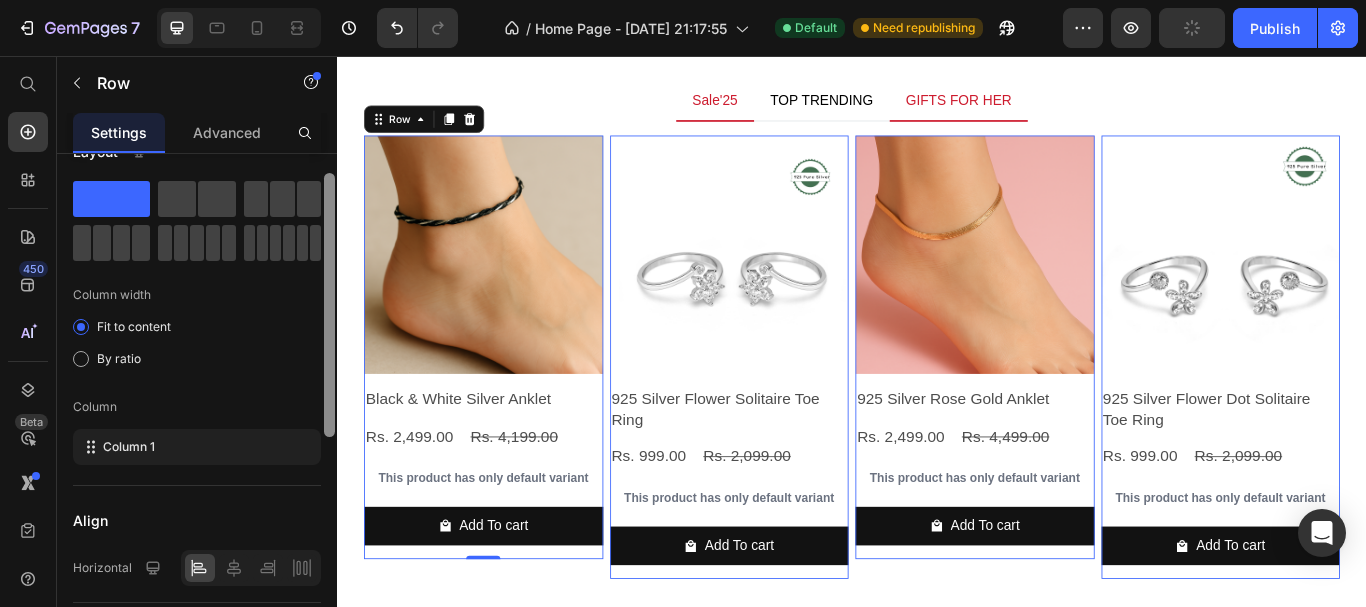 drag, startPoint x: 327, startPoint y: 389, endPoint x: 327, endPoint y: 408, distance: 19 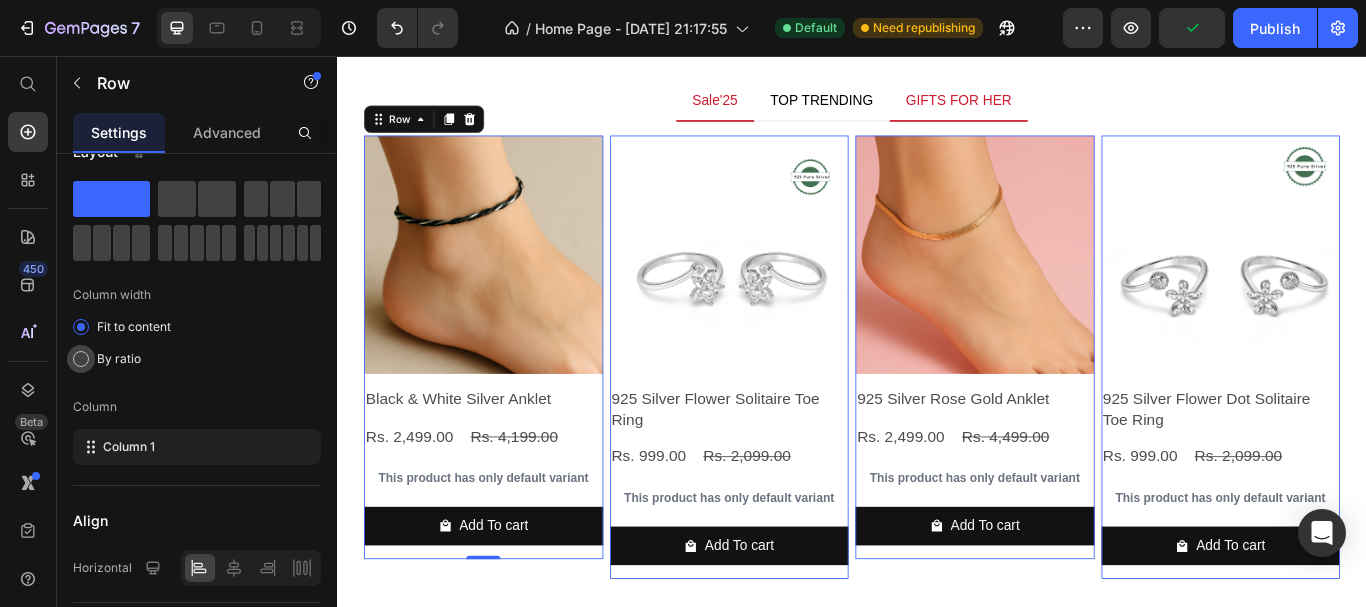 click at bounding box center [81, 359] 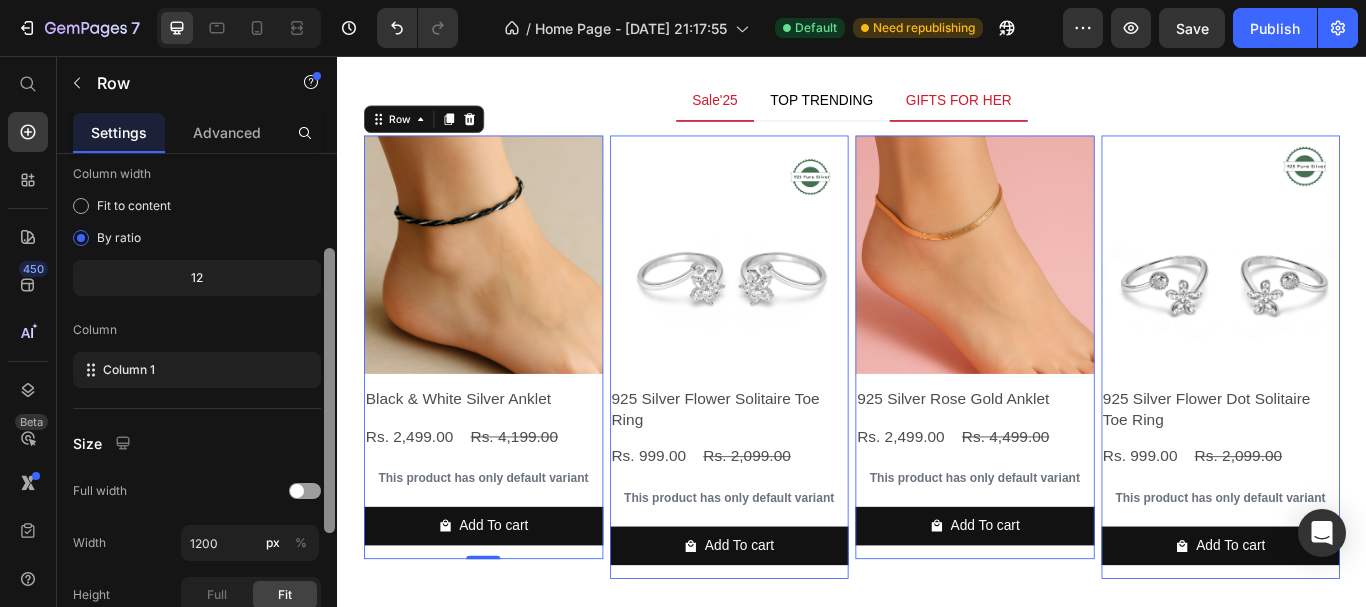scroll, scrollTop: 178, scrollLeft: 0, axis: vertical 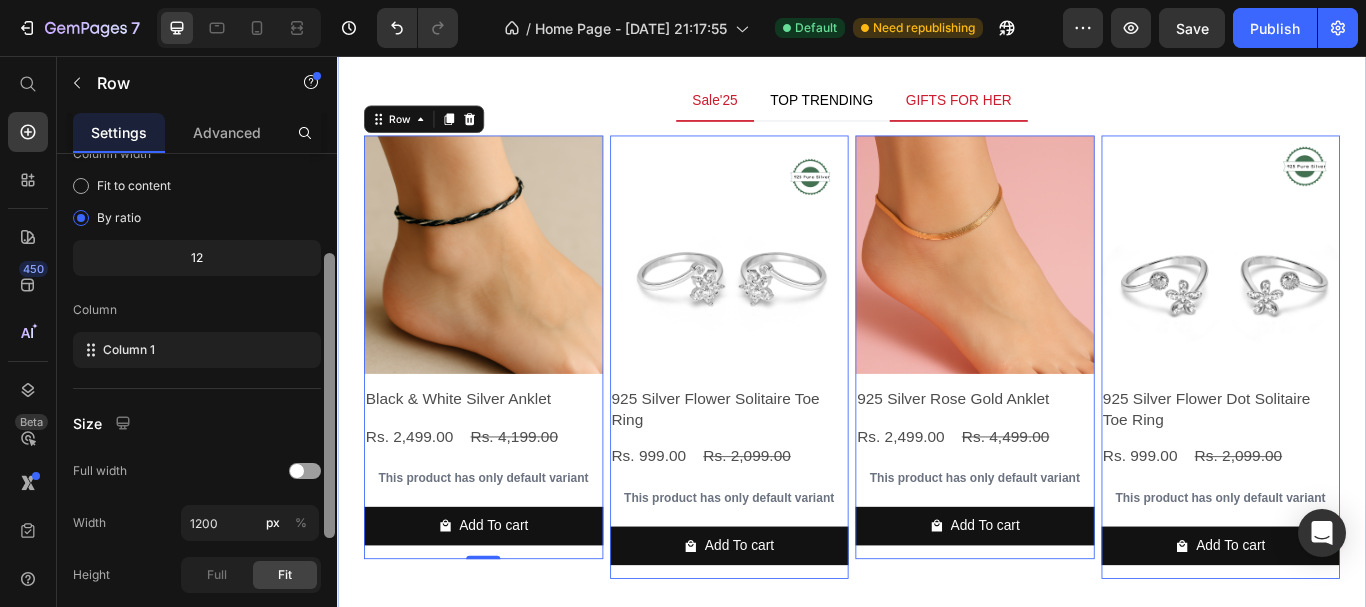 drag, startPoint x: 672, startPoint y: 461, endPoint x: 340, endPoint y: 517, distance: 336.68976 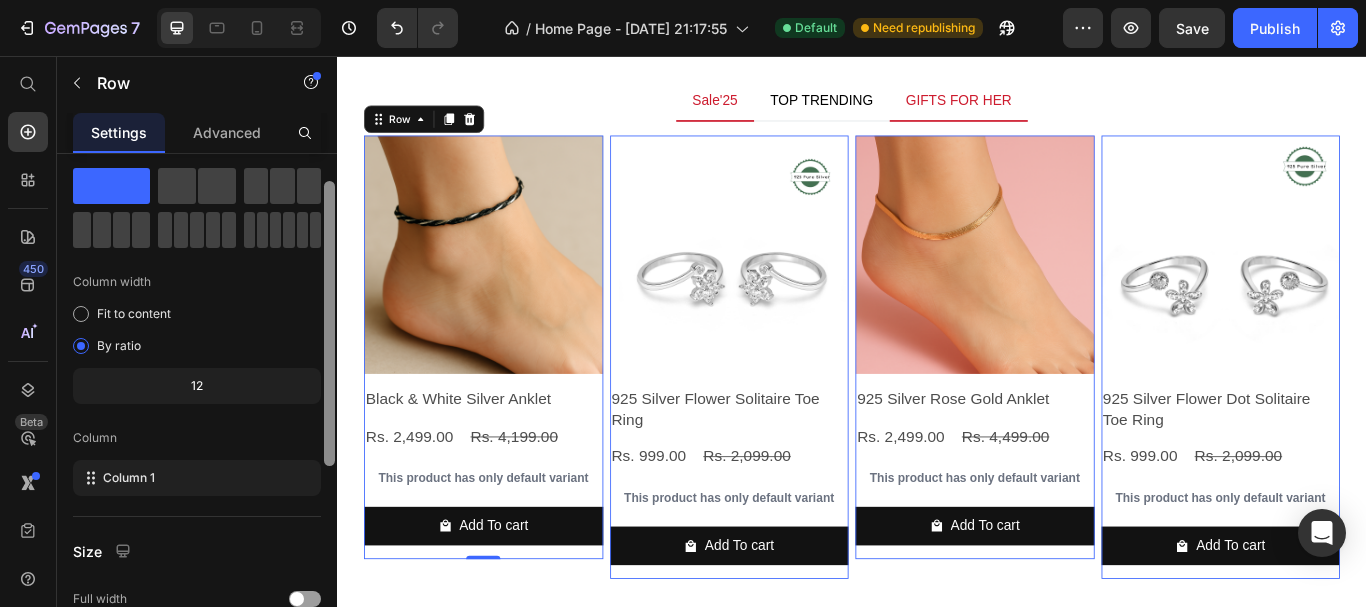 scroll, scrollTop: 166, scrollLeft: 0, axis: vertical 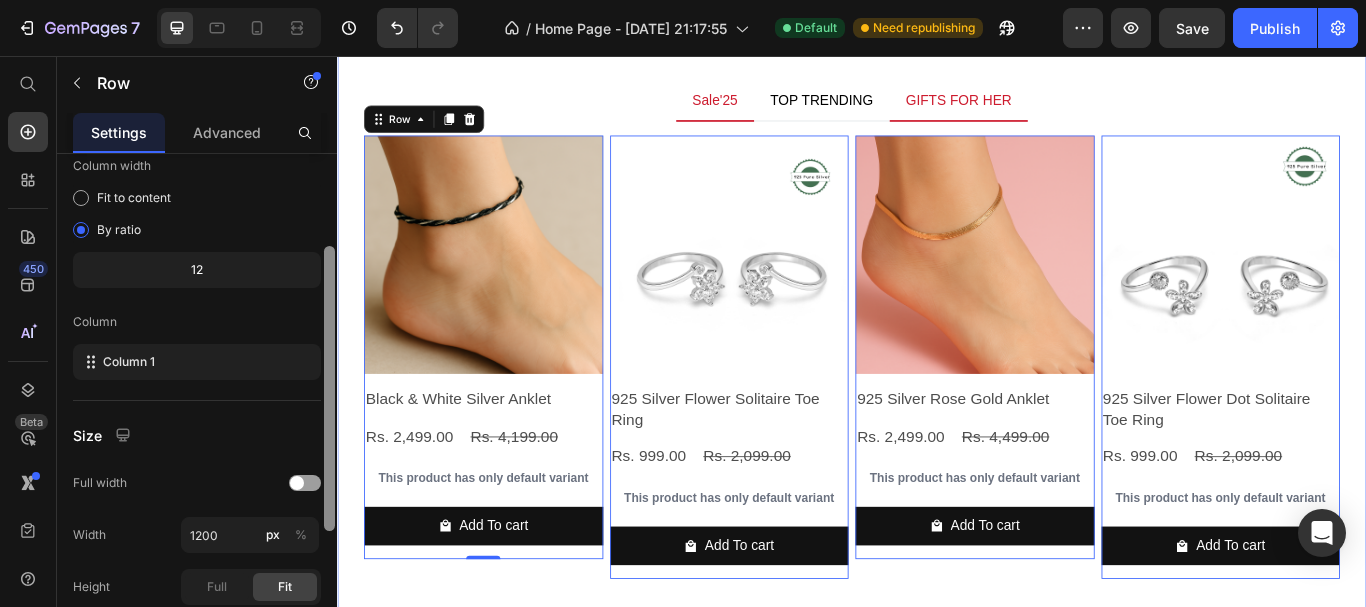 drag, startPoint x: 663, startPoint y: 420, endPoint x: 340, endPoint y: 536, distance: 343.19818 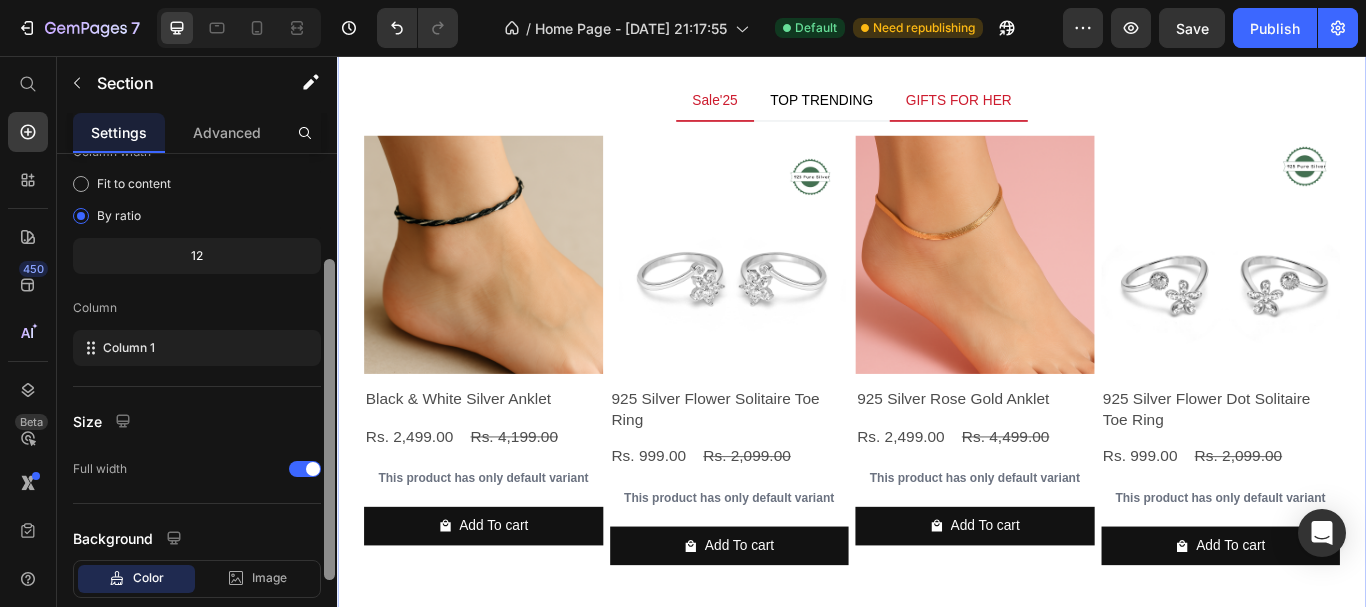 scroll, scrollTop: 173, scrollLeft: 0, axis: vertical 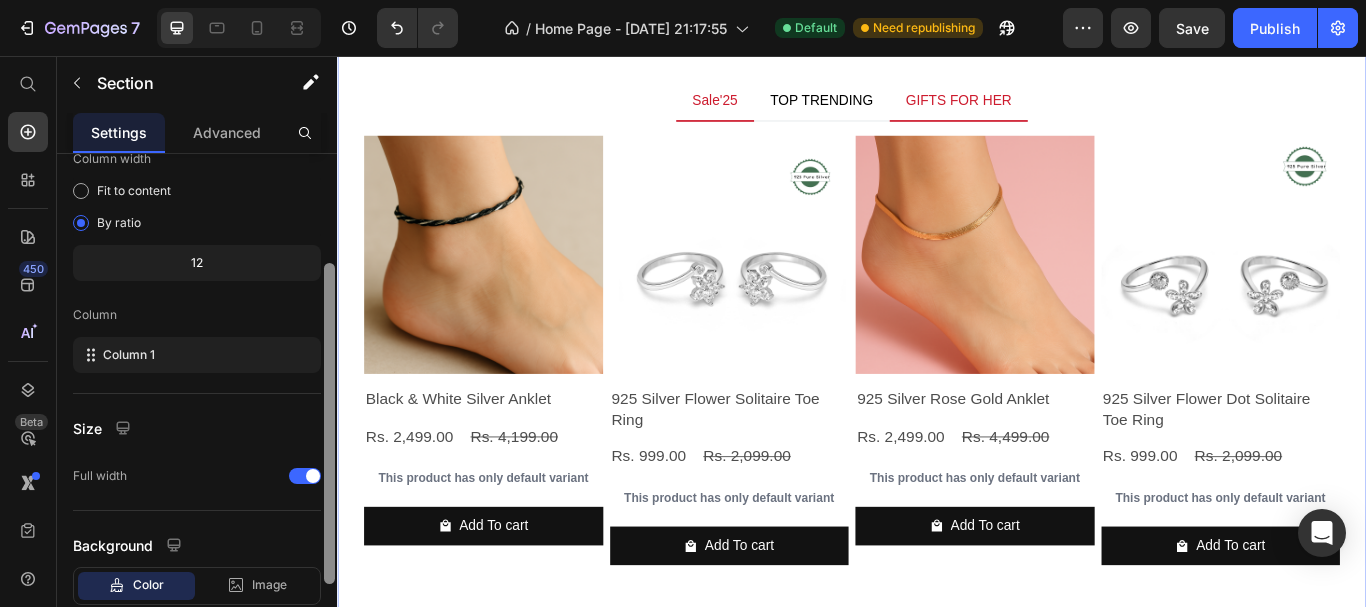 click at bounding box center (329, 423) 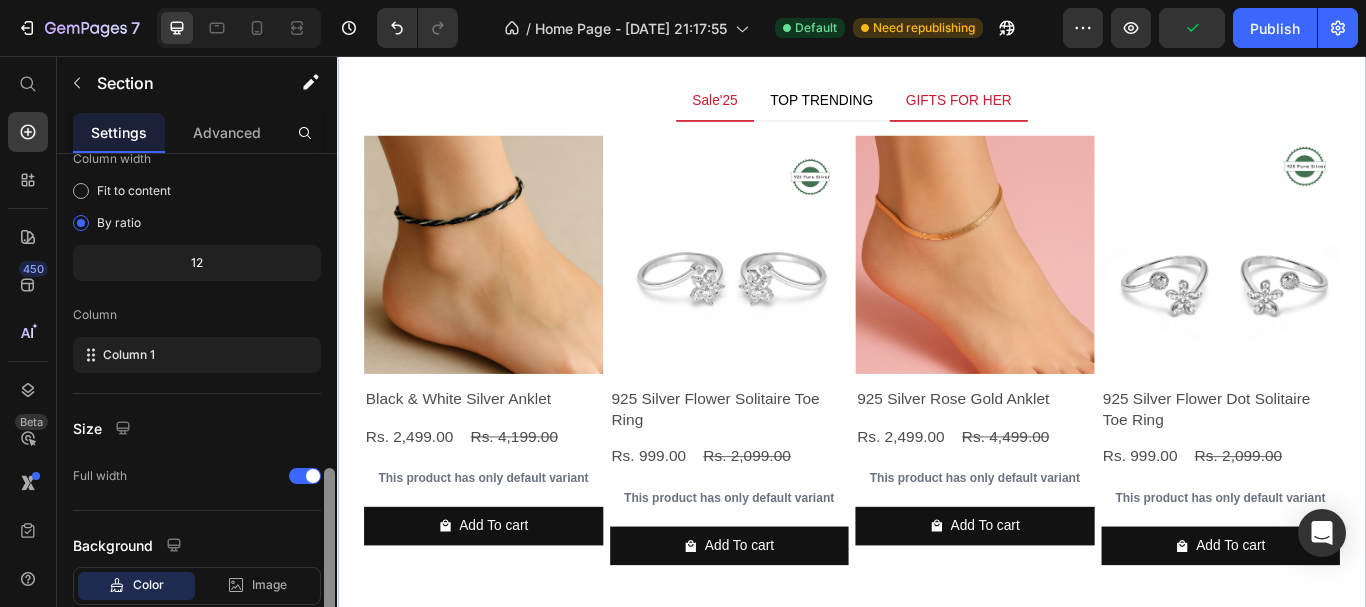 scroll, scrollTop: 298, scrollLeft: 0, axis: vertical 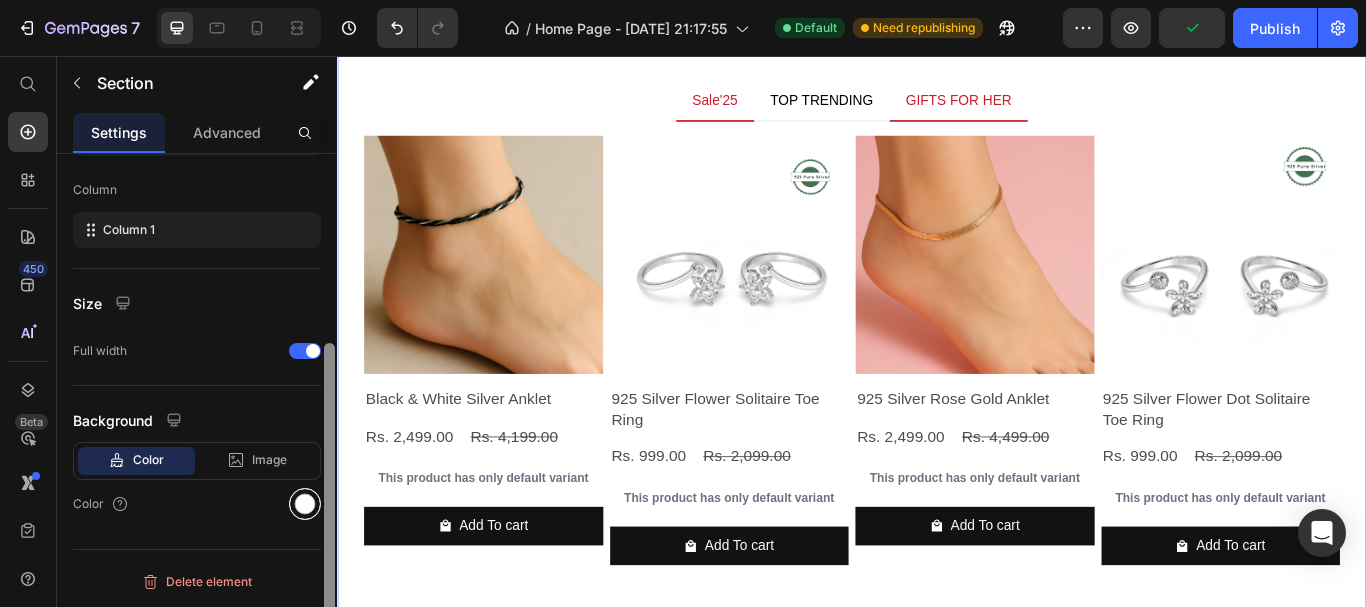 drag, startPoint x: 321, startPoint y: 488, endPoint x: 321, endPoint y: 513, distance: 25 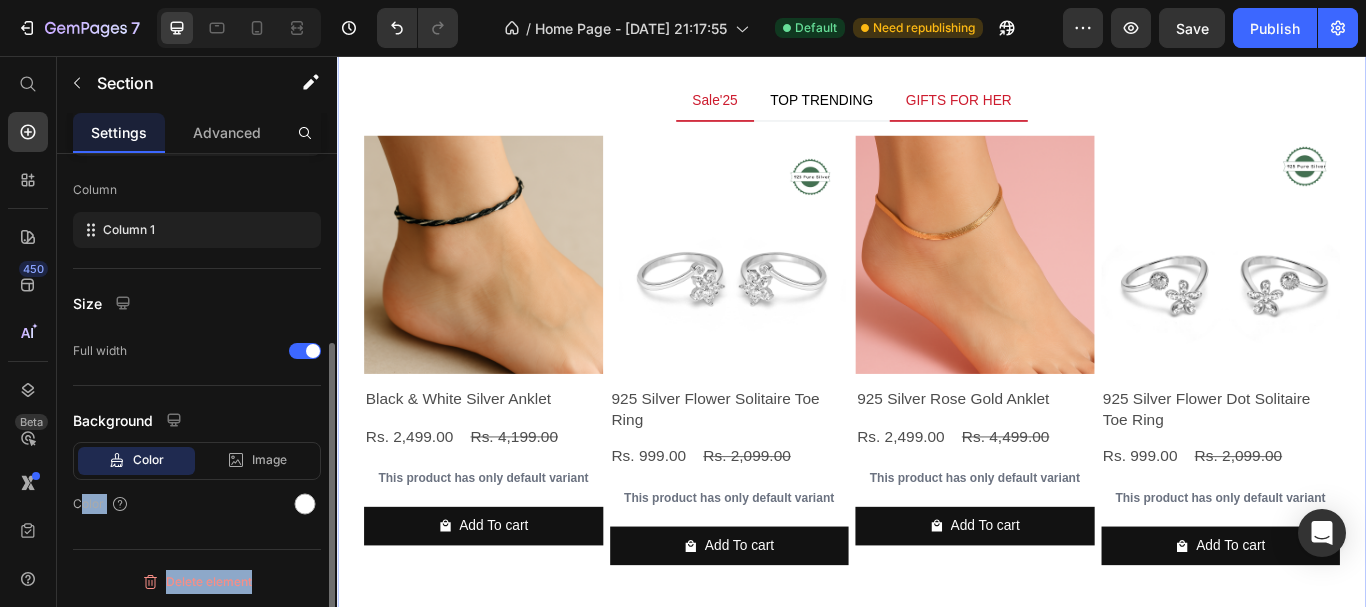 drag, startPoint x: 323, startPoint y: 458, endPoint x: 321, endPoint y: 437, distance: 21.095022 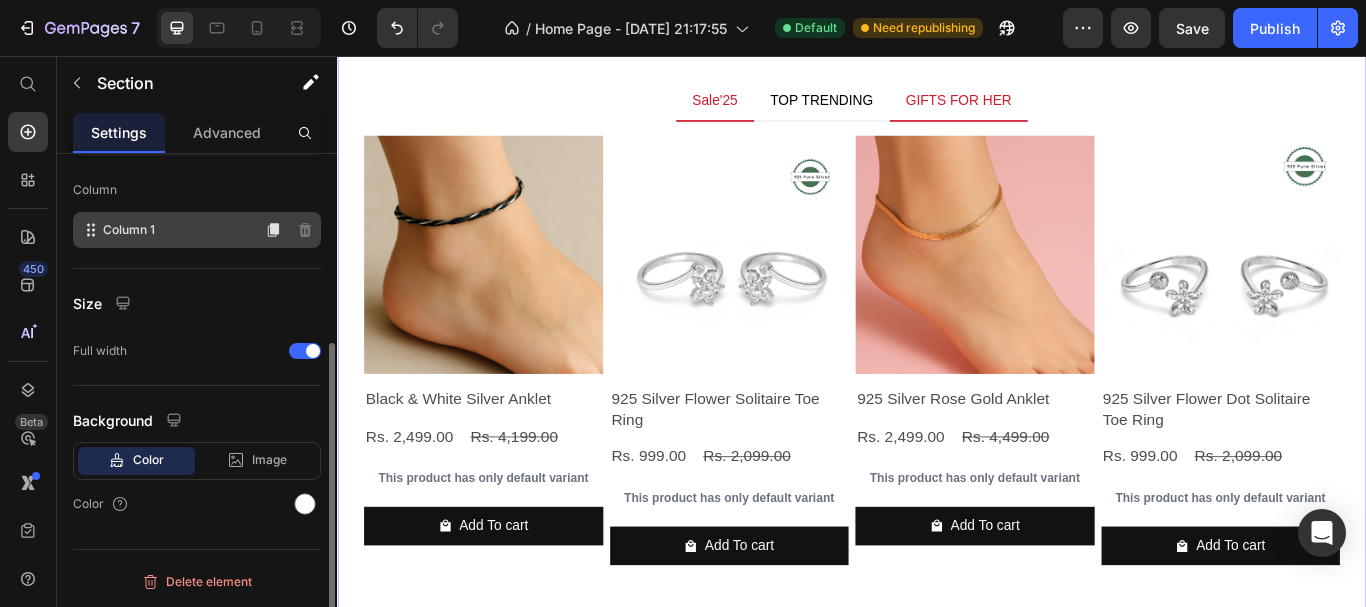 click on "Column 1" 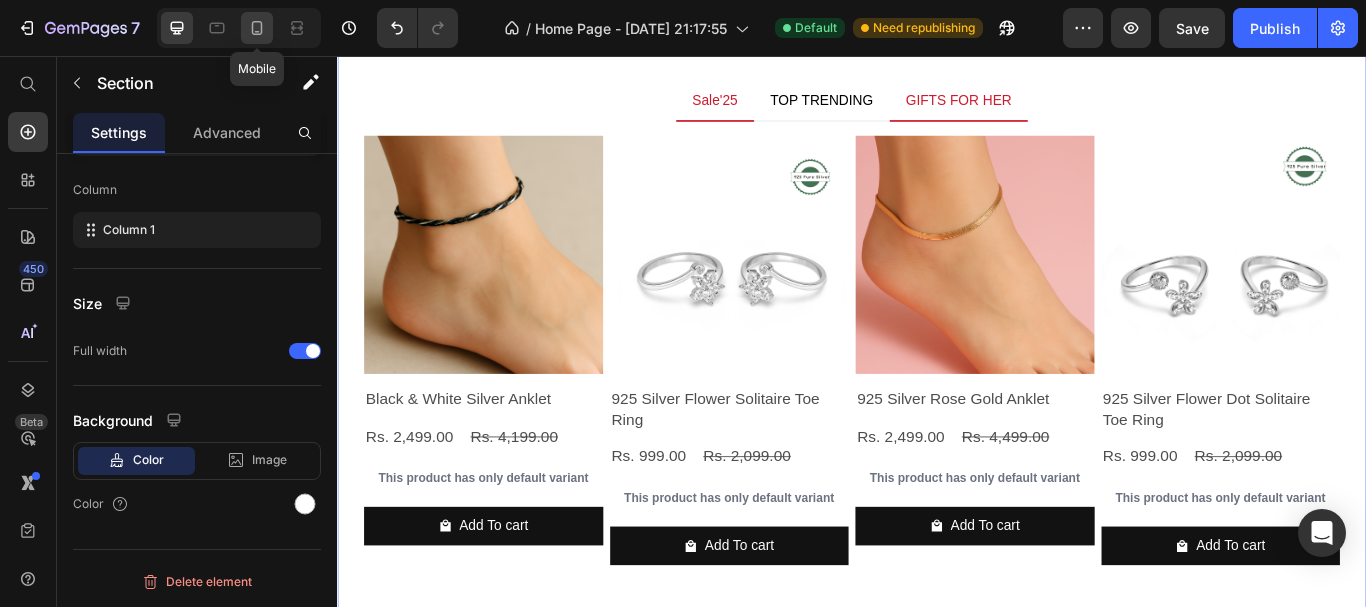 click 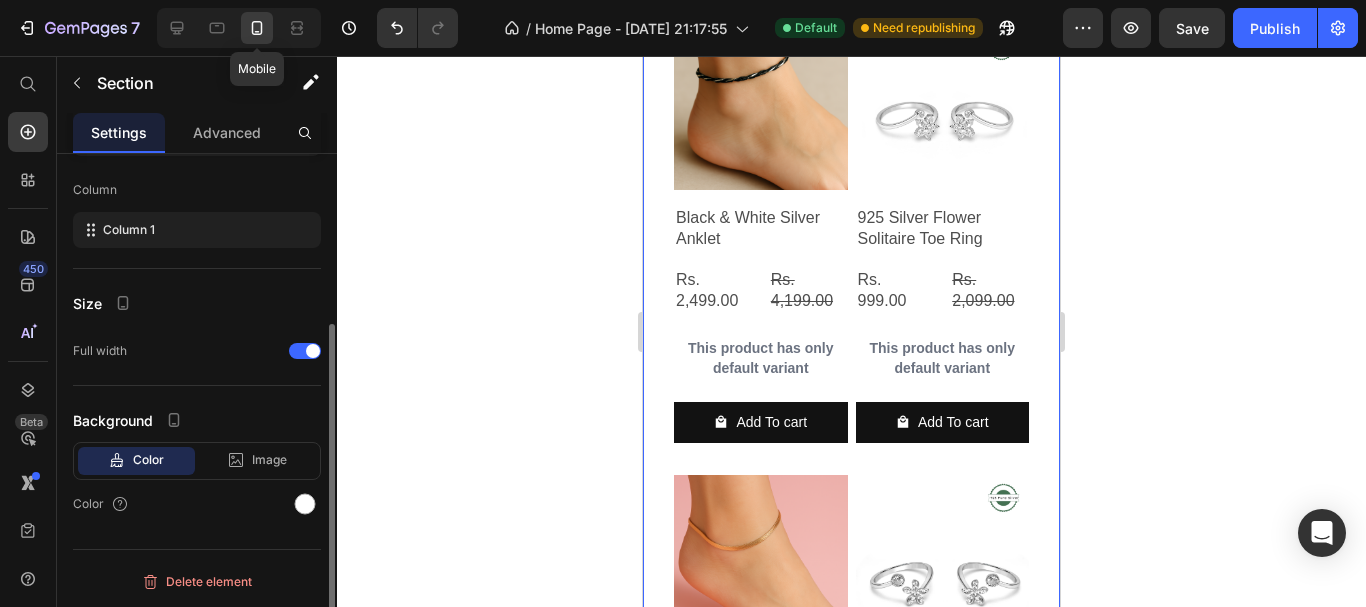 scroll, scrollTop: 2907, scrollLeft: 0, axis: vertical 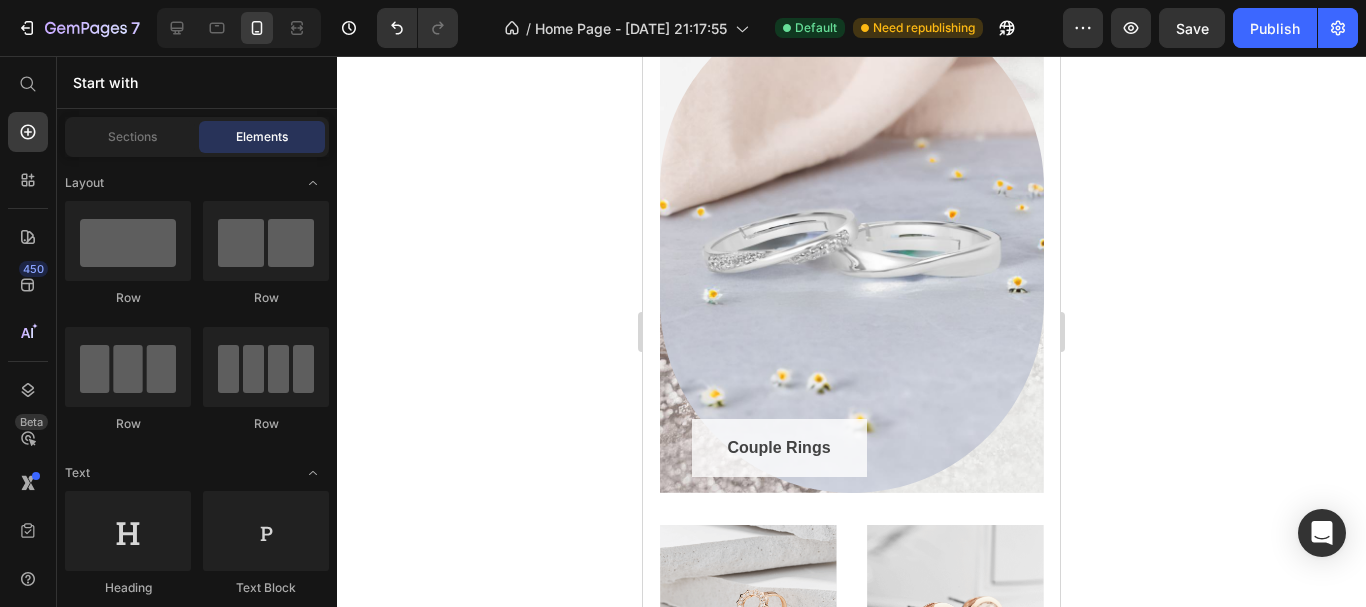 drag, startPoint x: 1051, startPoint y: 352, endPoint x: 1891, endPoint y: 103, distance: 876.1284 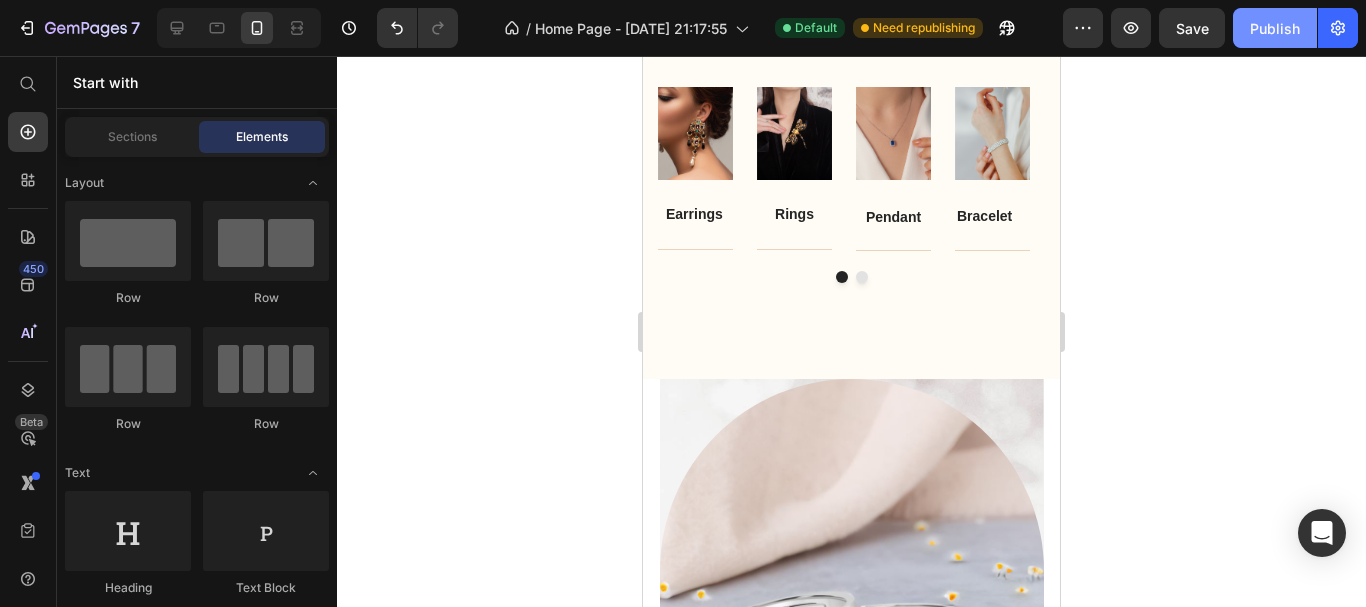 scroll, scrollTop: 633, scrollLeft: 0, axis: vertical 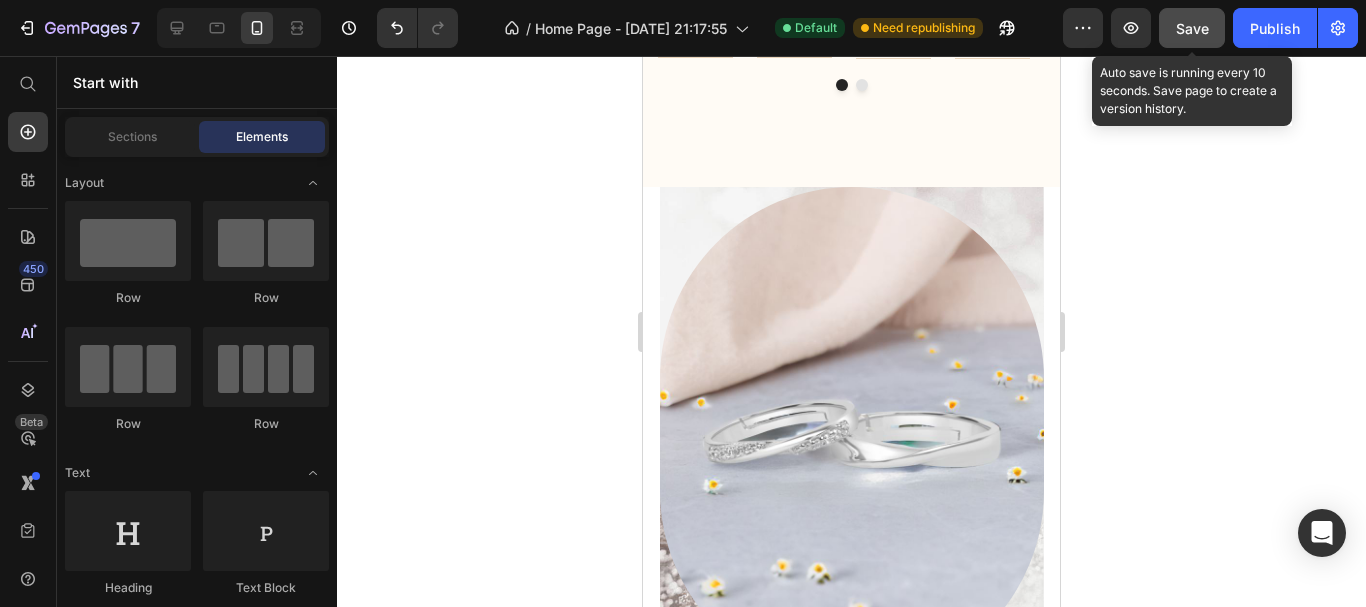 click on "Save" at bounding box center (1192, 28) 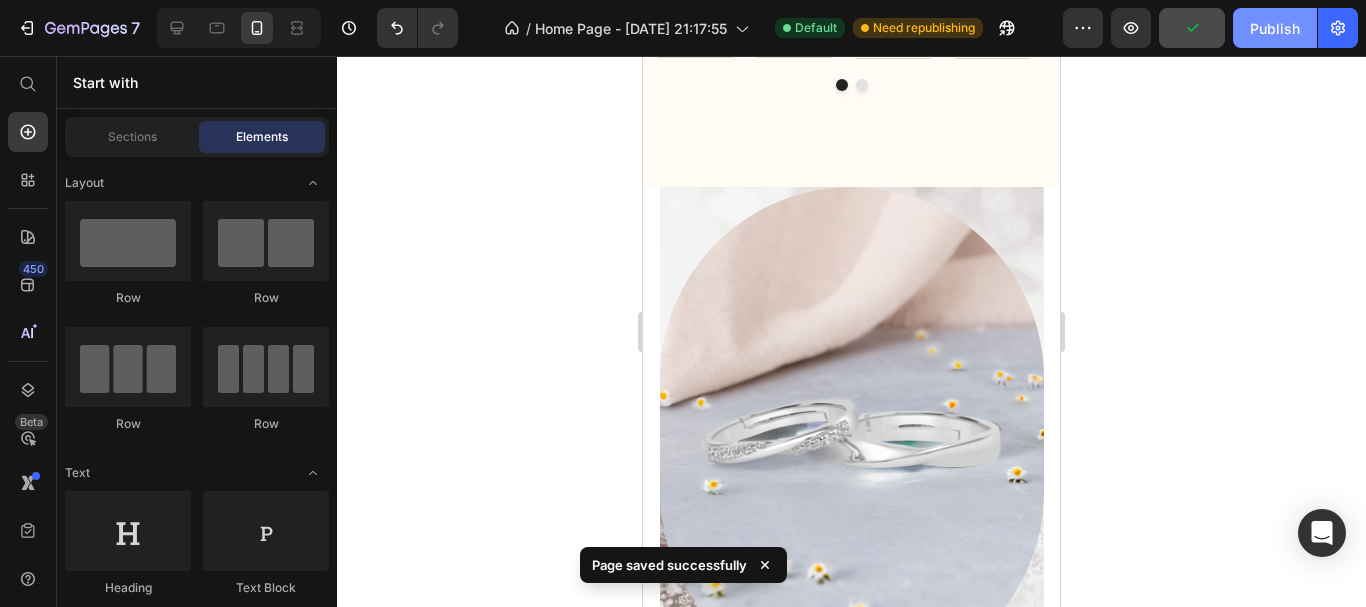 click on "Publish" 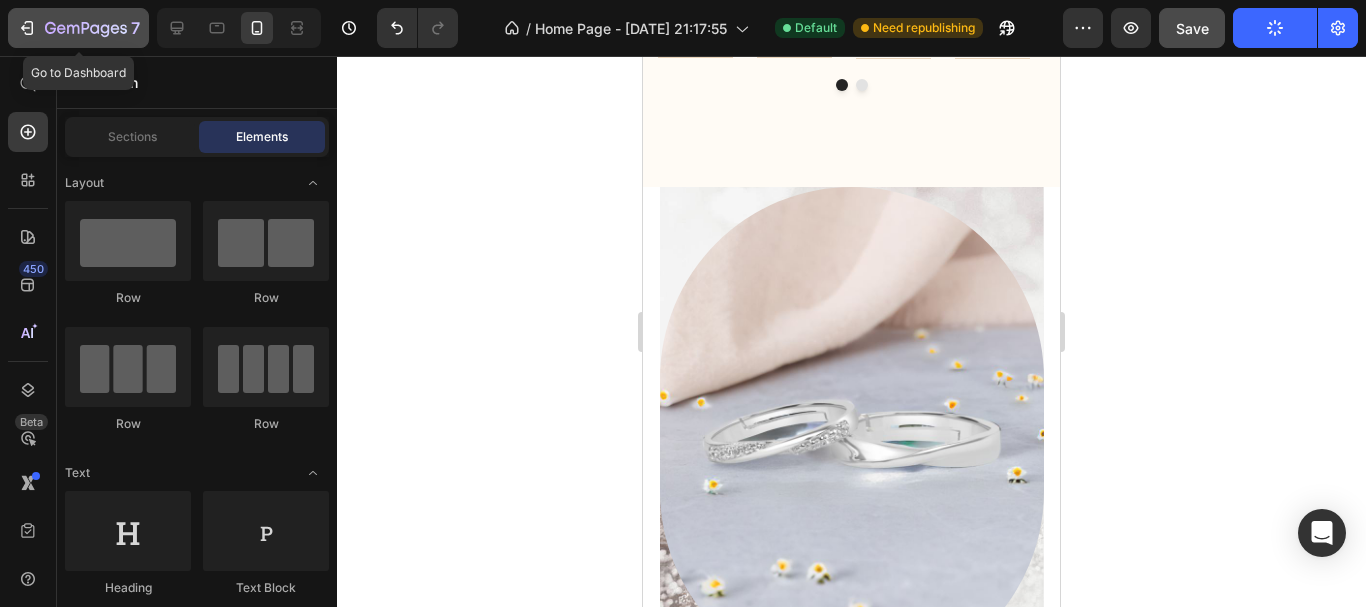 click 